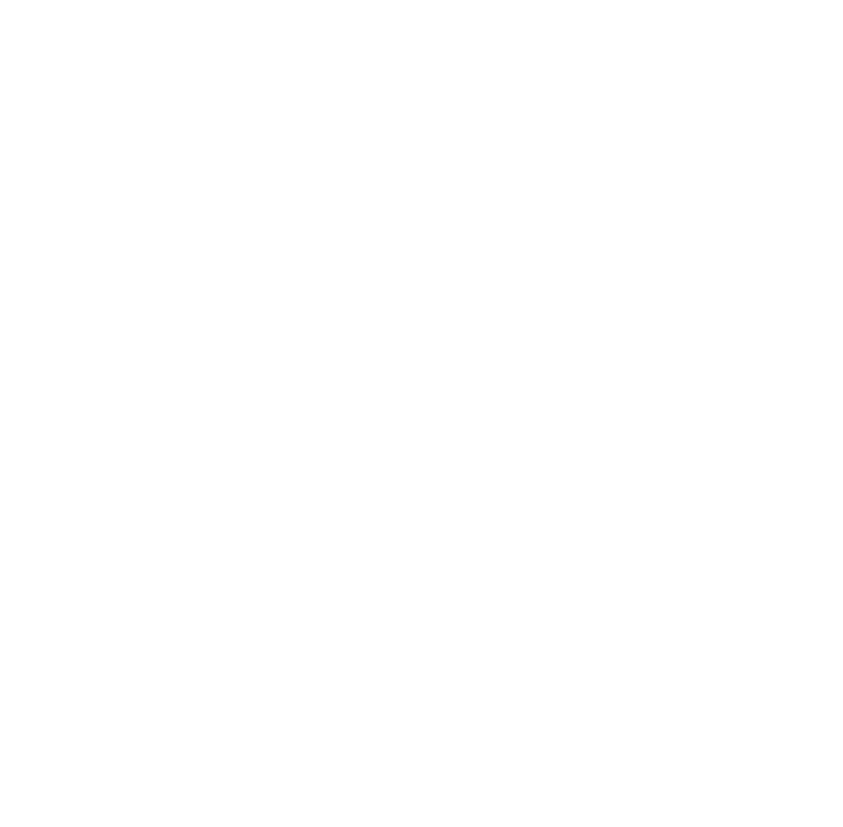scroll, scrollTop: 0, scrollLeft: 0, axis: both 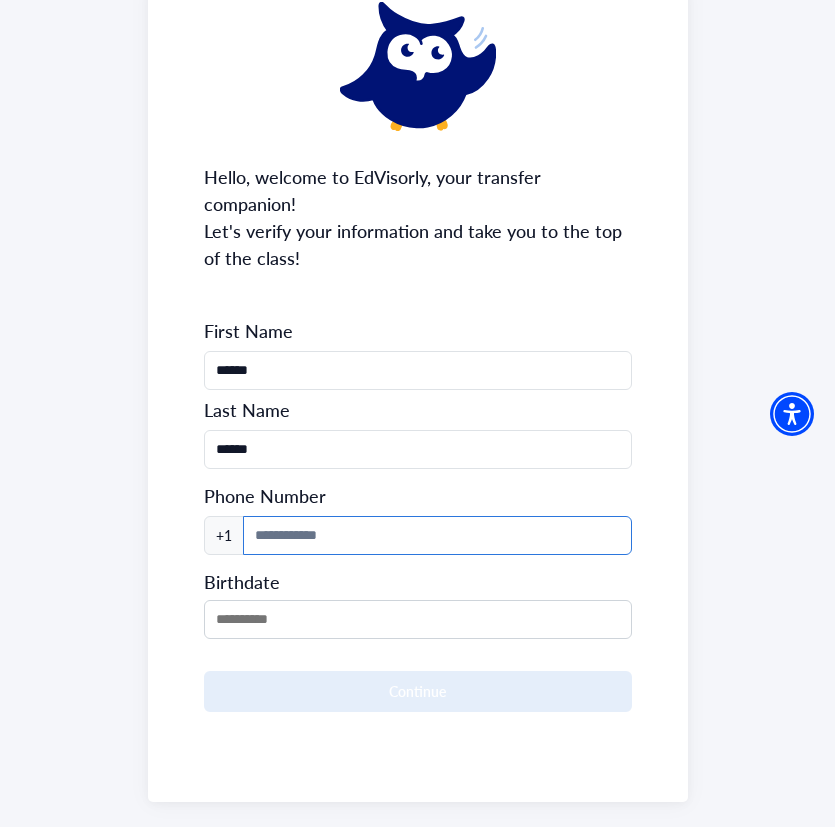 click at bounding box center [437, 535] 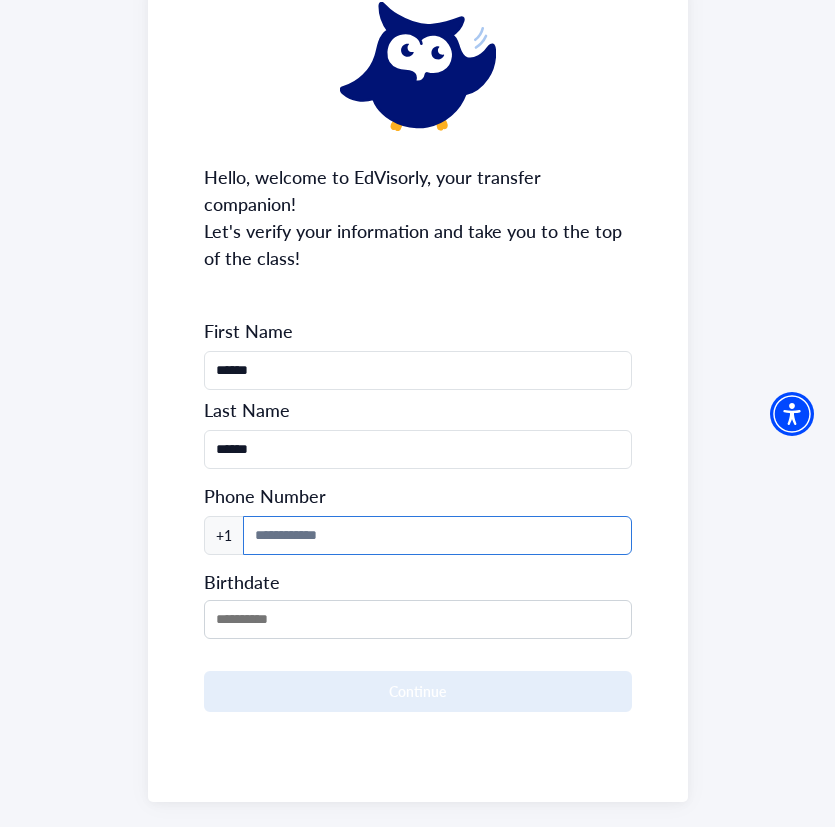 type on "**********" 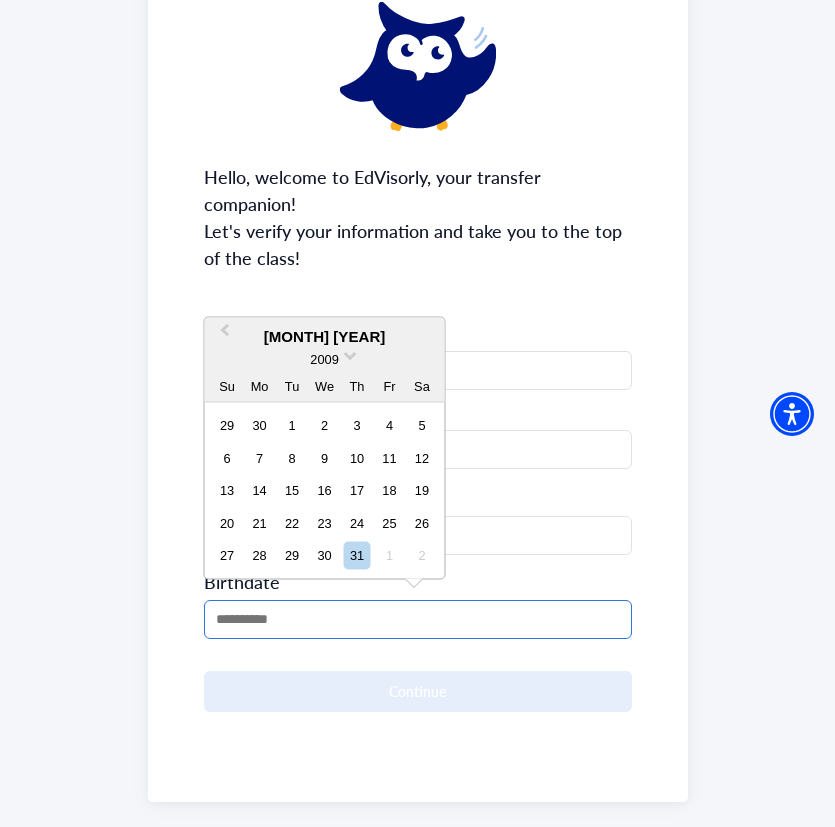 click at bounding box center (418, 619) 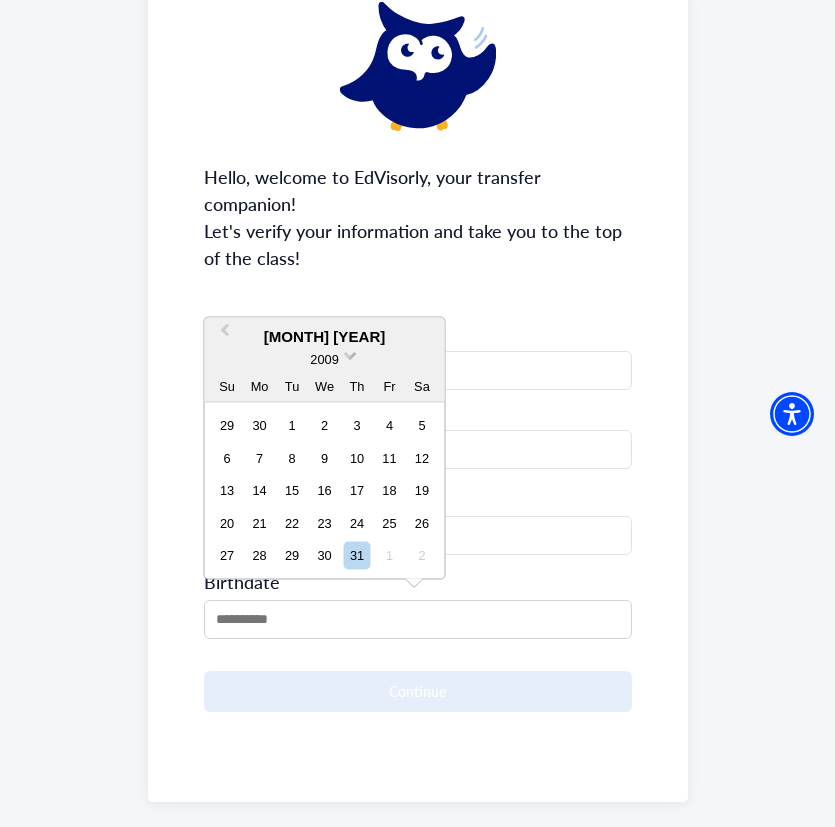 click at bounding box center [350, 353] 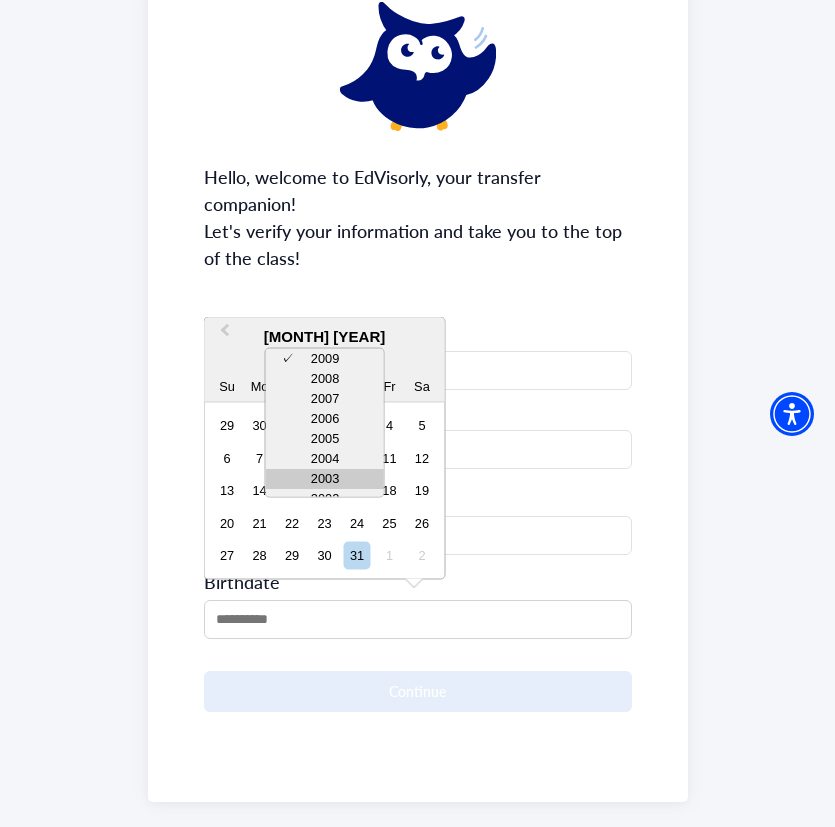 click on "2003" at bounding box center [325, 479] 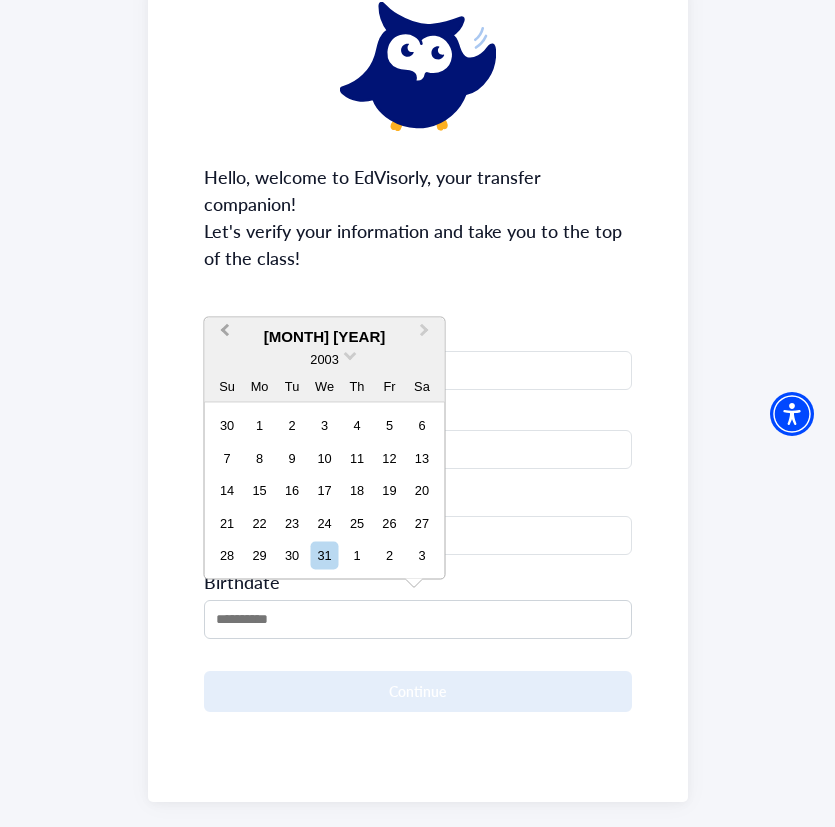 click on "Previous Month" at bounding box center [223, 336] 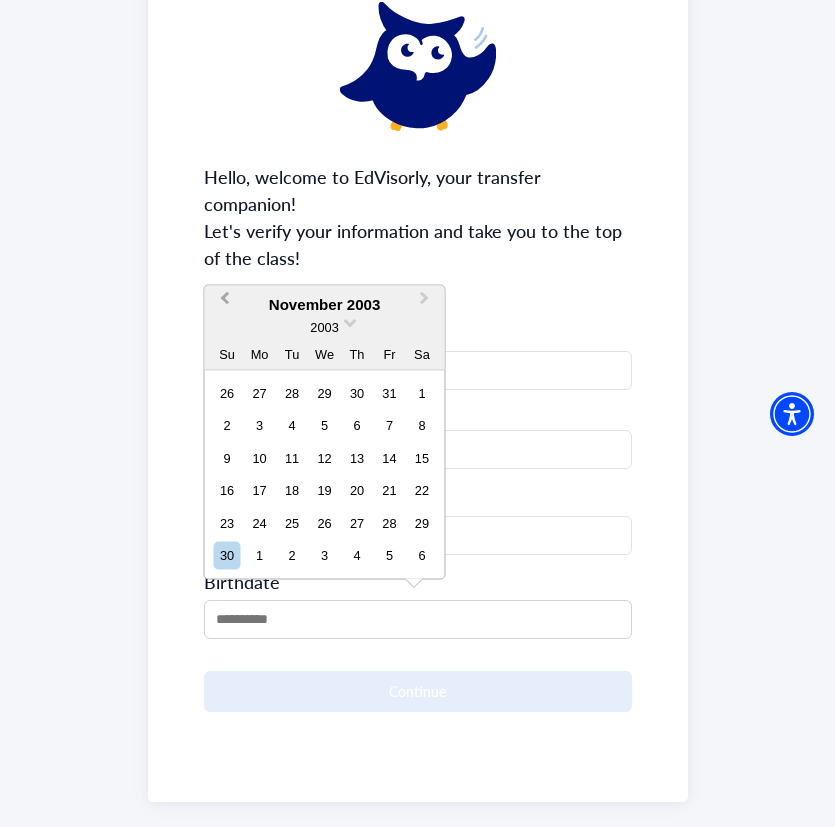 click on "Previous Month" at bounding box center [223, 303] 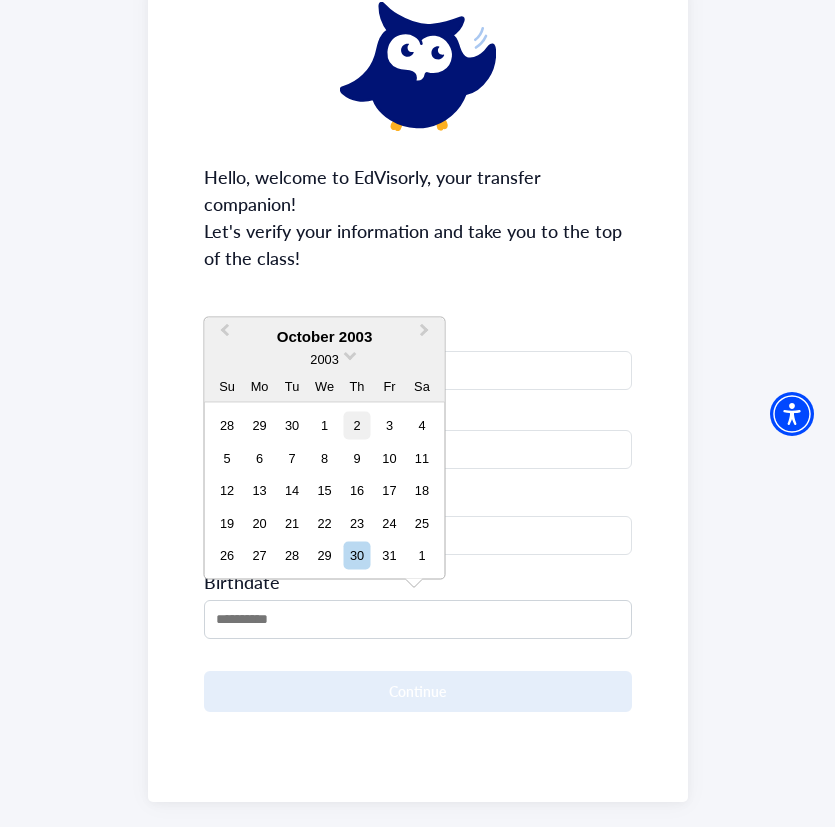 click on "2" at bounding box center (356, 425) 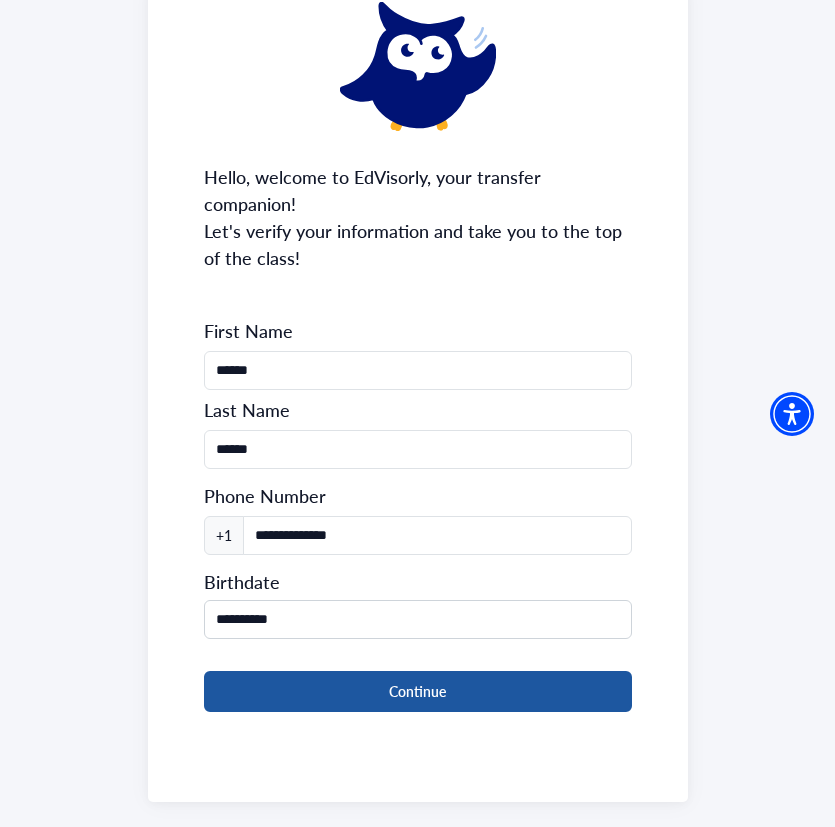click on "Continue" at bounding box center [418, 691] 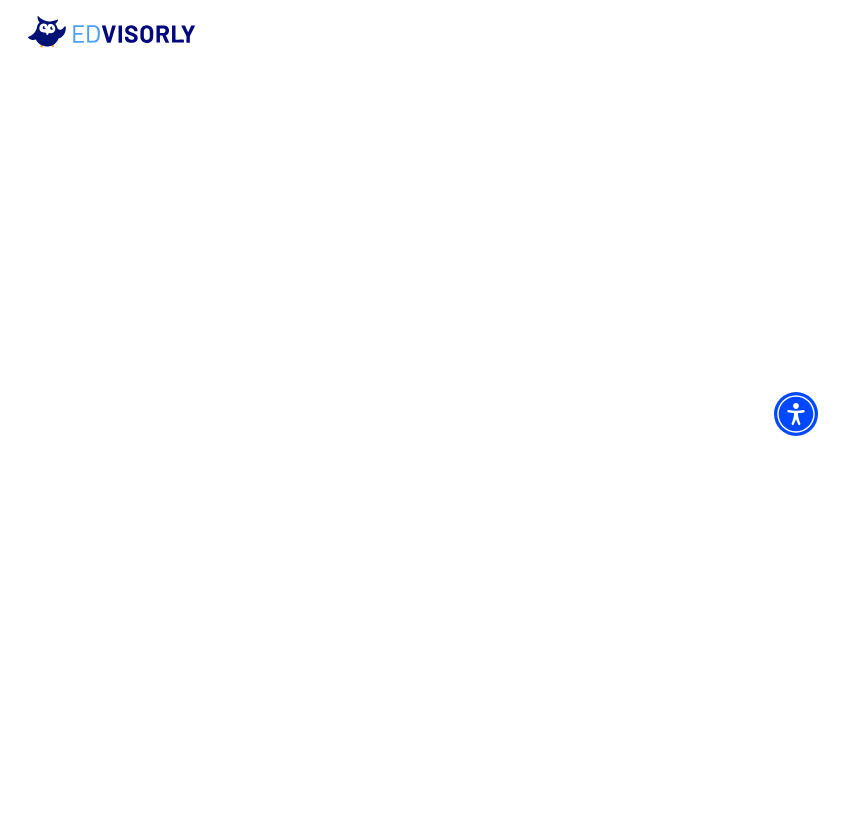 scroll, scrollTop: 0, scrollLeft: 0, axis: both 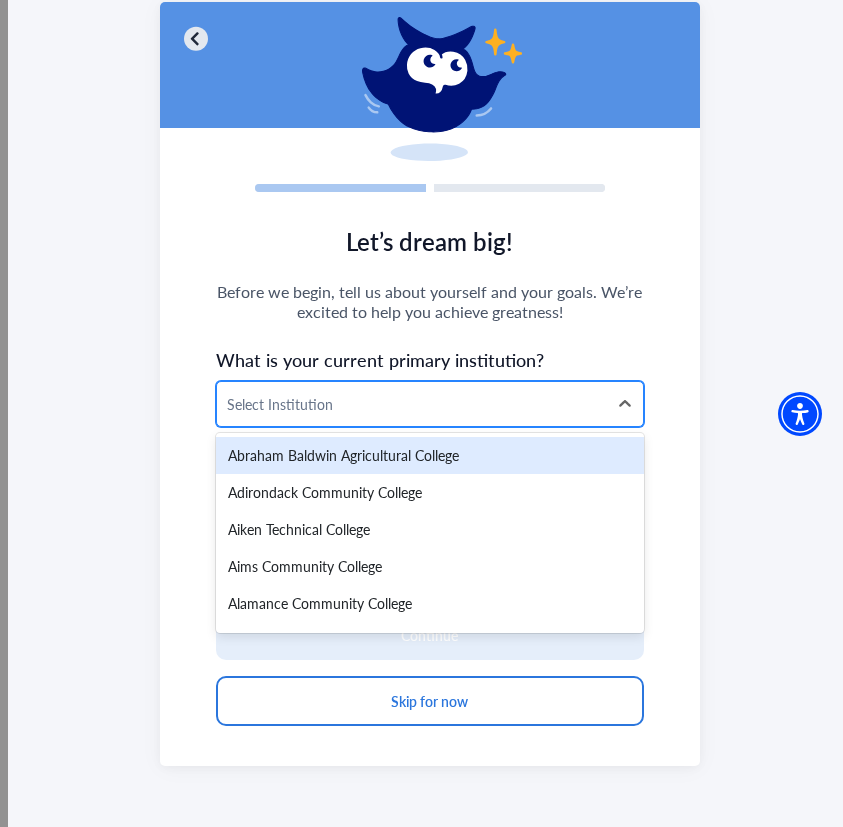click at bounding box center [412, 404] 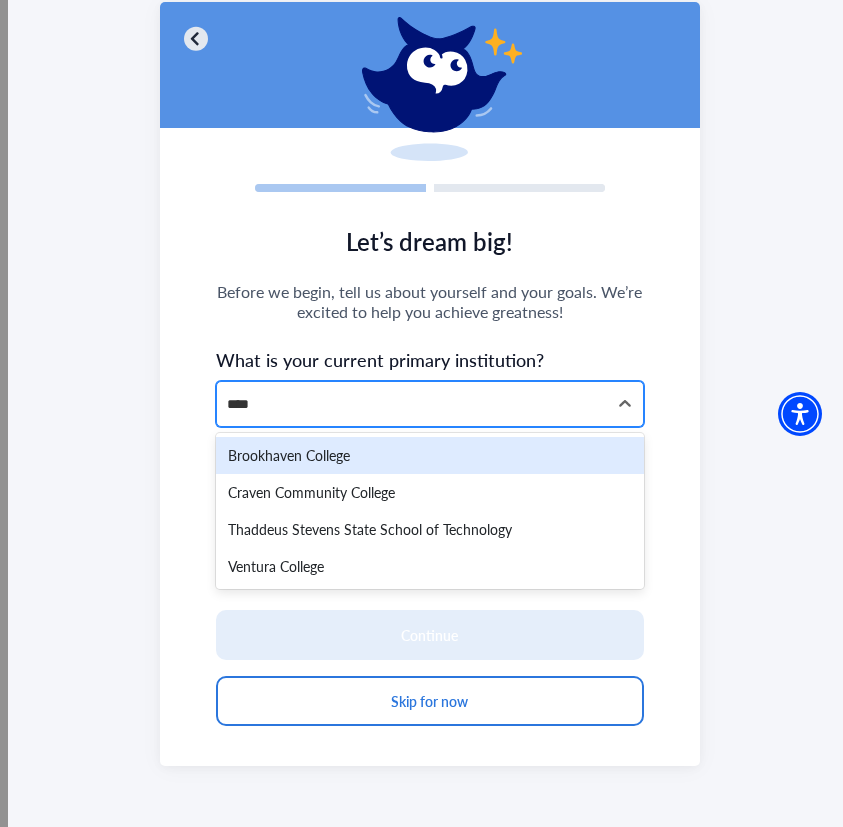 type on "*****" 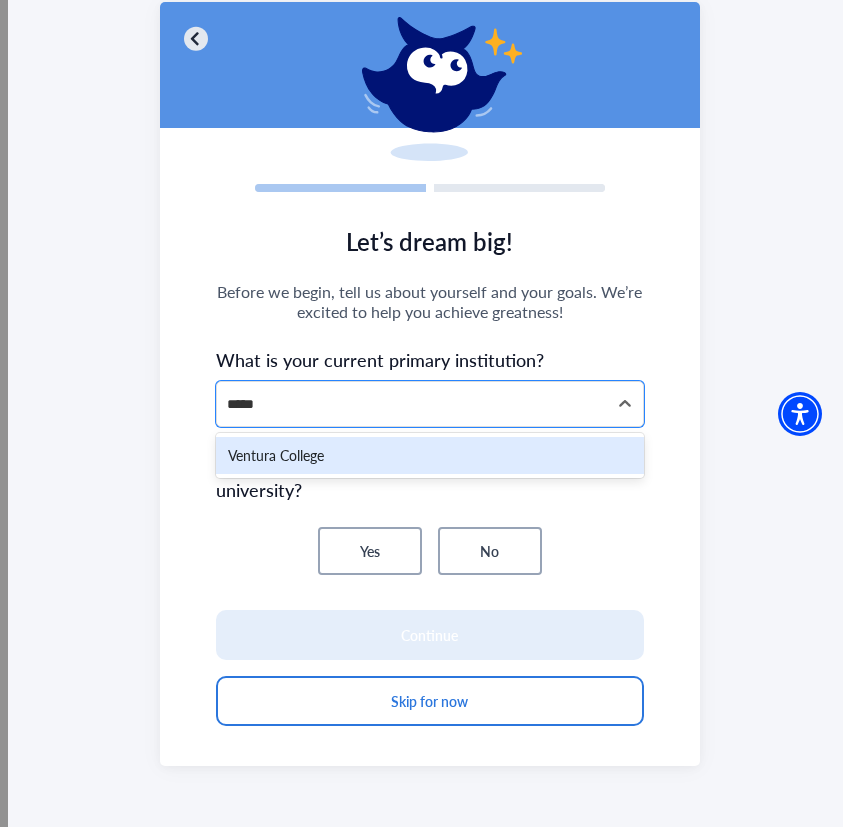 click on "Ventura College" at bounding box center [430, 455] 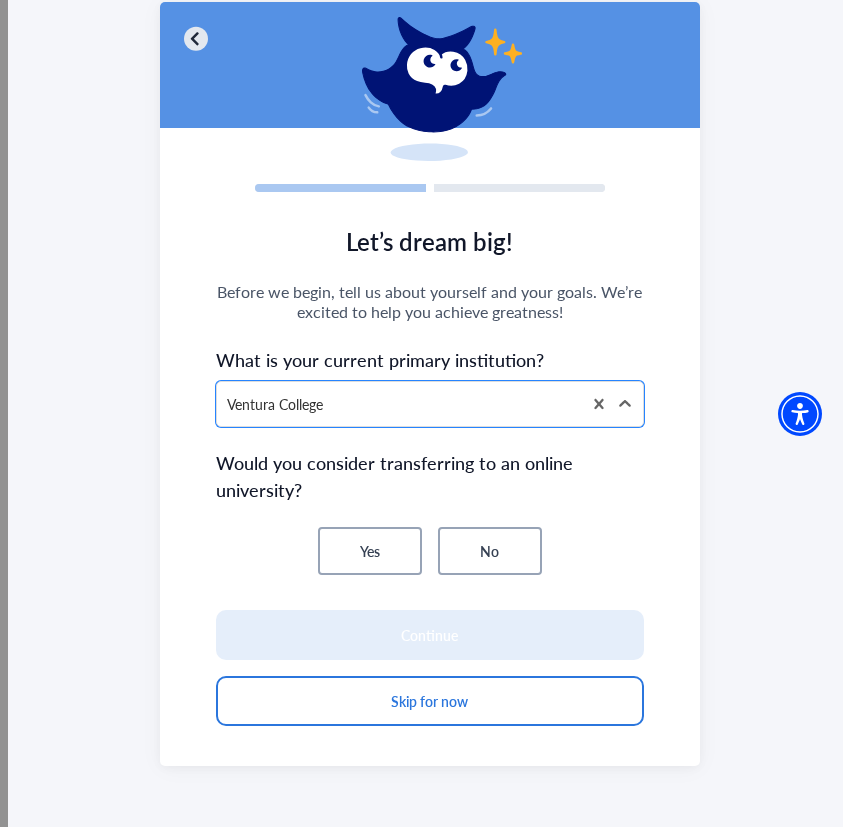 click on "No" at bounding box center [490, 551] 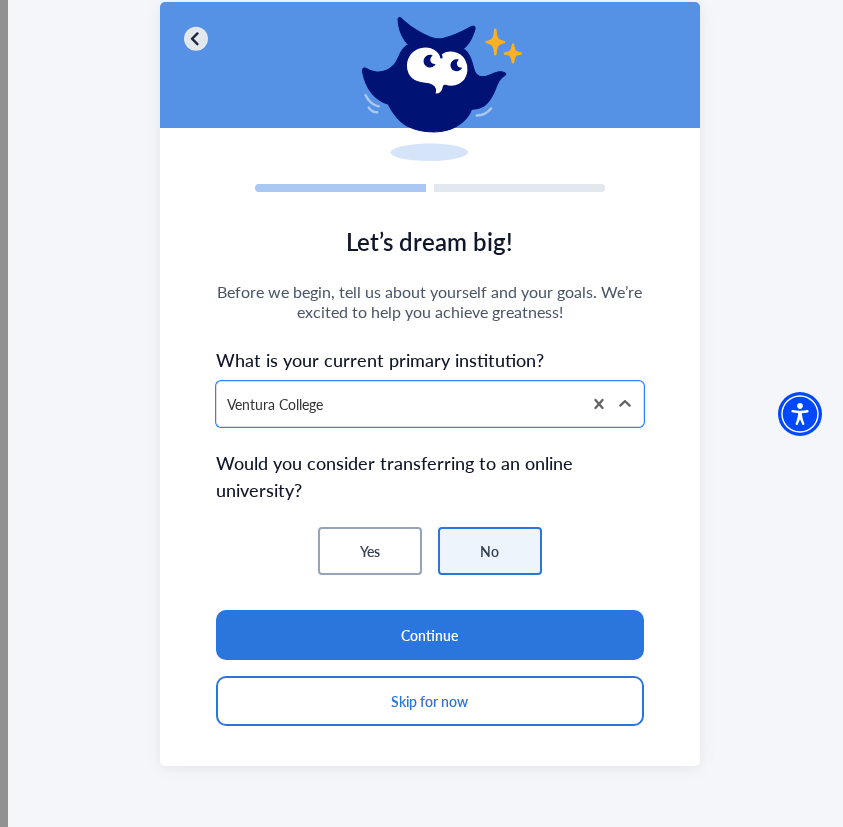 click on "Yes" at bounding box center [370, 551] 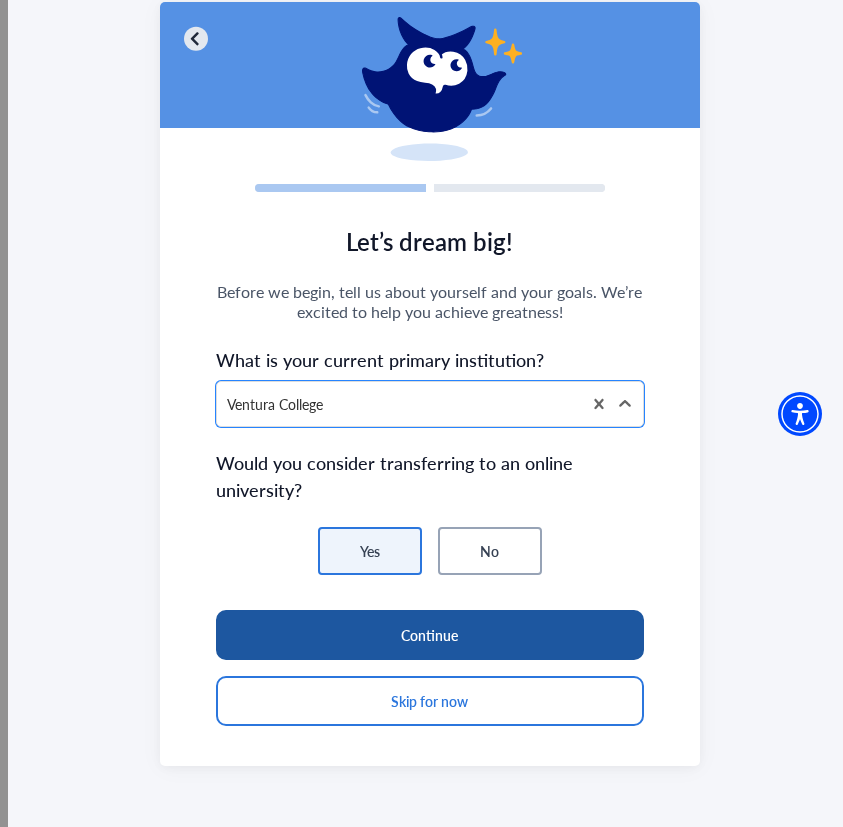 click on "Continue" at bounding box center (430, 635) 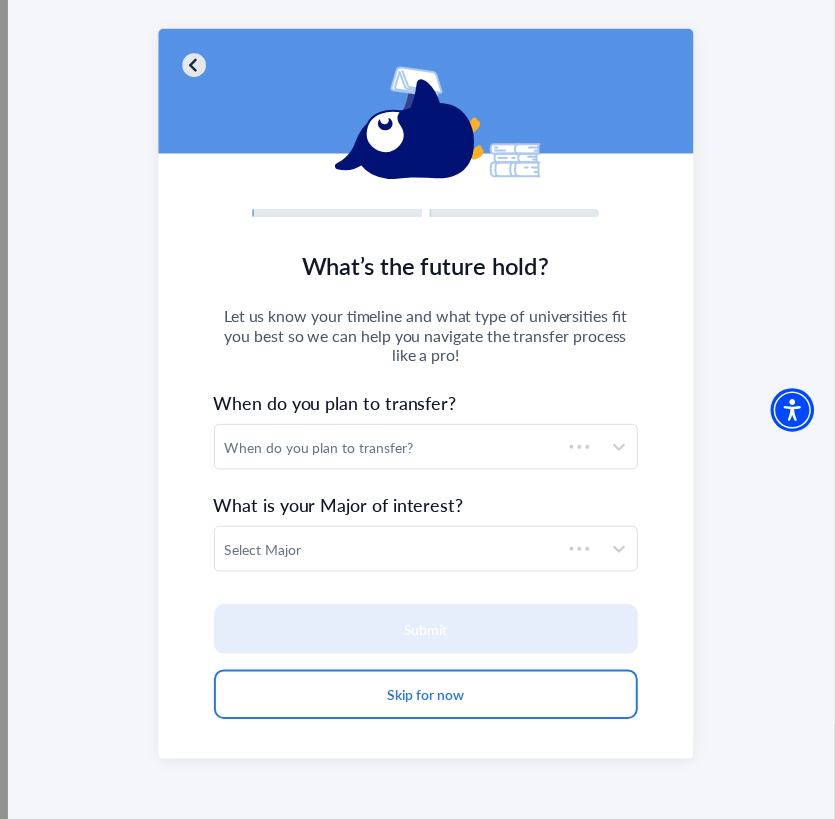 scroll, scrollTop: 96, scrollLeft: 0, axis: vertical 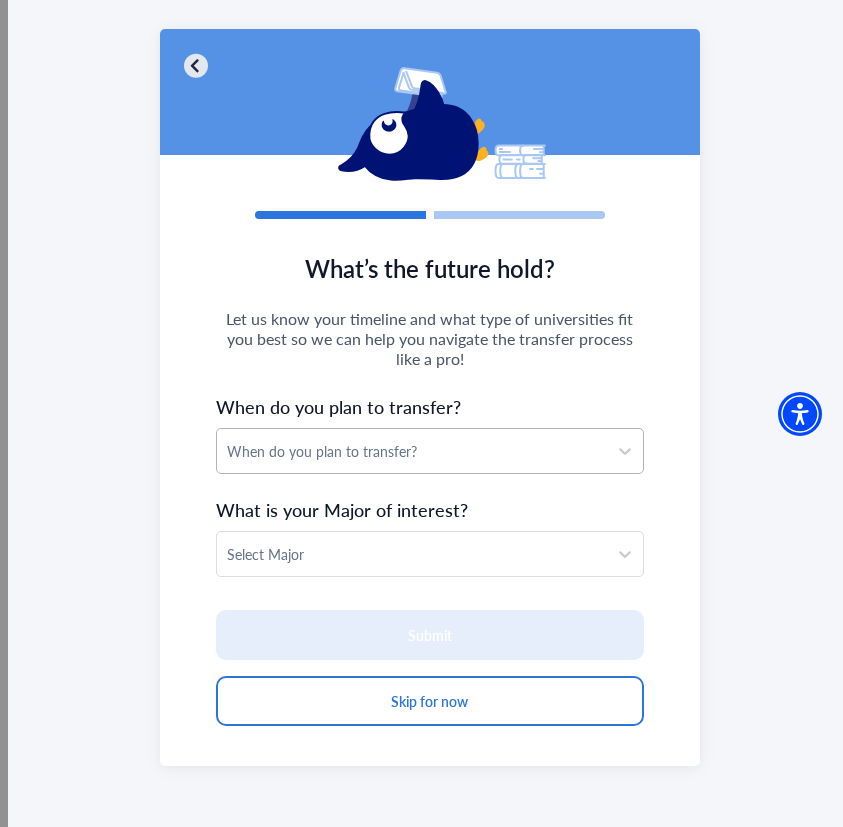 click on "When do you plan to transfer?" at bounding box center (412, 451) 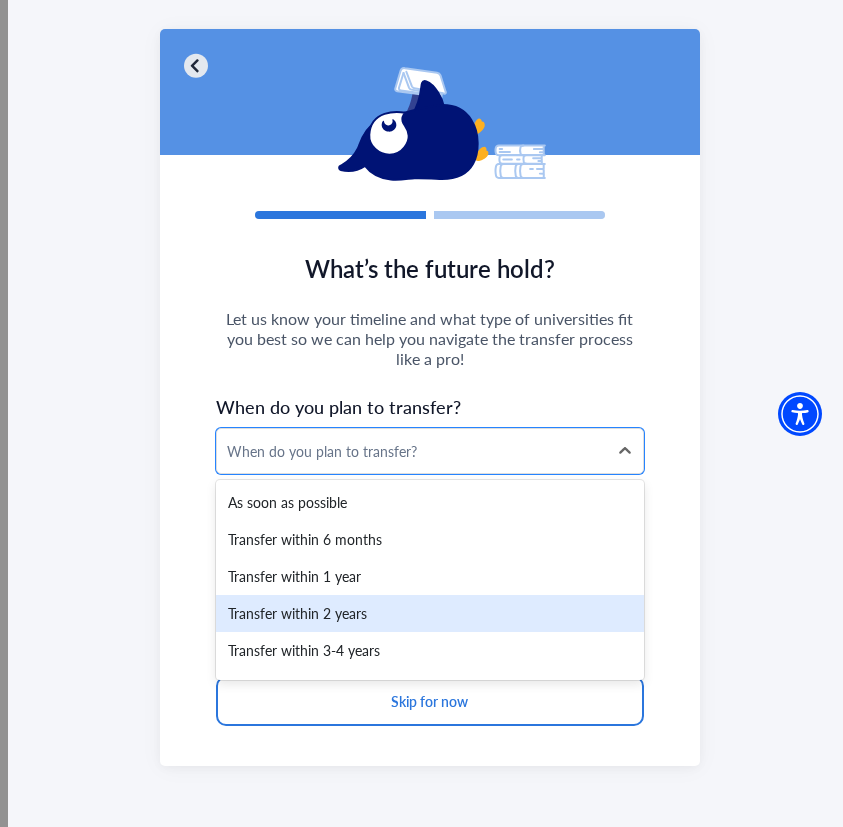 click on "Transfer within 2 years" at bounding box center [430, 613] 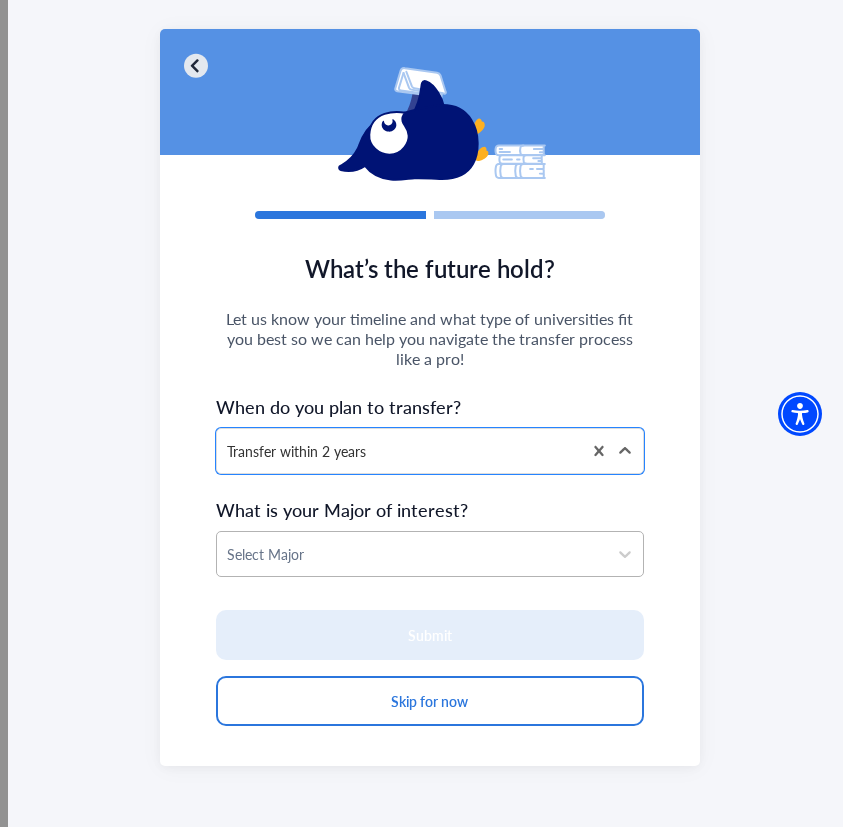 click at bounding box center (412, 554) 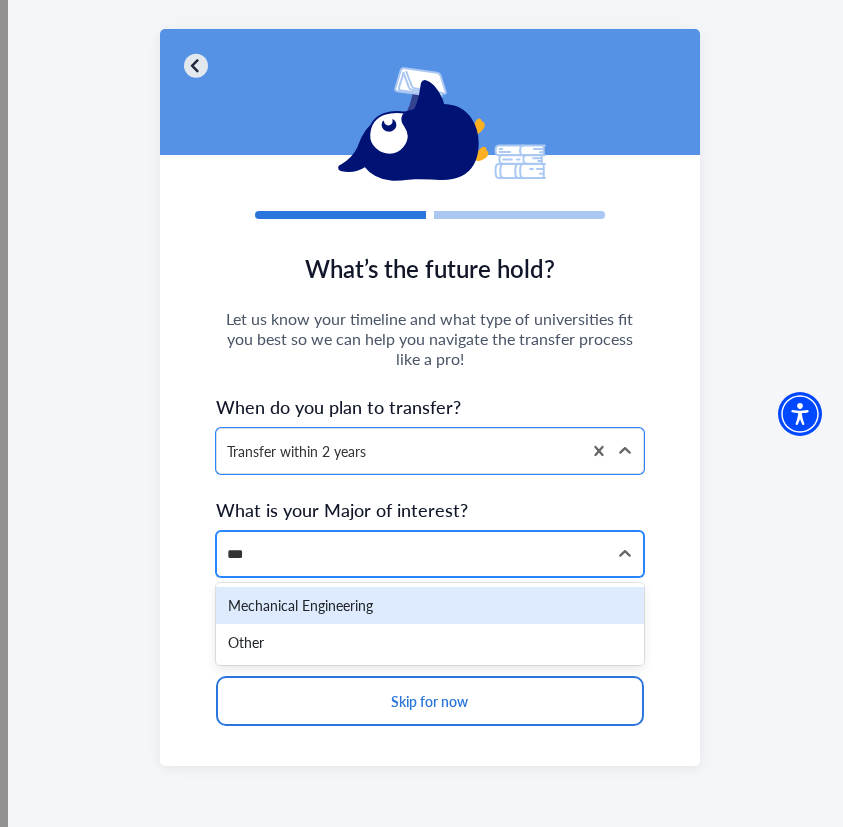 type on "****" 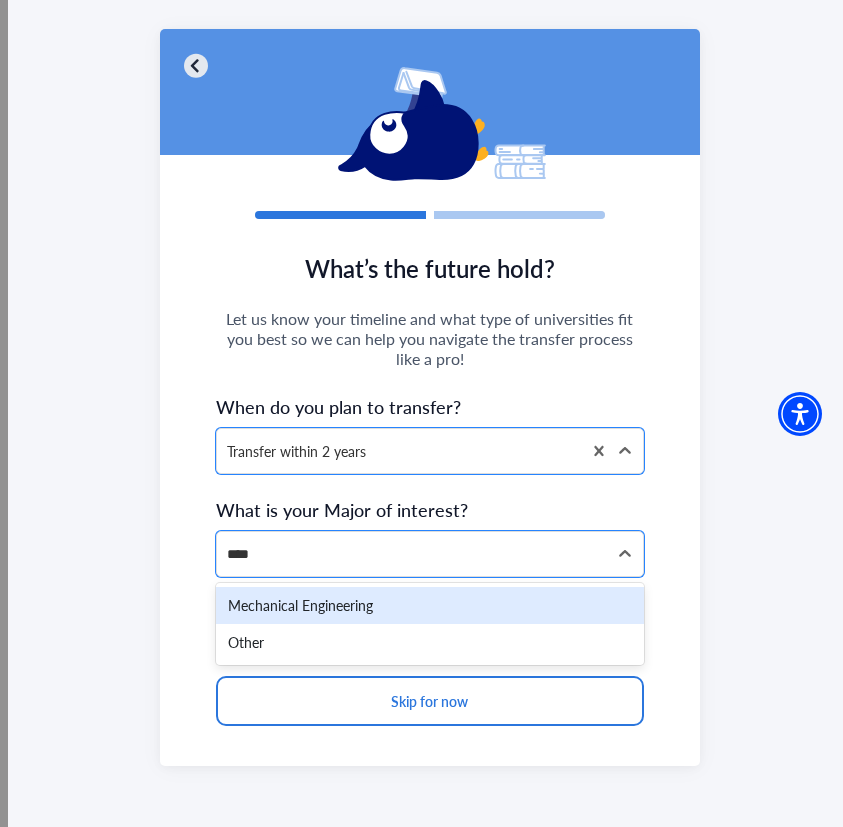 click on "Mechanical Engineering" at bounding box center [430, 605] 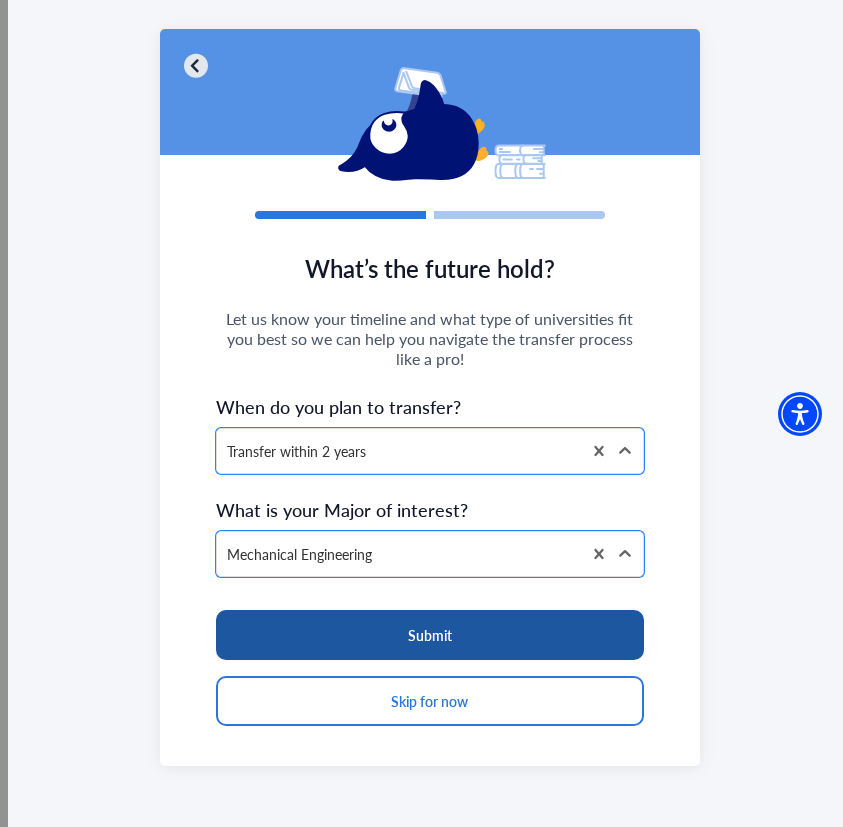 click on "Submit" at bounding box center [430, 635] 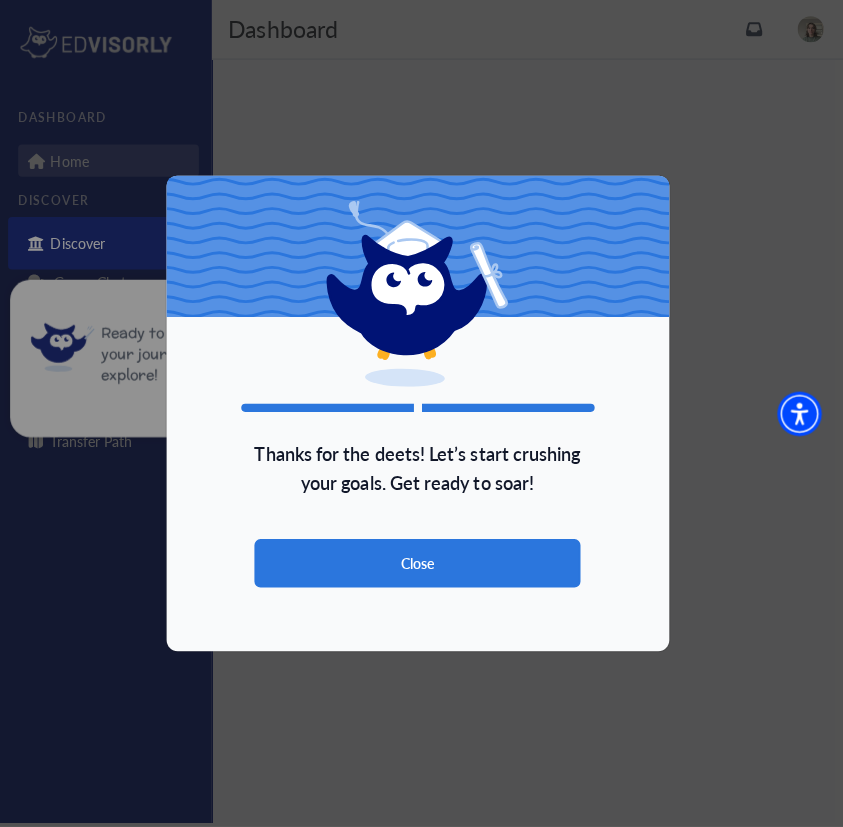 scroll, scrollTop: 0, scrollLeft: 0, axis: both 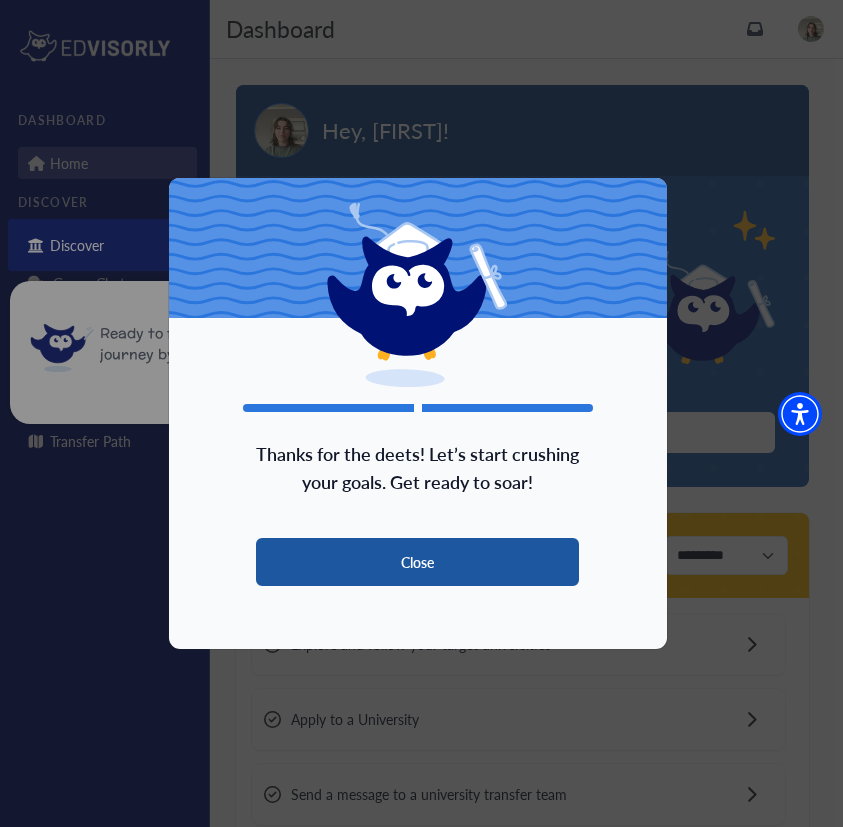 click on "Close" at bounding box center [418, 562] 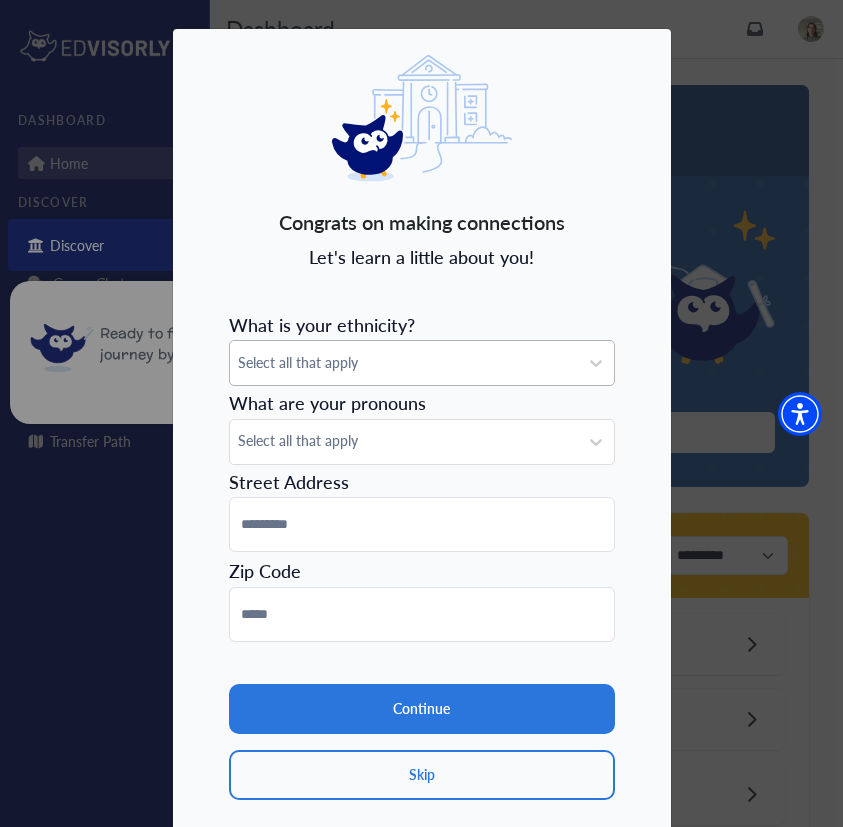 click on "Select all that apply" at bounding box center [404, 362] 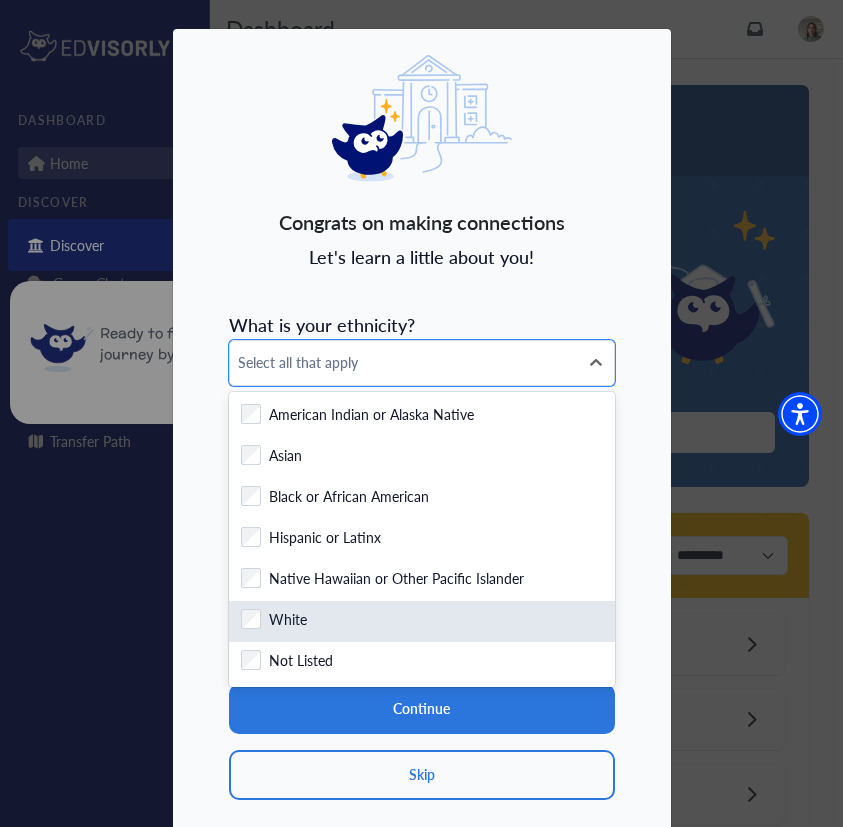 click on "White" at bounding box center (288, 621) 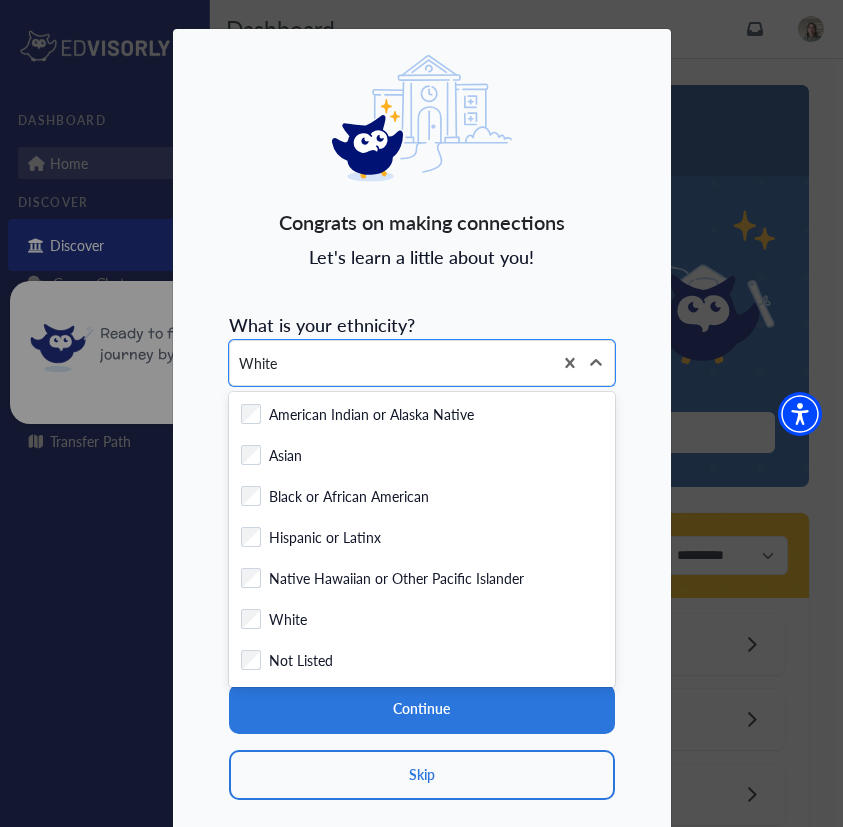 click on "Congrats on making connections Let's learn a little about you! What is your ethnicity? option White, selected. American Indian or Alaska Native, 1 of 7. 7 results available. Use Up and Down to choose options, press Enter to select the currently focused option, press Escape to exit the menu, press Tab to select the option and exit the menu. White Checkbox field American Indian or Alaska Native Checkbox field Asian Checkbox field Black or African American Checkbox field Hispanic or Latinx Checkbox field Native Hawaiian or Other Pacific Islander Checkbox field White Checkbox field Not Listed What are your pronouns Select all that apply [STREET_ADDRESS] [ZIP_CODE] Continue Skip" at bounding box center [422, 441] 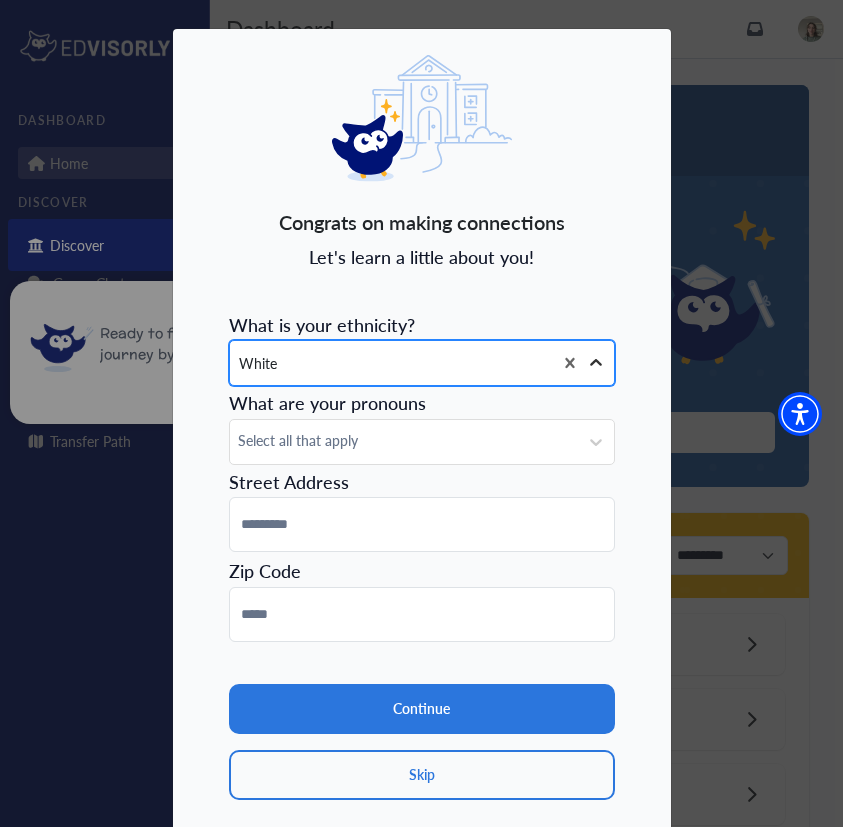 click 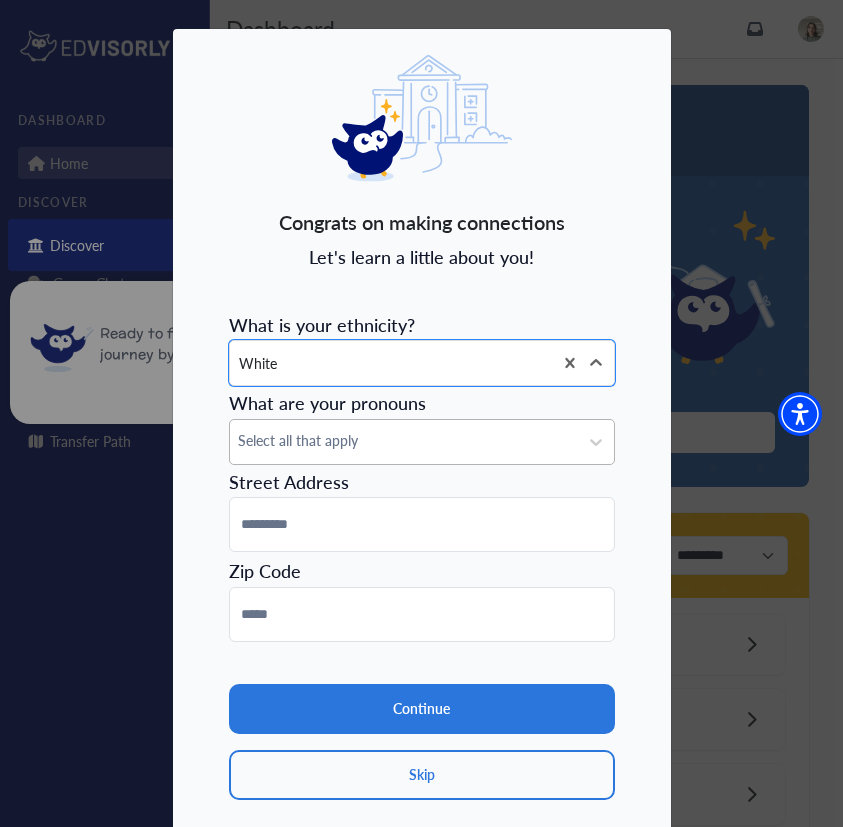 click on "Select all that apply" at bounding box center (404, 442) 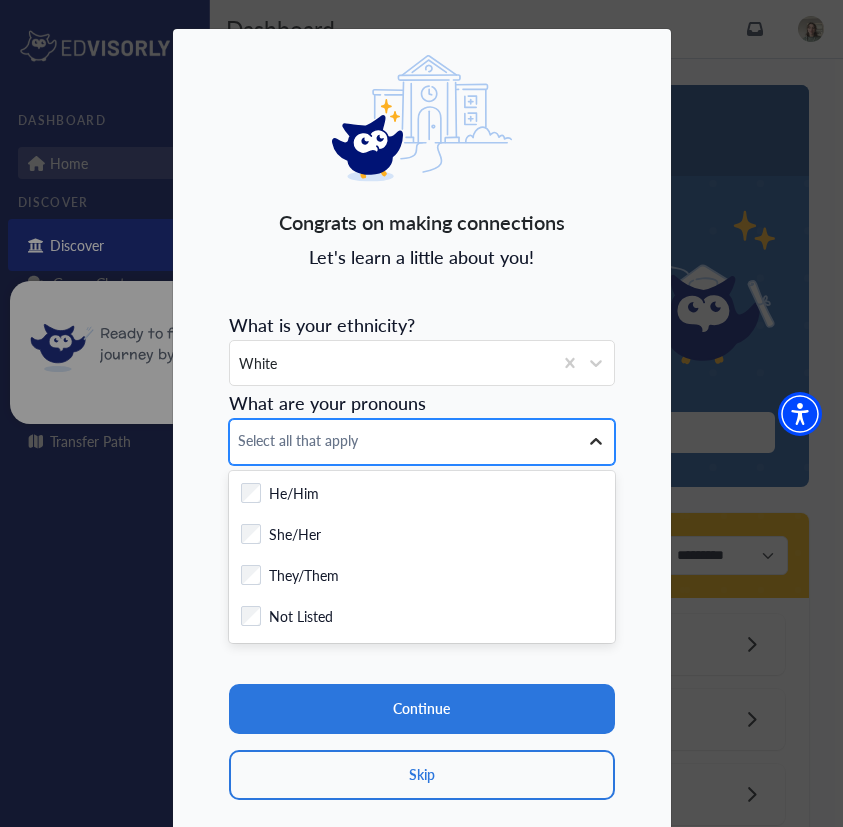 click 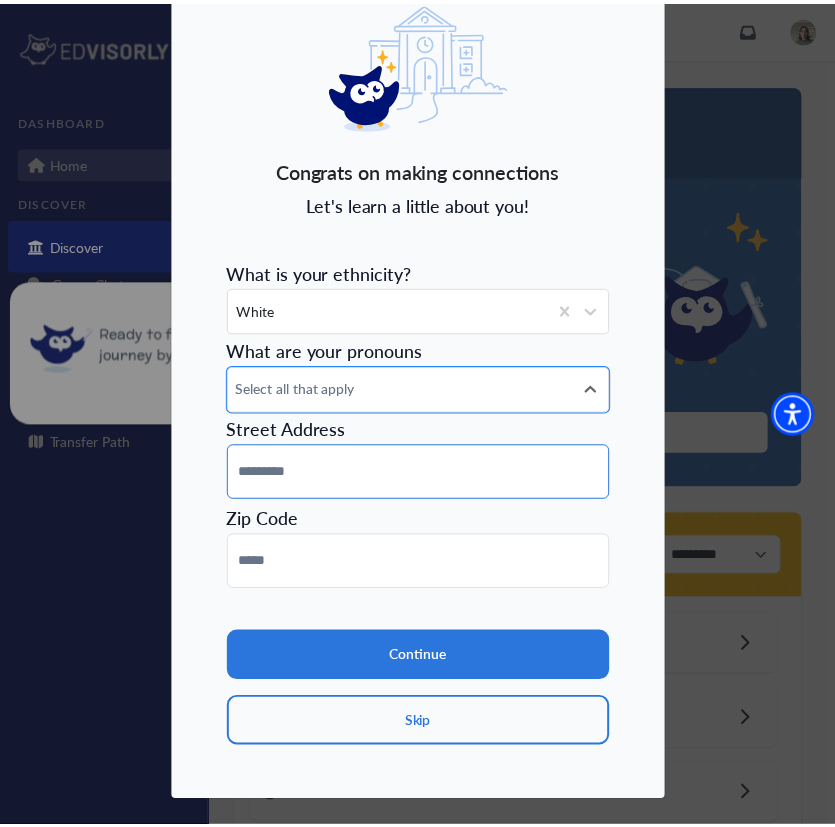 scroll, scrollTop: 55, scrollLeft: 0, axis: vertical 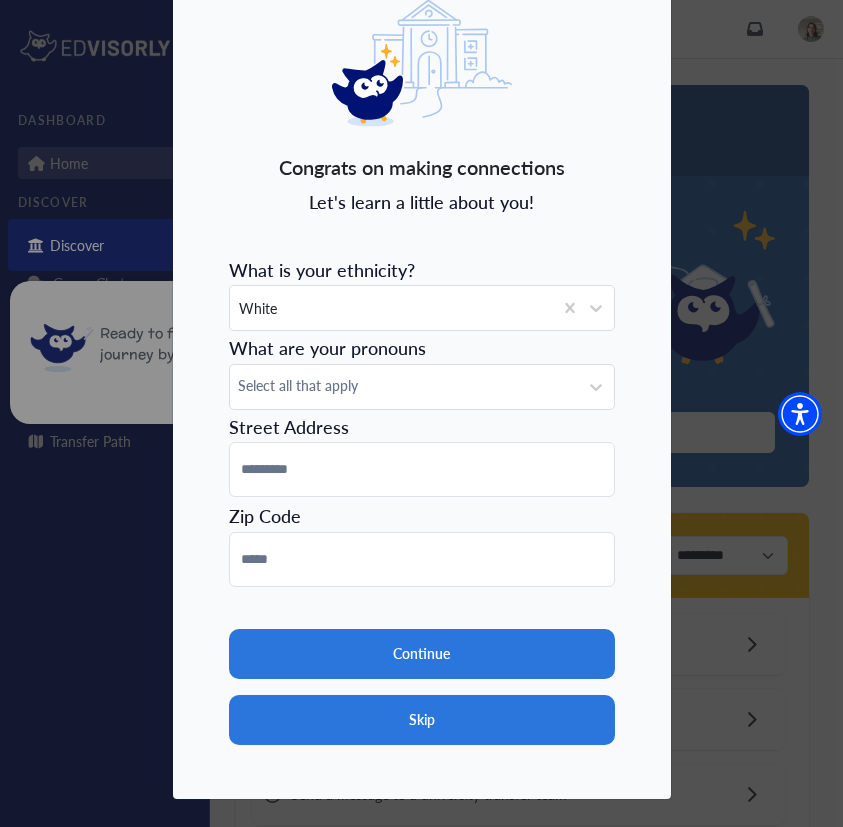 click on "Skip" at bounding box center [422, 720] 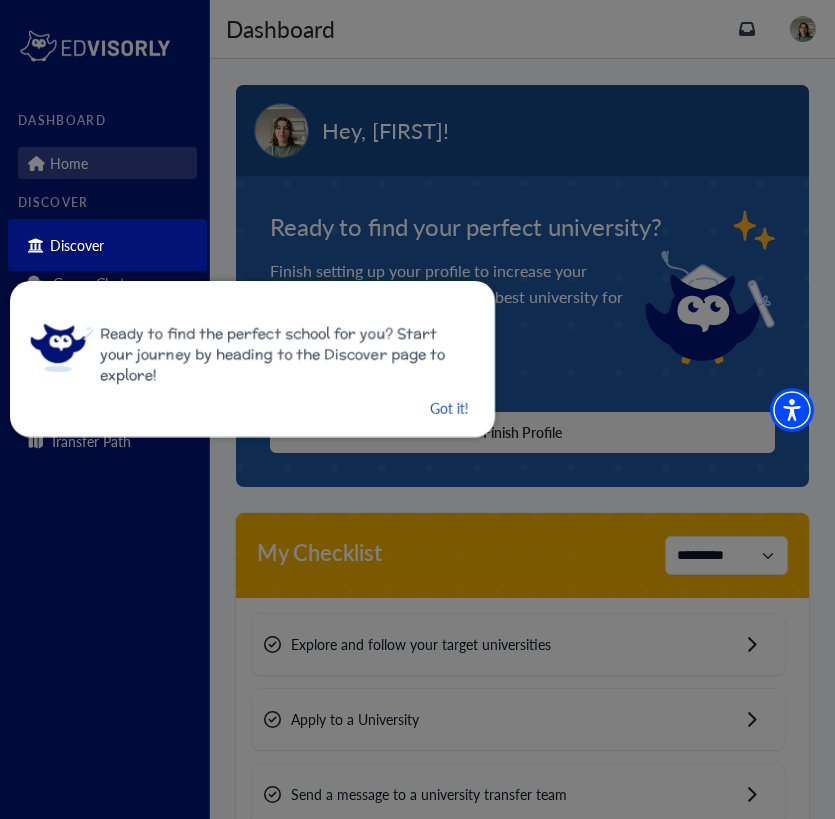 click on "Got it!" at bounding box center (449, 408) 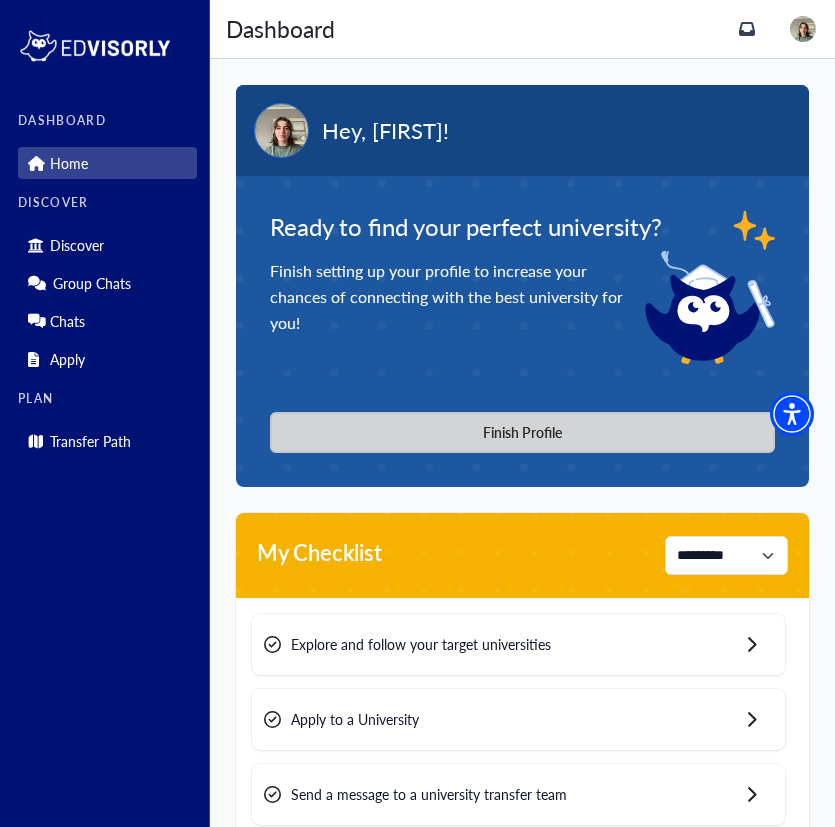 click on "Finish Profile" at bounding box center (522, 432) 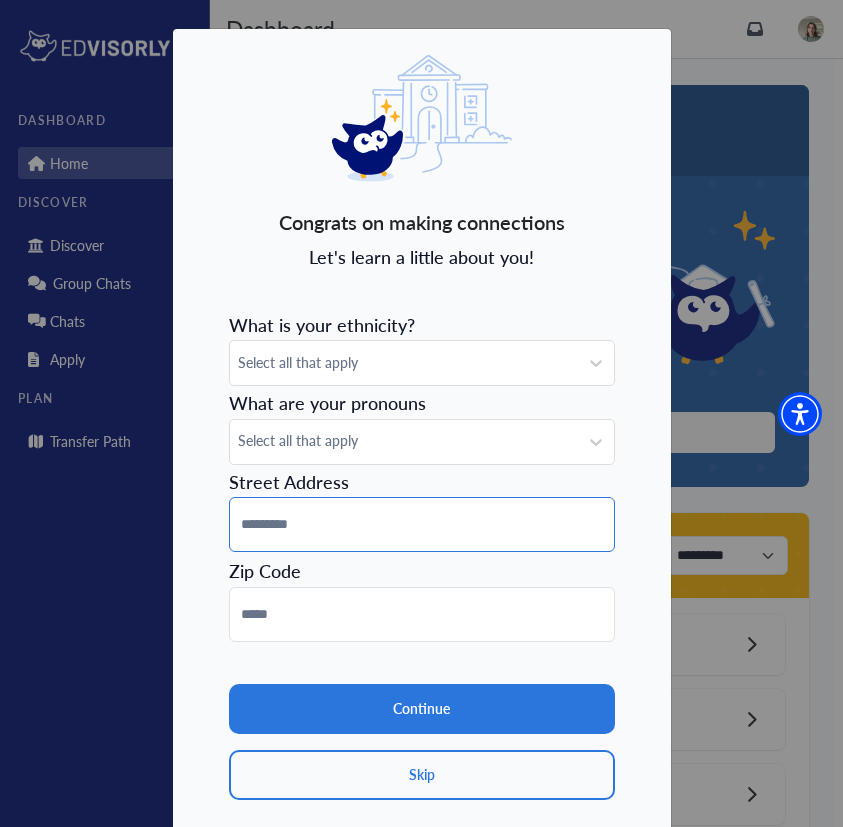 click at bounding box center (422, 524) 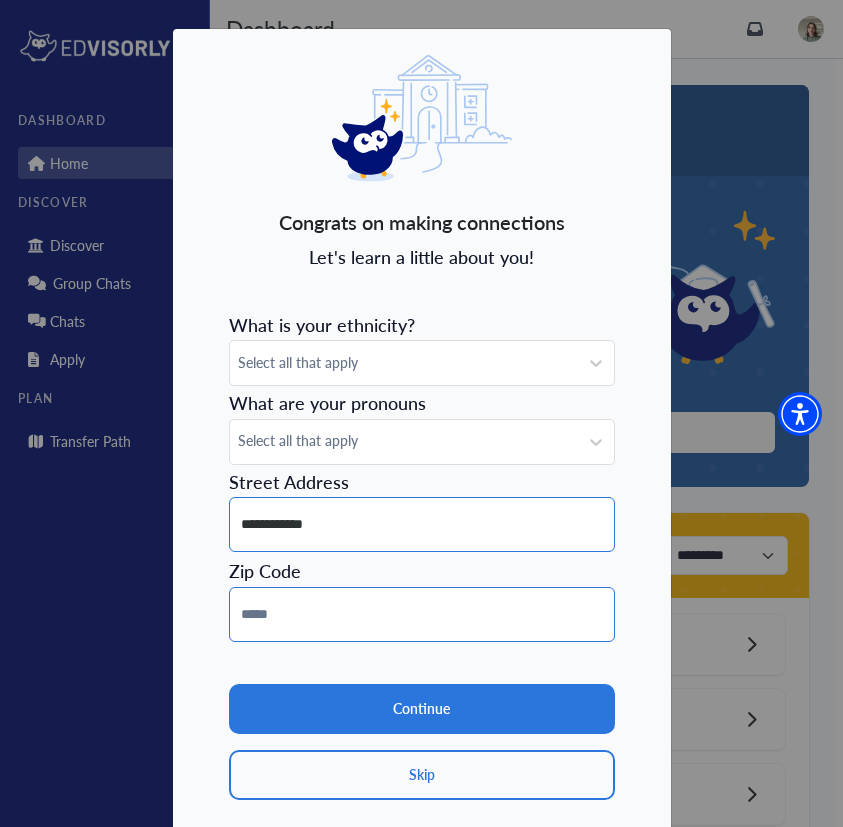 type on "**********" 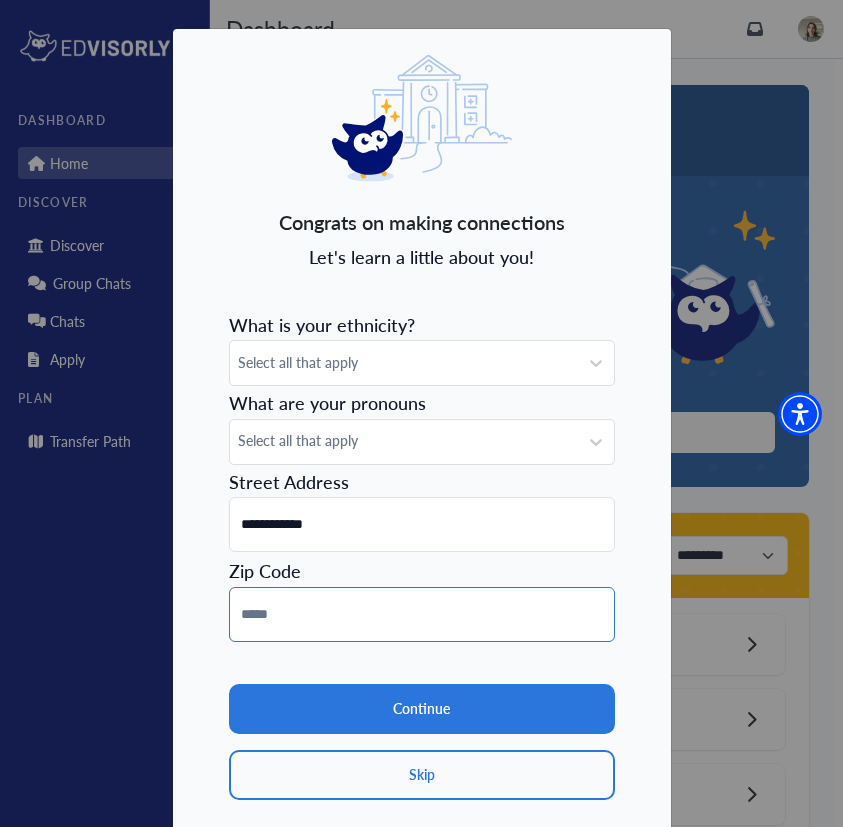 click at bounding box center [422, 614] 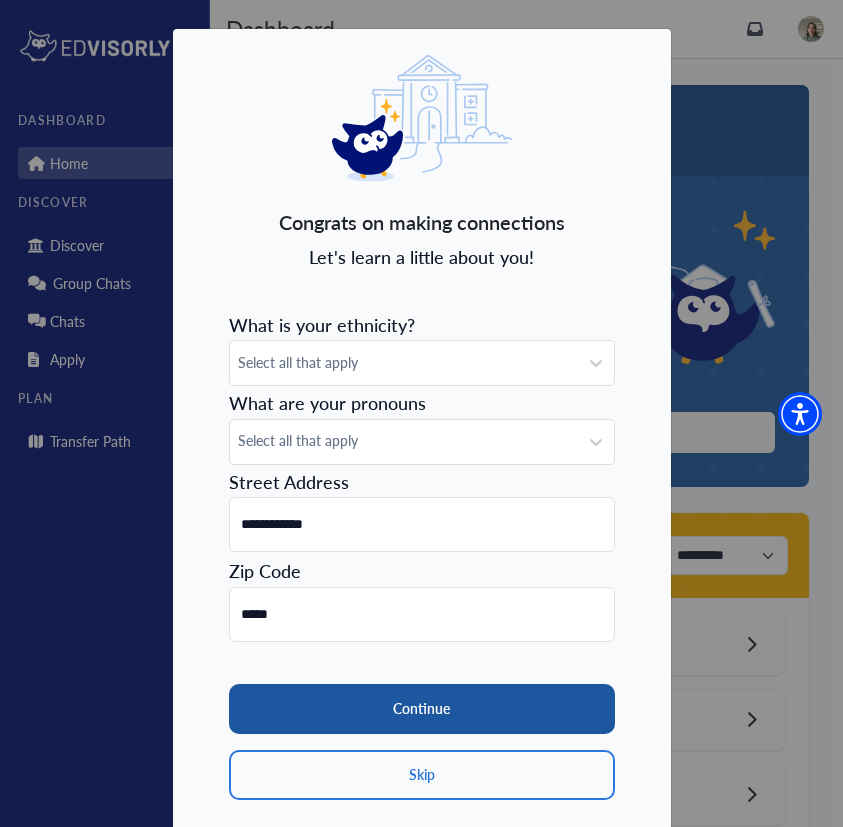 click on "Continue" at bounding box center (422, 709) 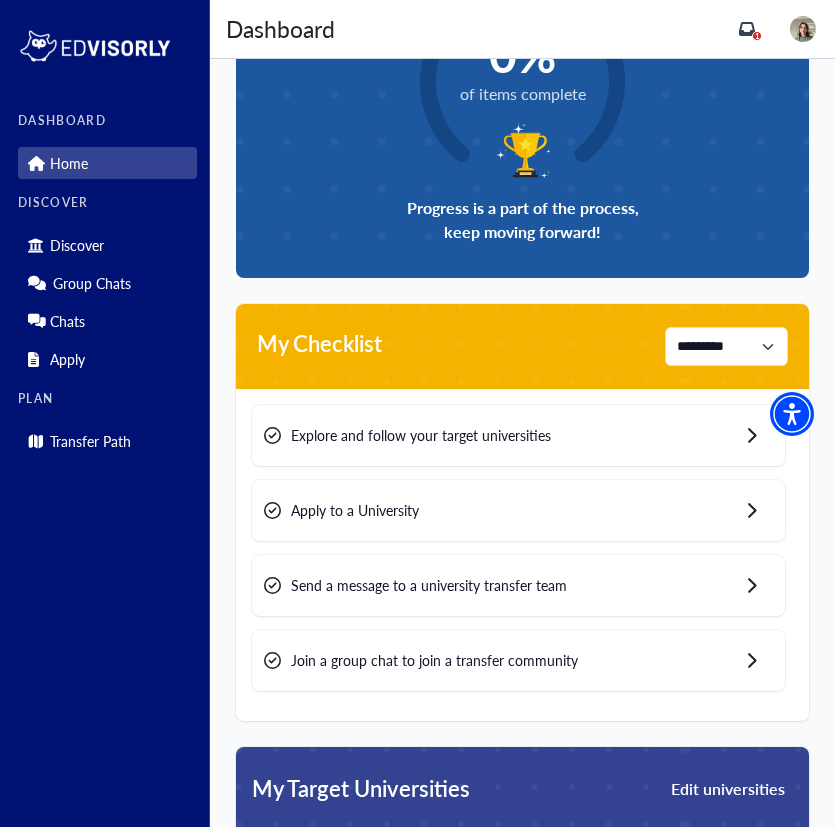 scroll, scrollTop: 239, scrollLeft: 0, axis: vertical 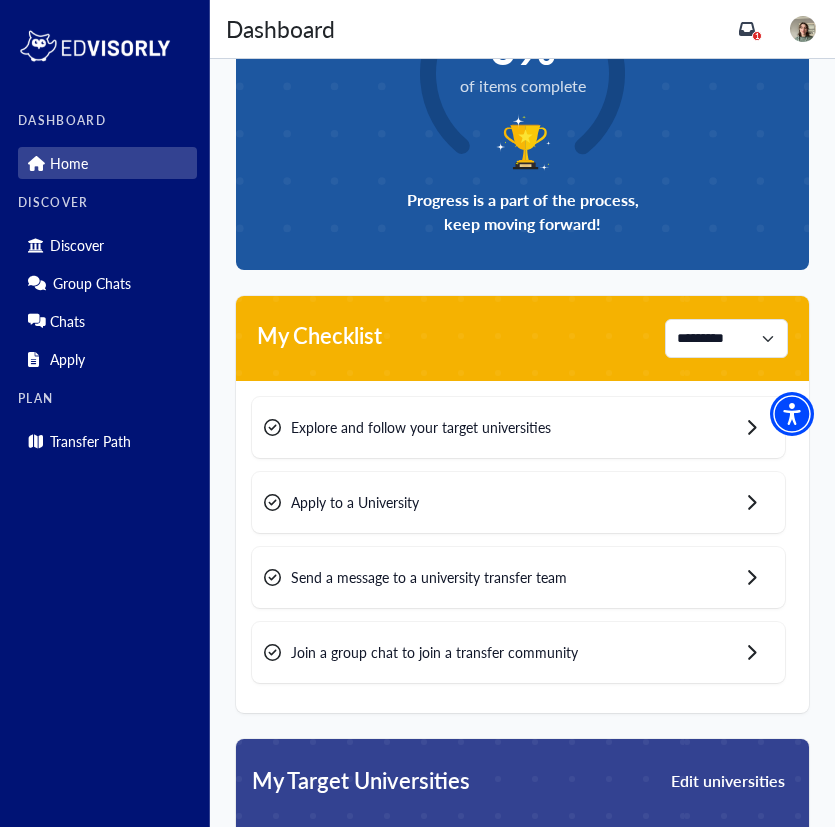 click on "Explore and follow your target universities" at bounding box center [518, 427] 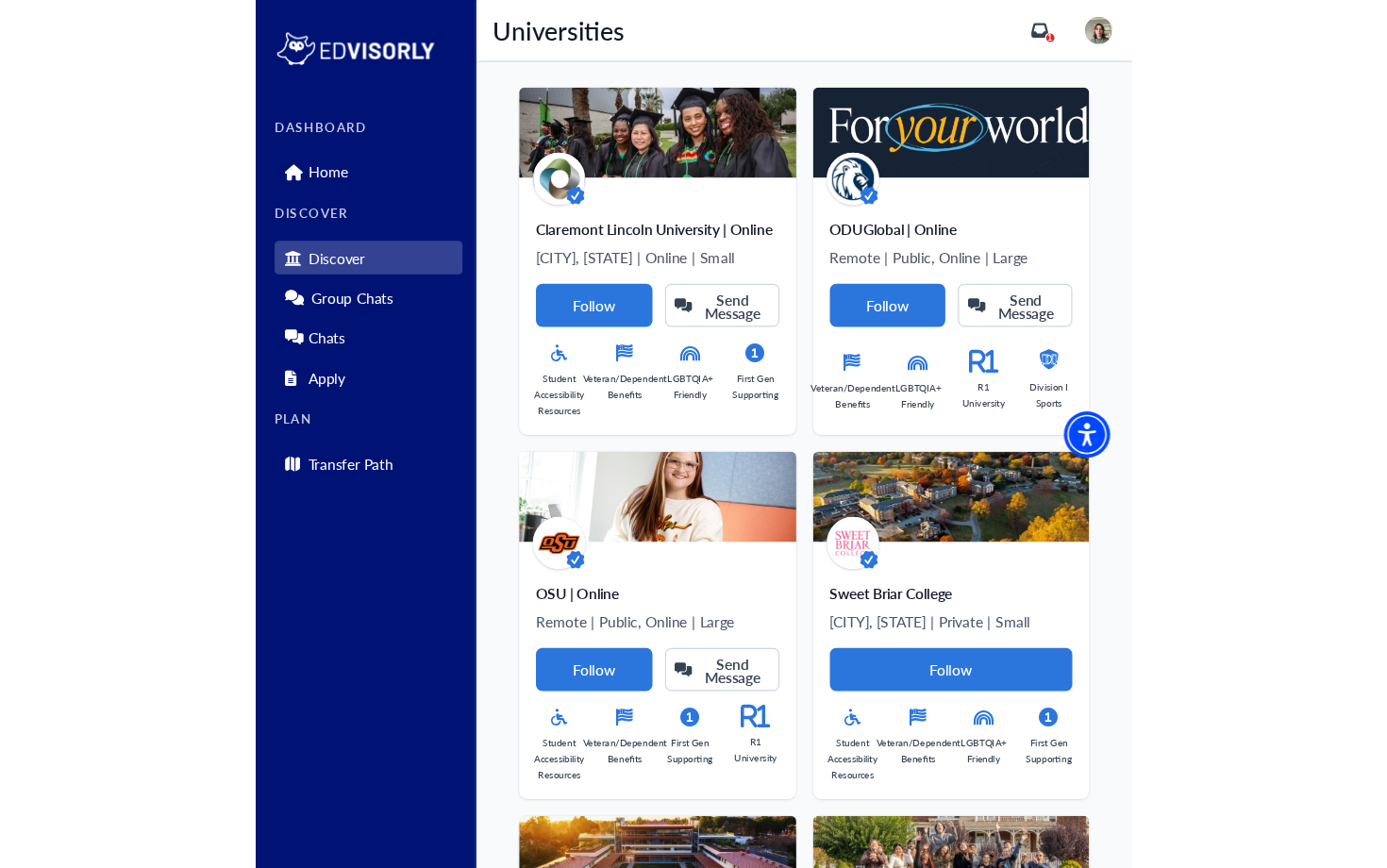 scroll, scrollTop: 0, scrollLeft: 0, axis: both 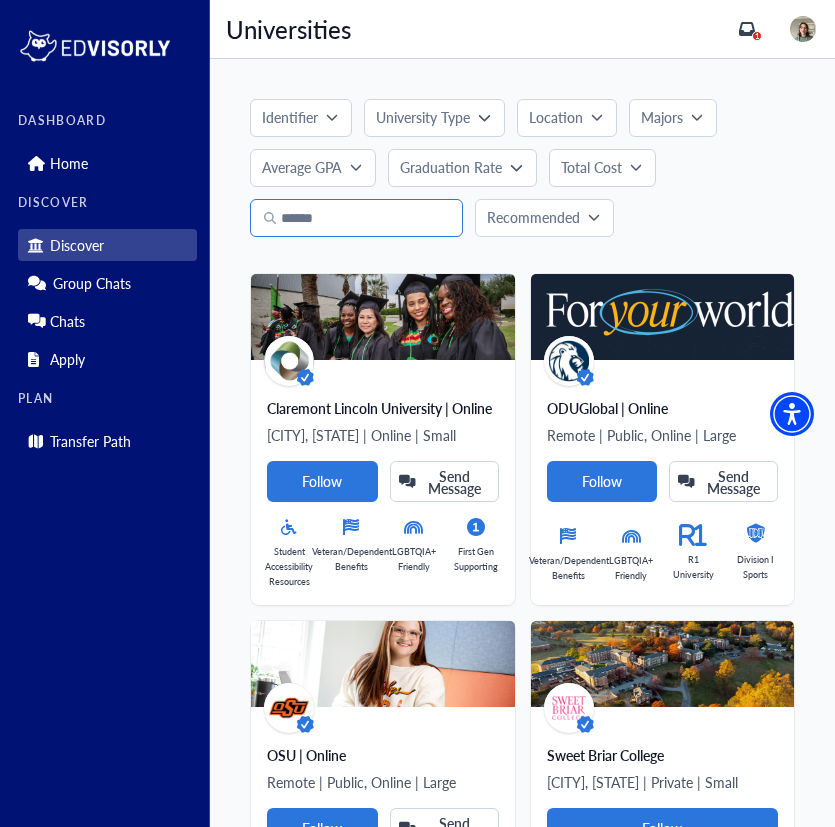 click at bounding box center (356, 218) 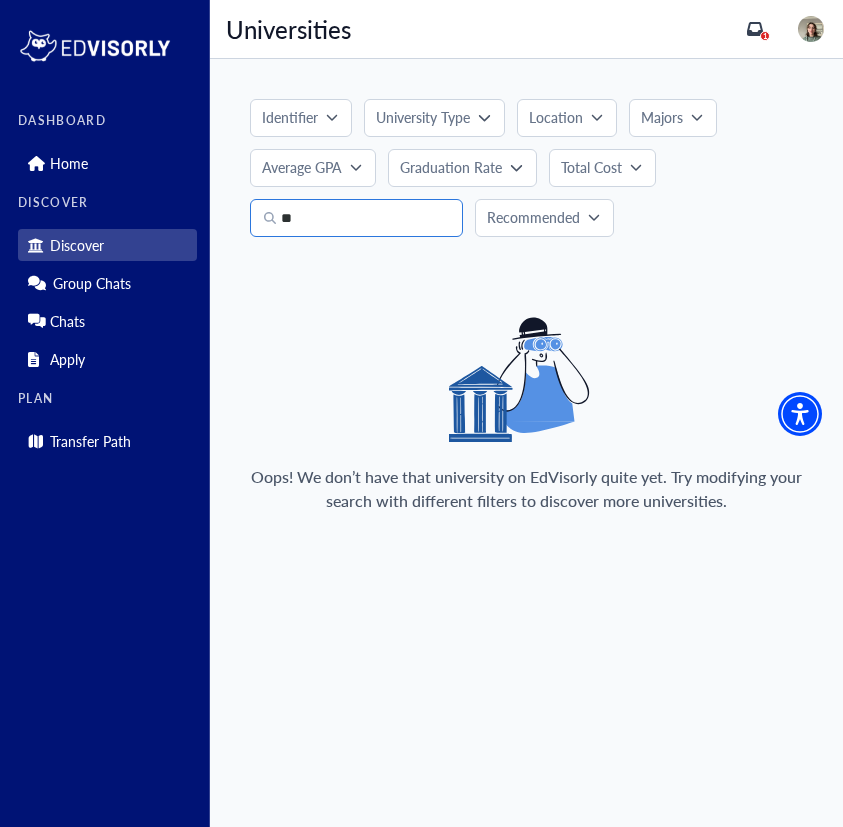 type on "*" 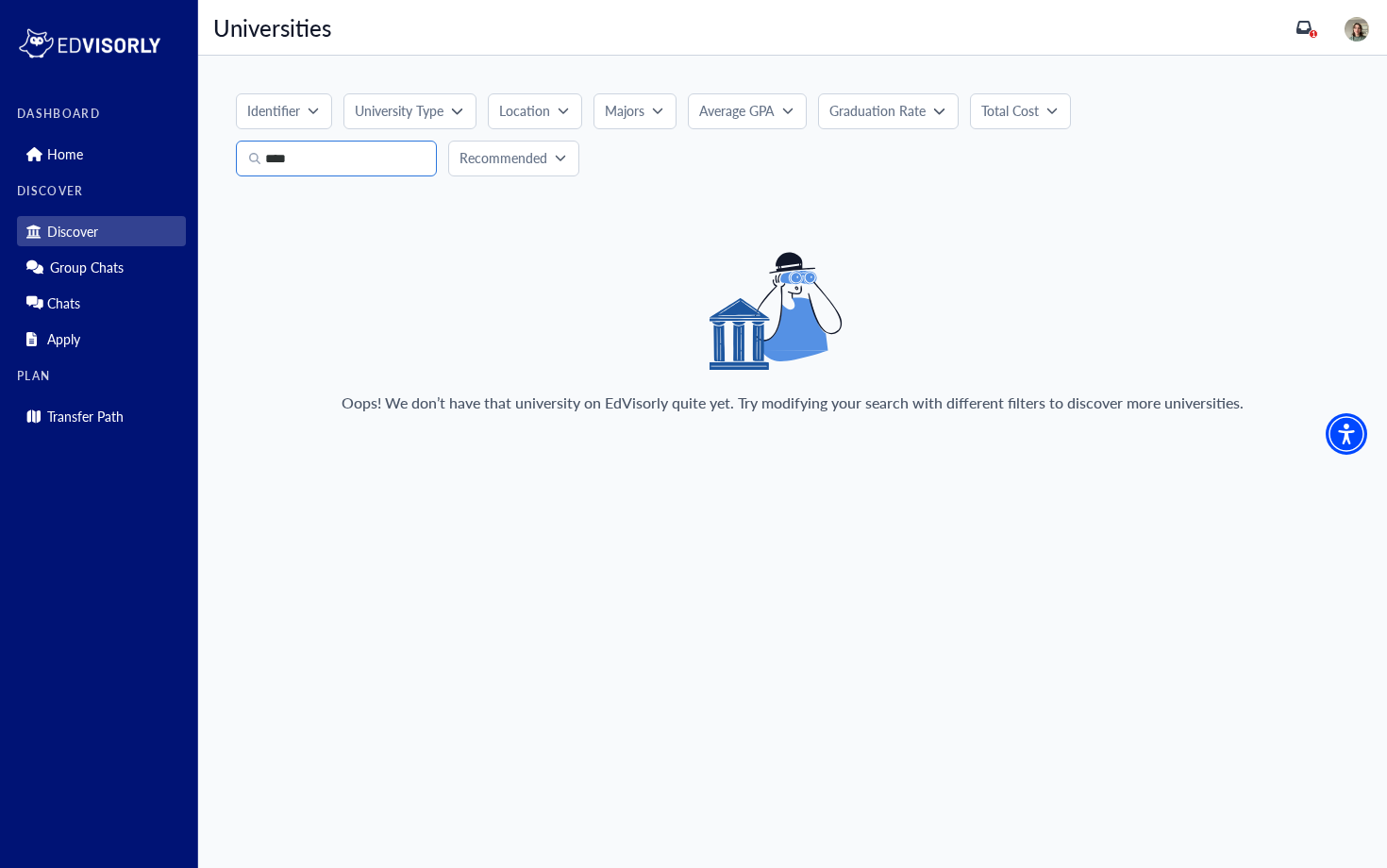 type on "****" 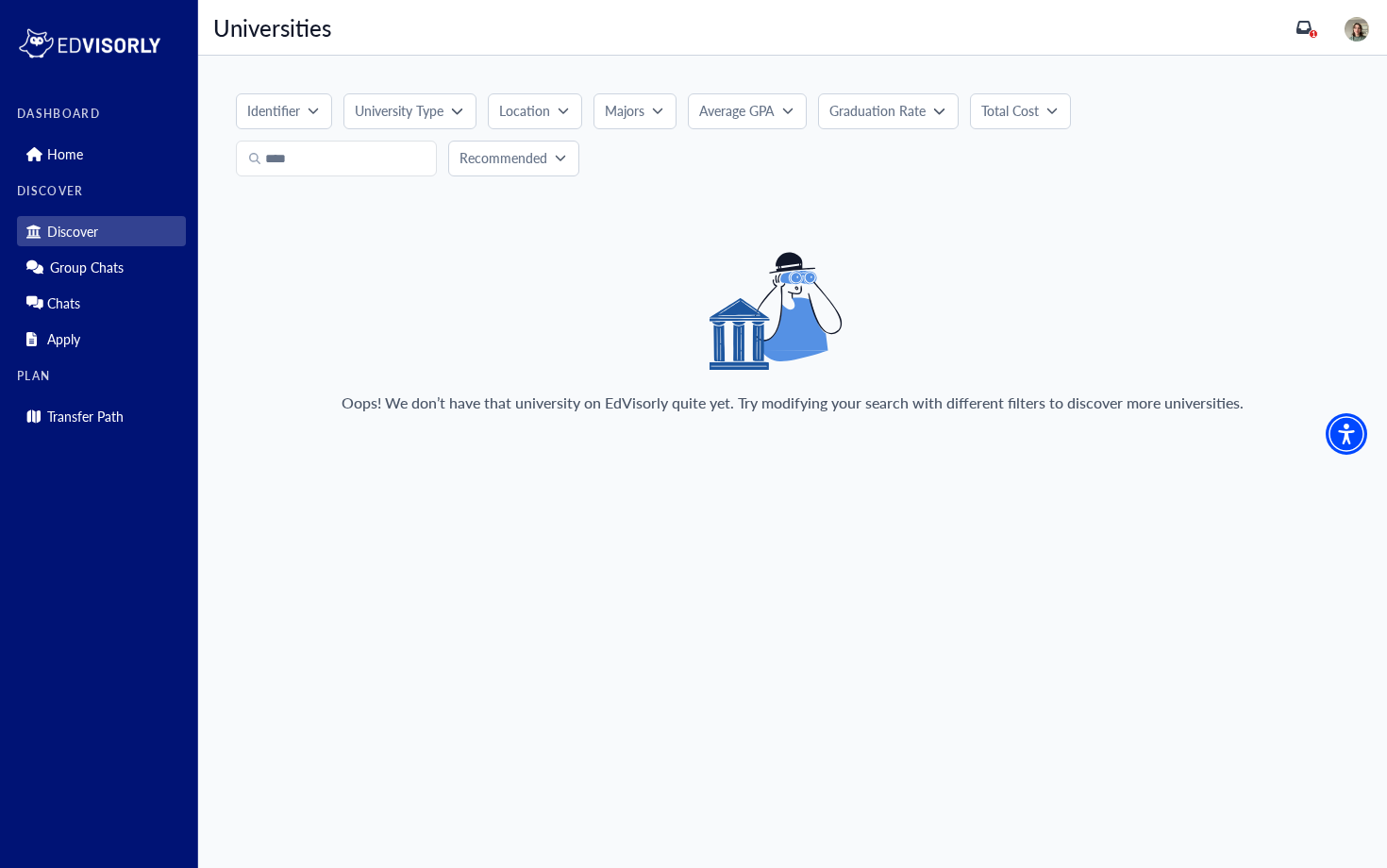 click on "Discover" at bounding box center [101, 231] 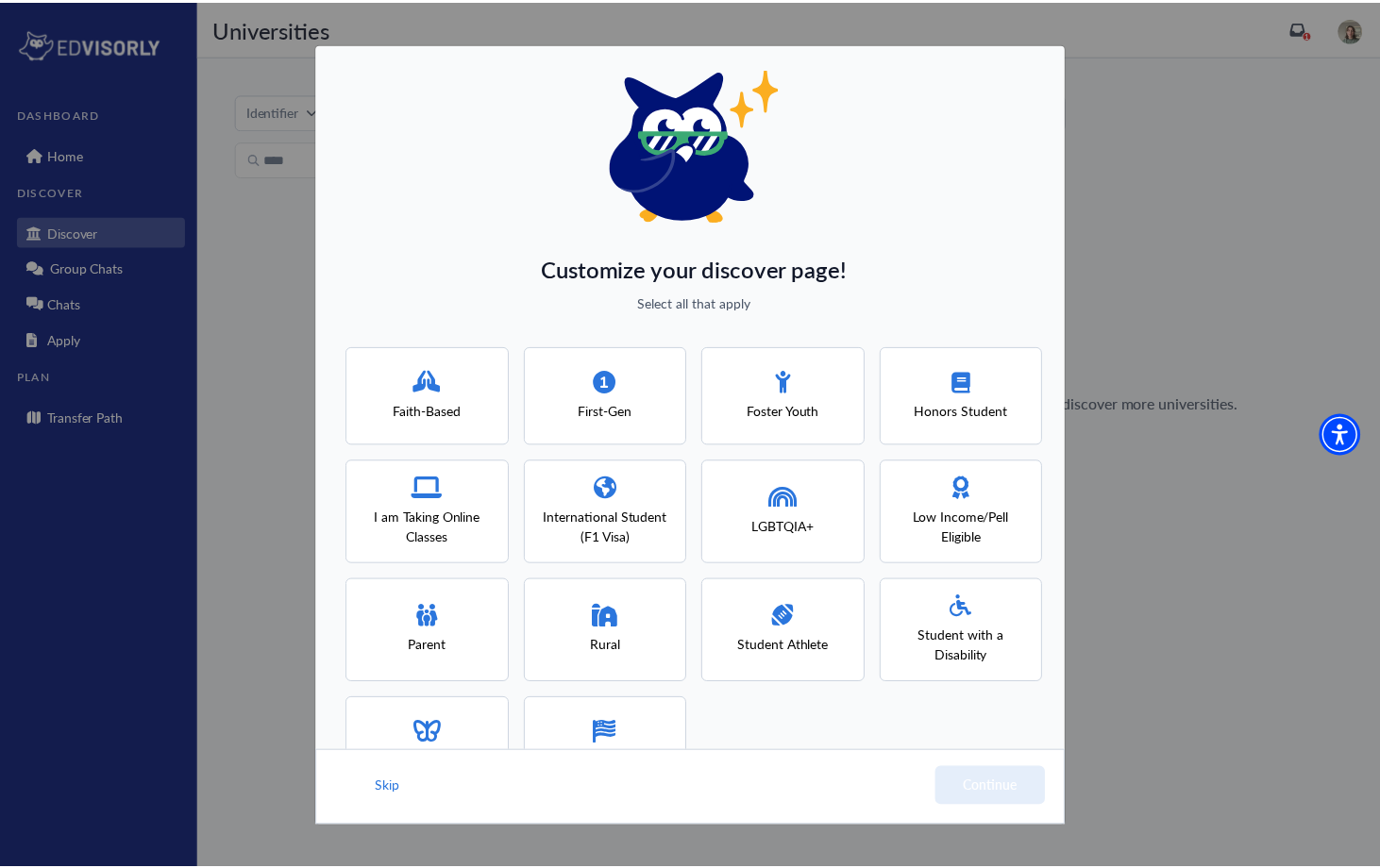 scroll, scrollTop: 77, scrollLeft: 0, axis: vertical 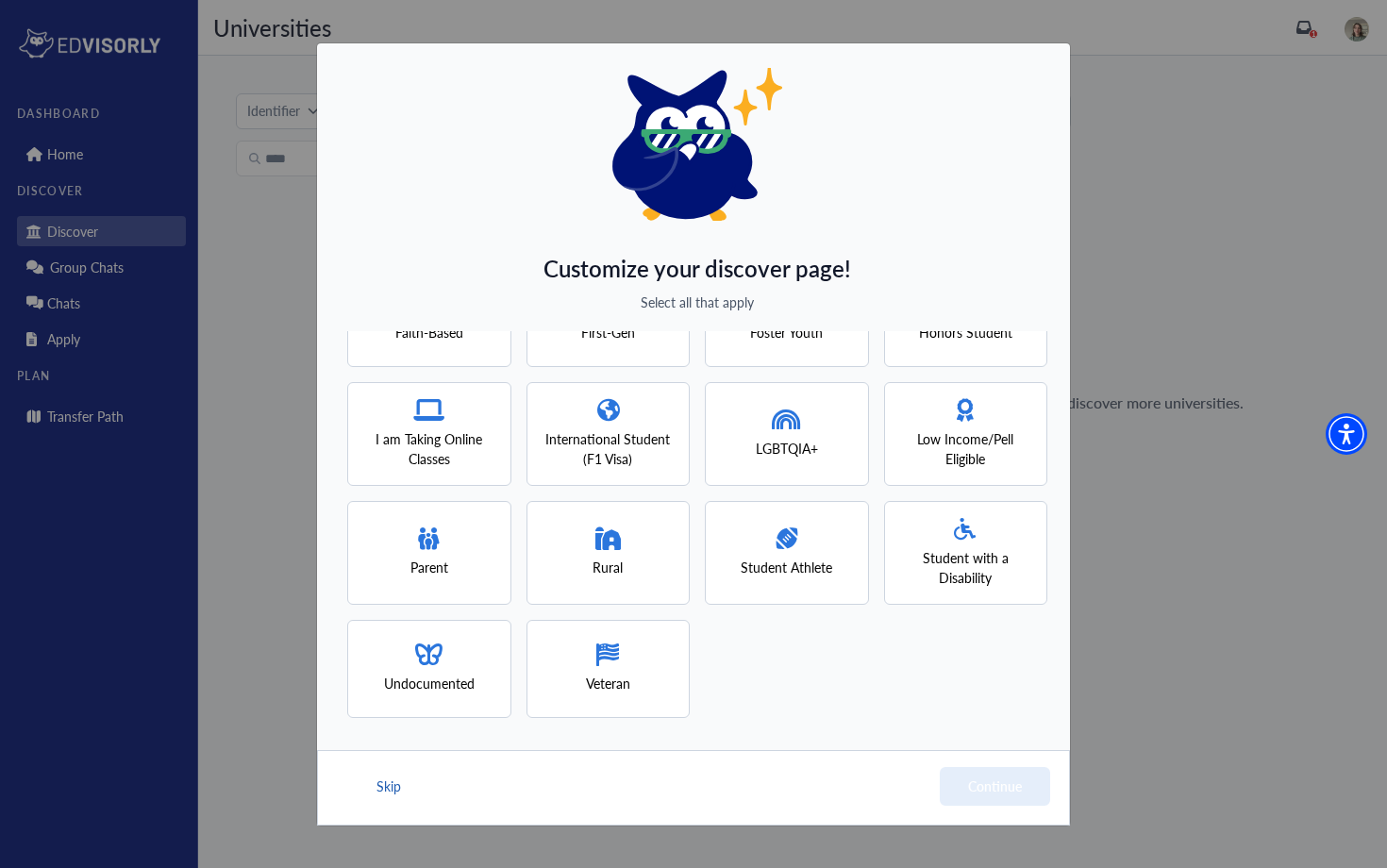 click on "Skip" at bounding box center (389, 786) 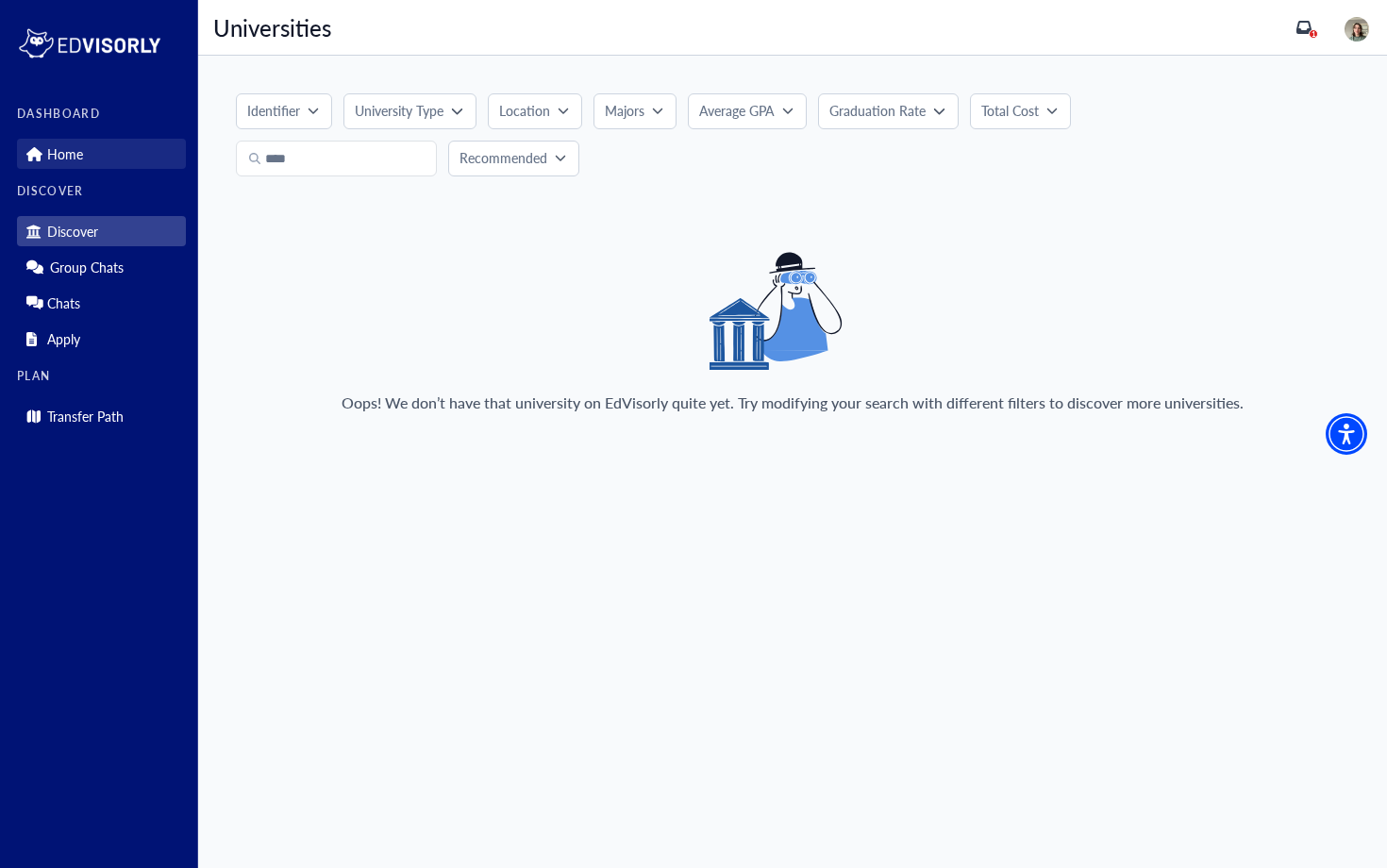 click on "Home" at bounding box center [101, 154] 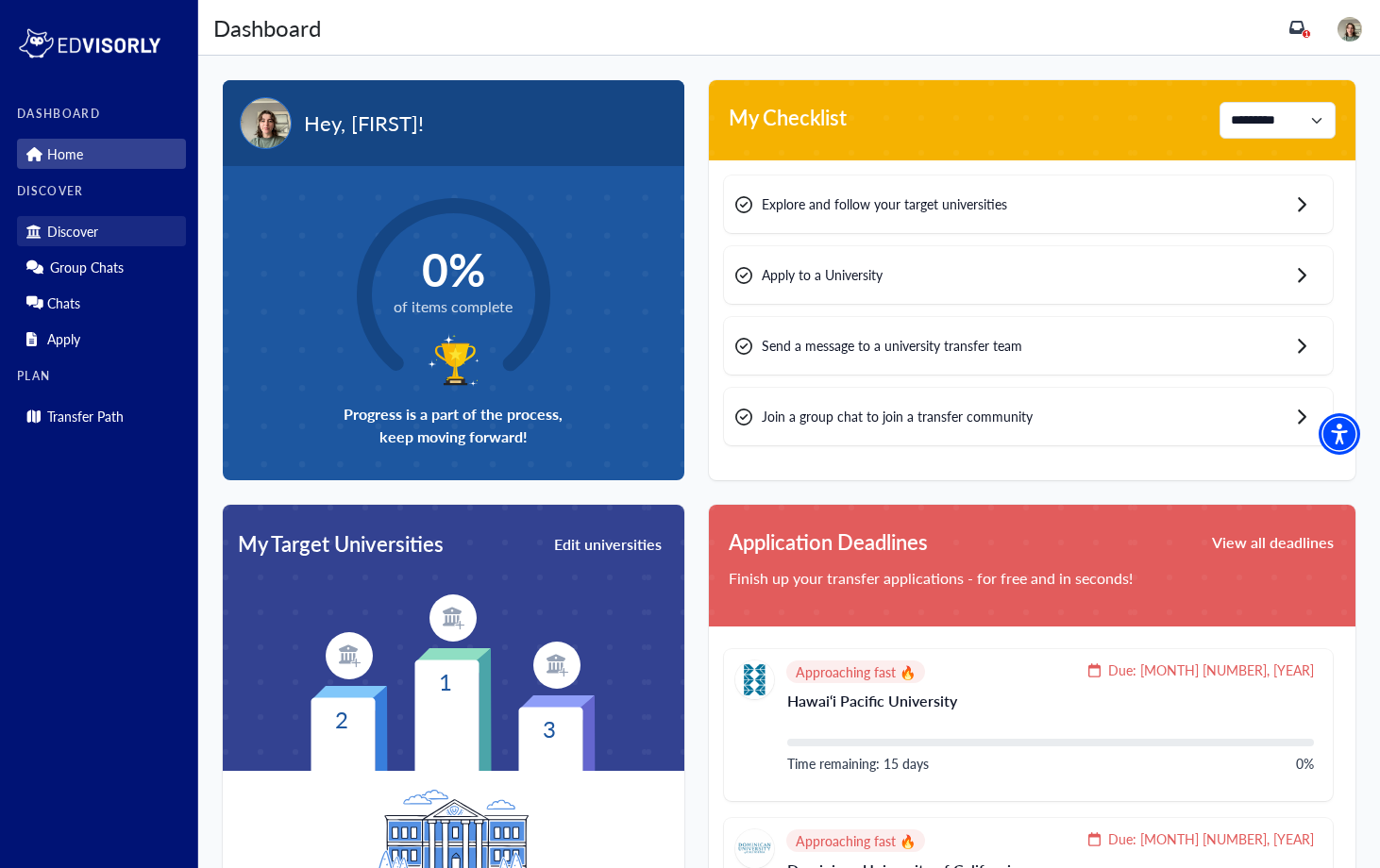 click on "Discover" at bounding box center (101, 231) 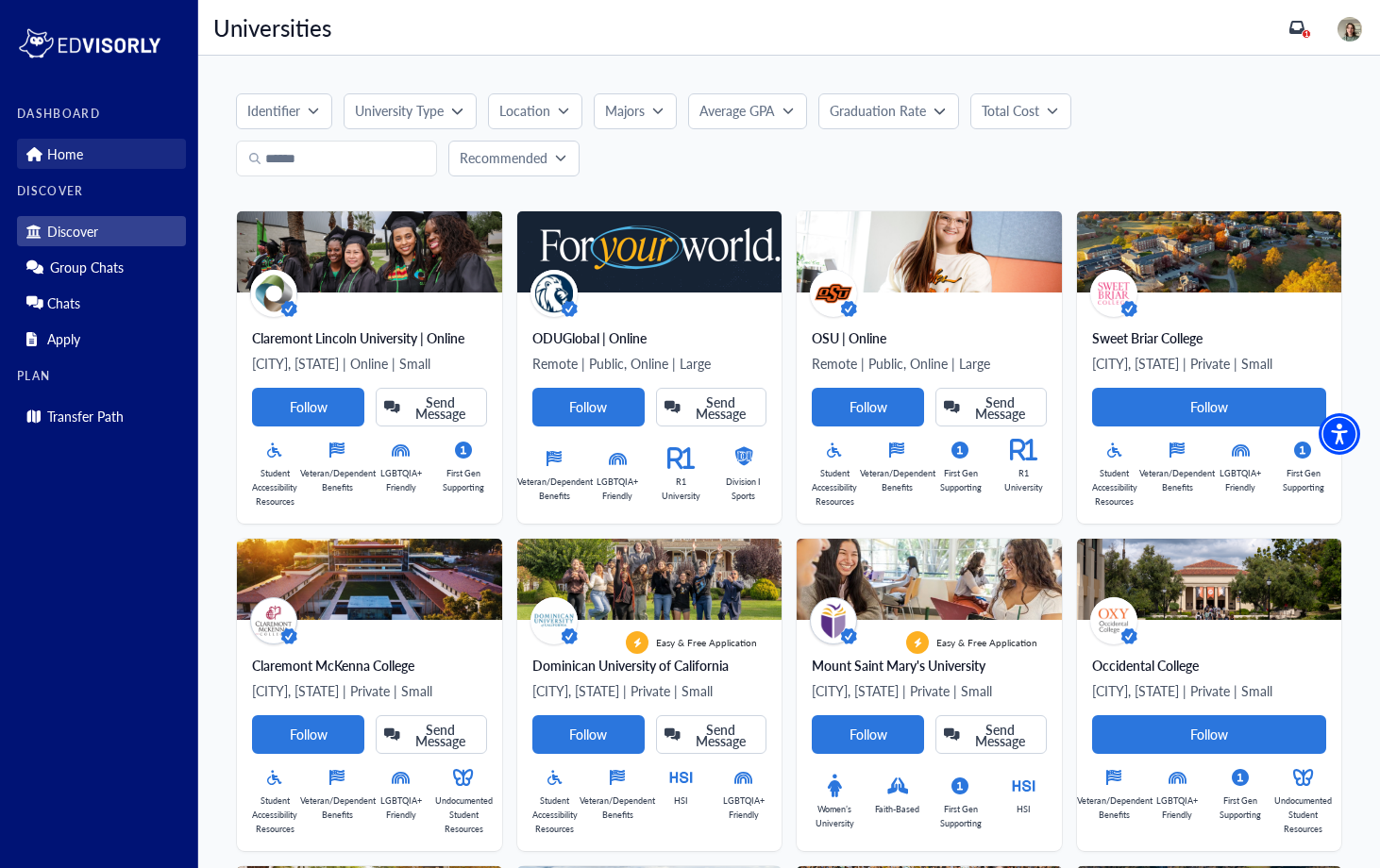 click on "Home" at bounding box center [101, 154] 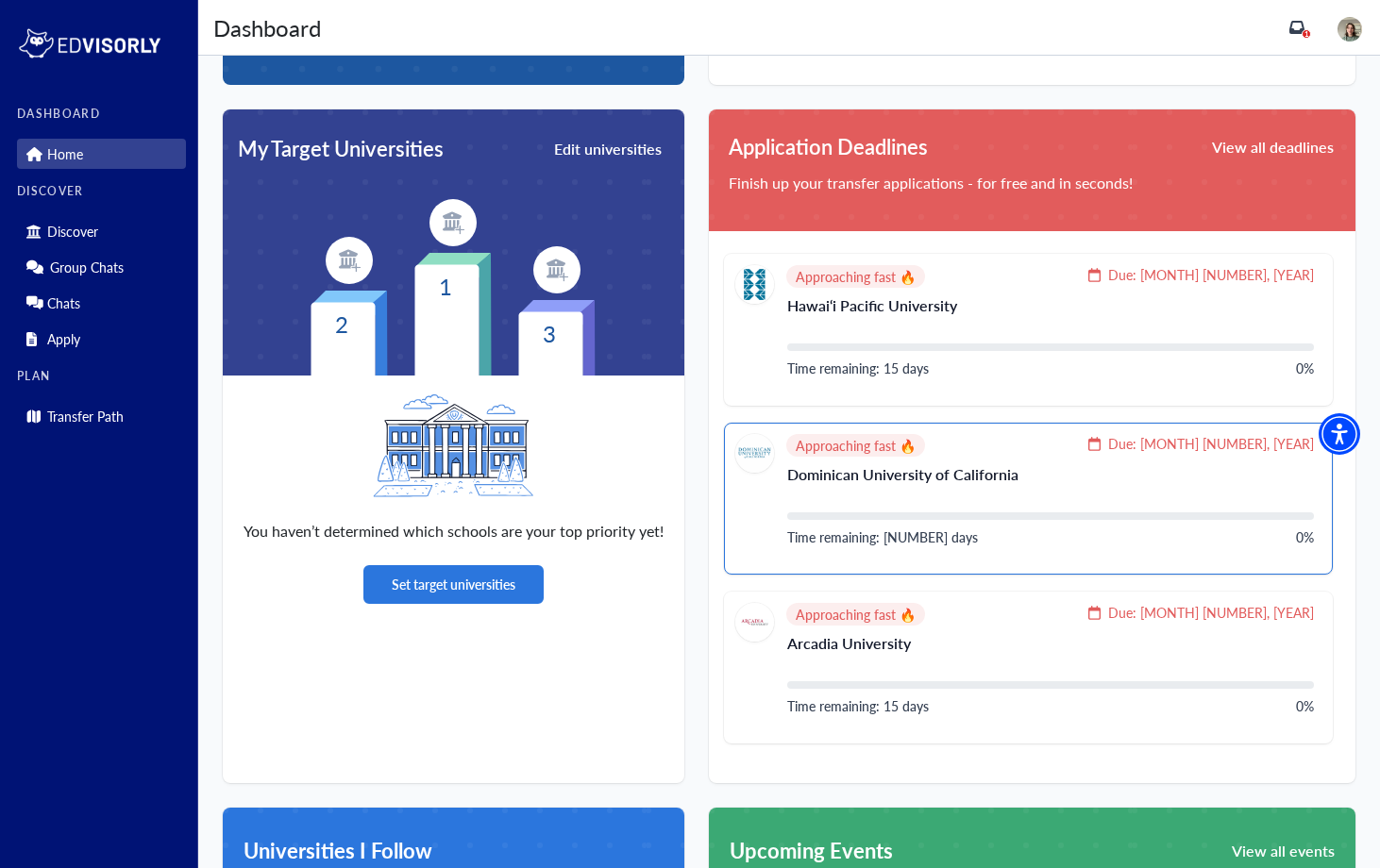 scroll, scrollTop: 394, scrollLeft: 0, axis: vertical 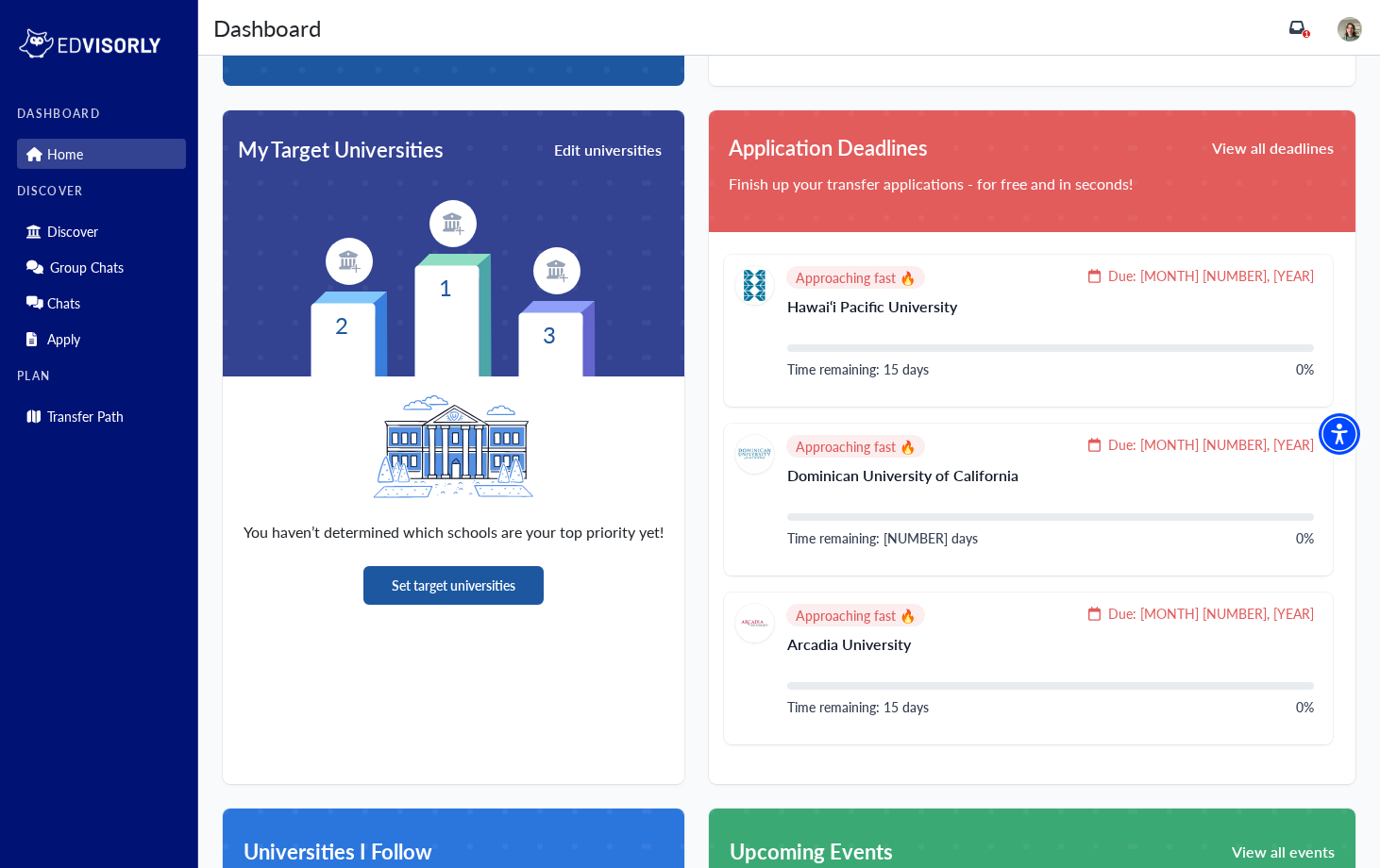 click on "Set target universities" at bounding box center (453, 585) 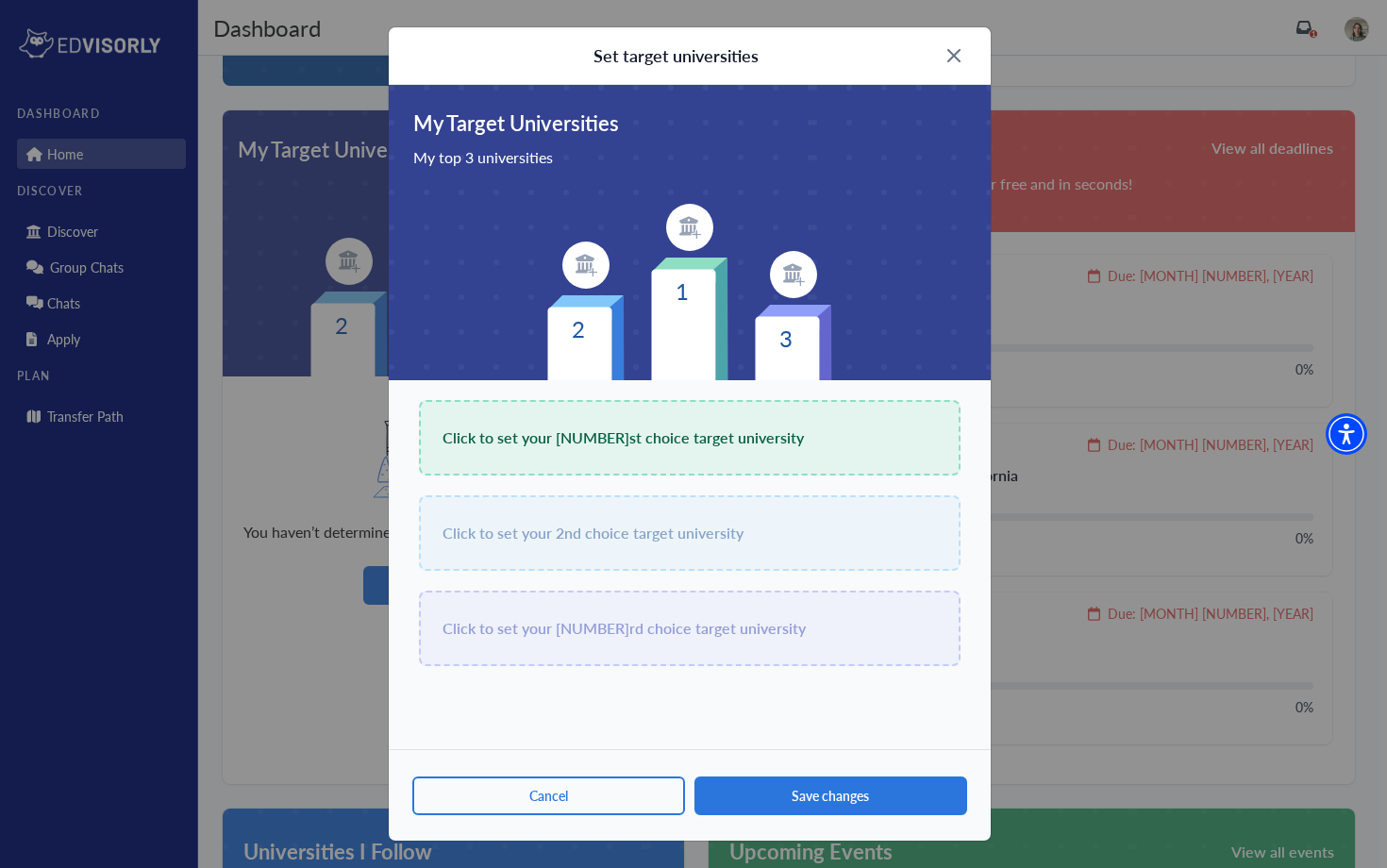 click on "Click to set your [NUMBER]st choice target university" at bounding box center [690, 438] 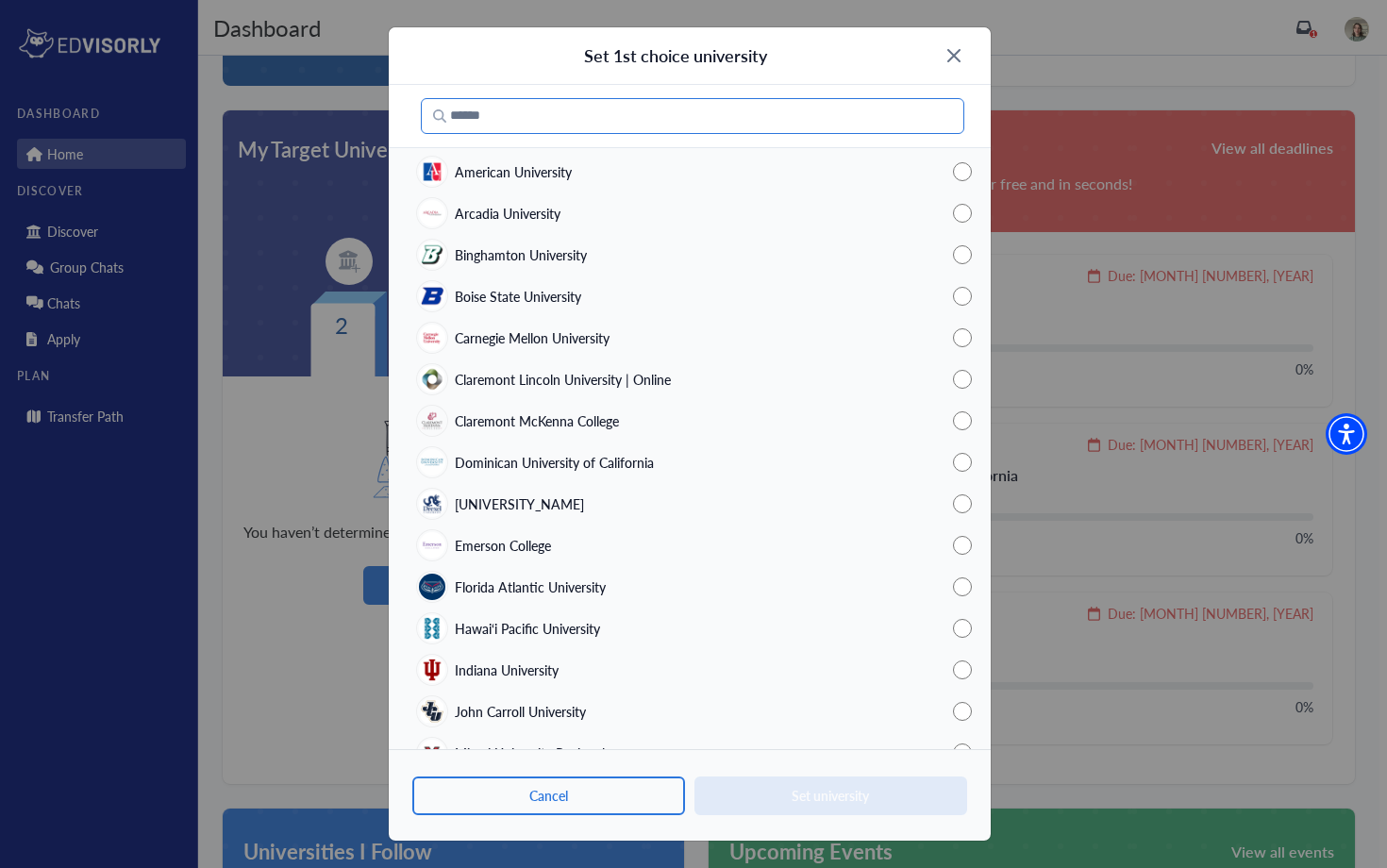 click at bounding box center (693, 116) 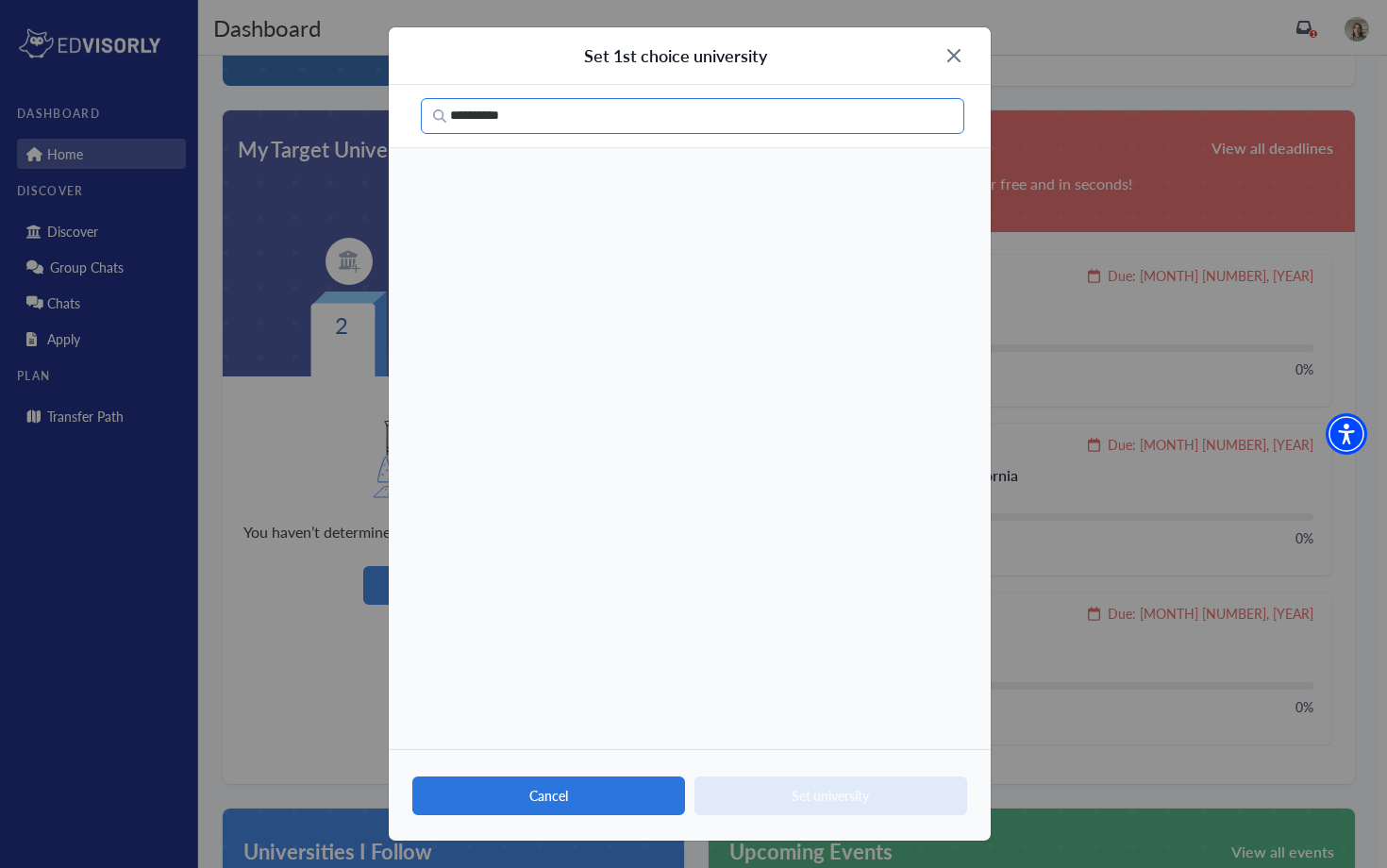 type on "**********" 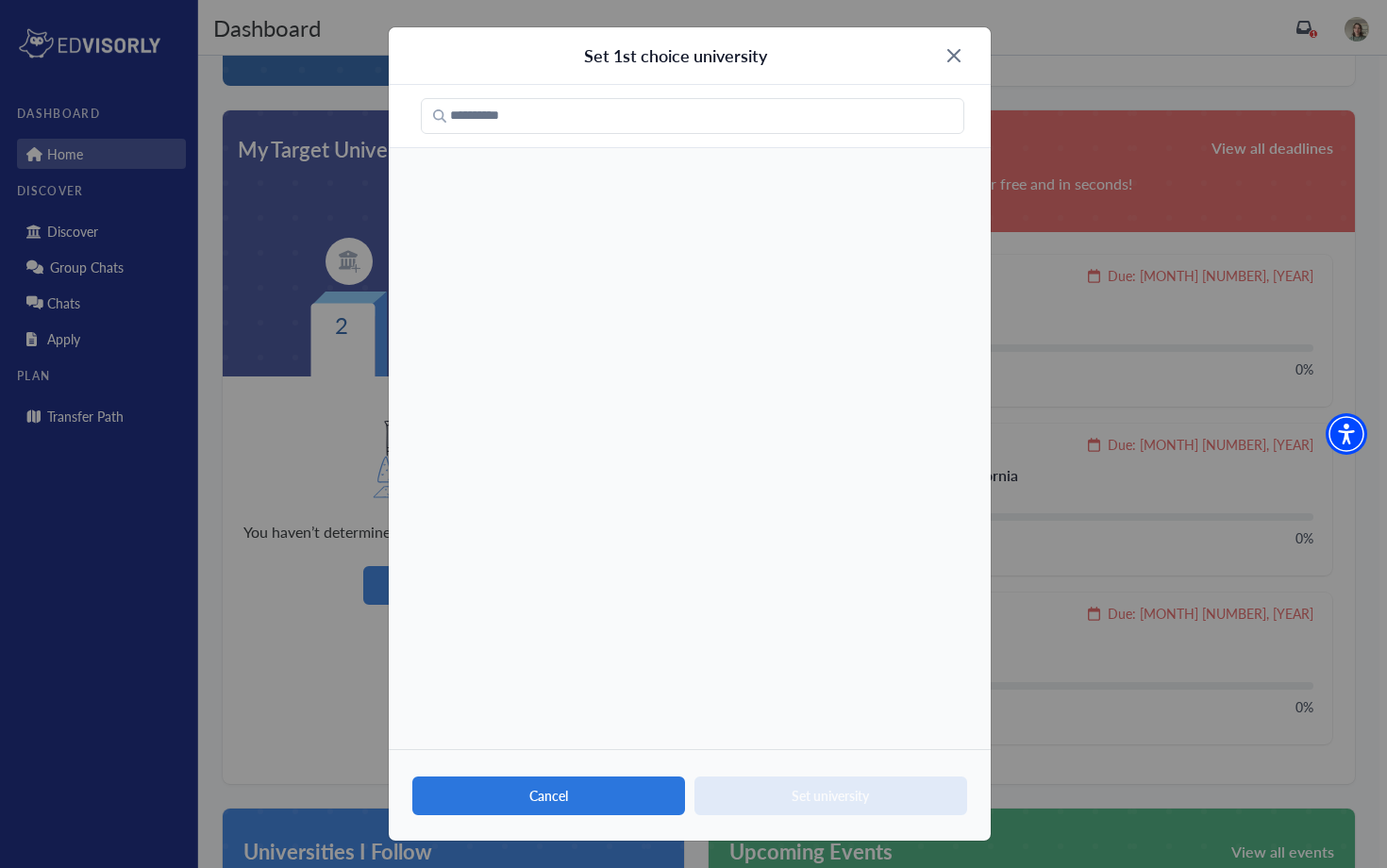 click on "Cancel" at bounding box center [548, 795] 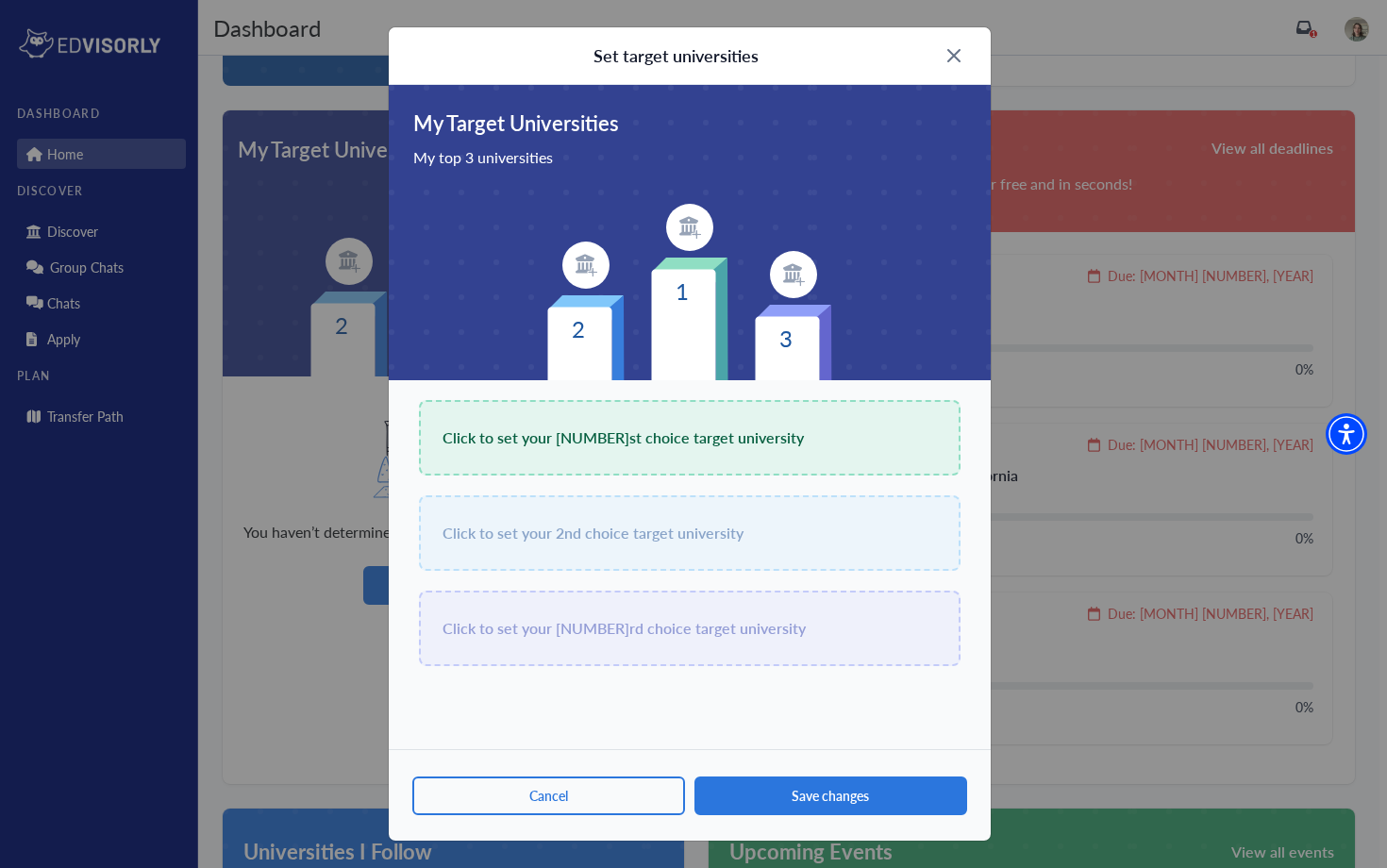 click on "Click to set your 2nd choice target university" at bounding box center (593, 533) 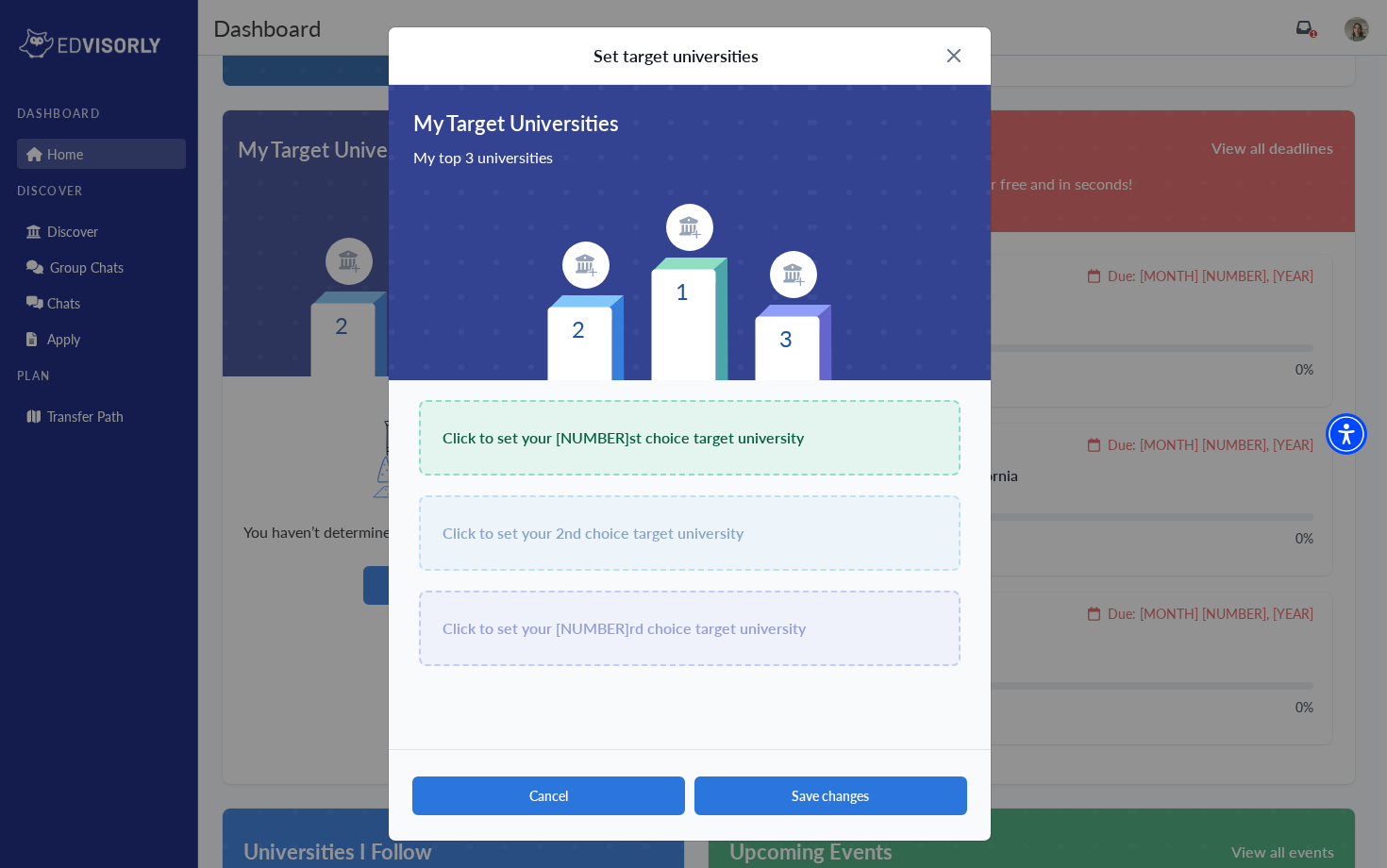 click on "Cancel" at bounding box center [548, 795] 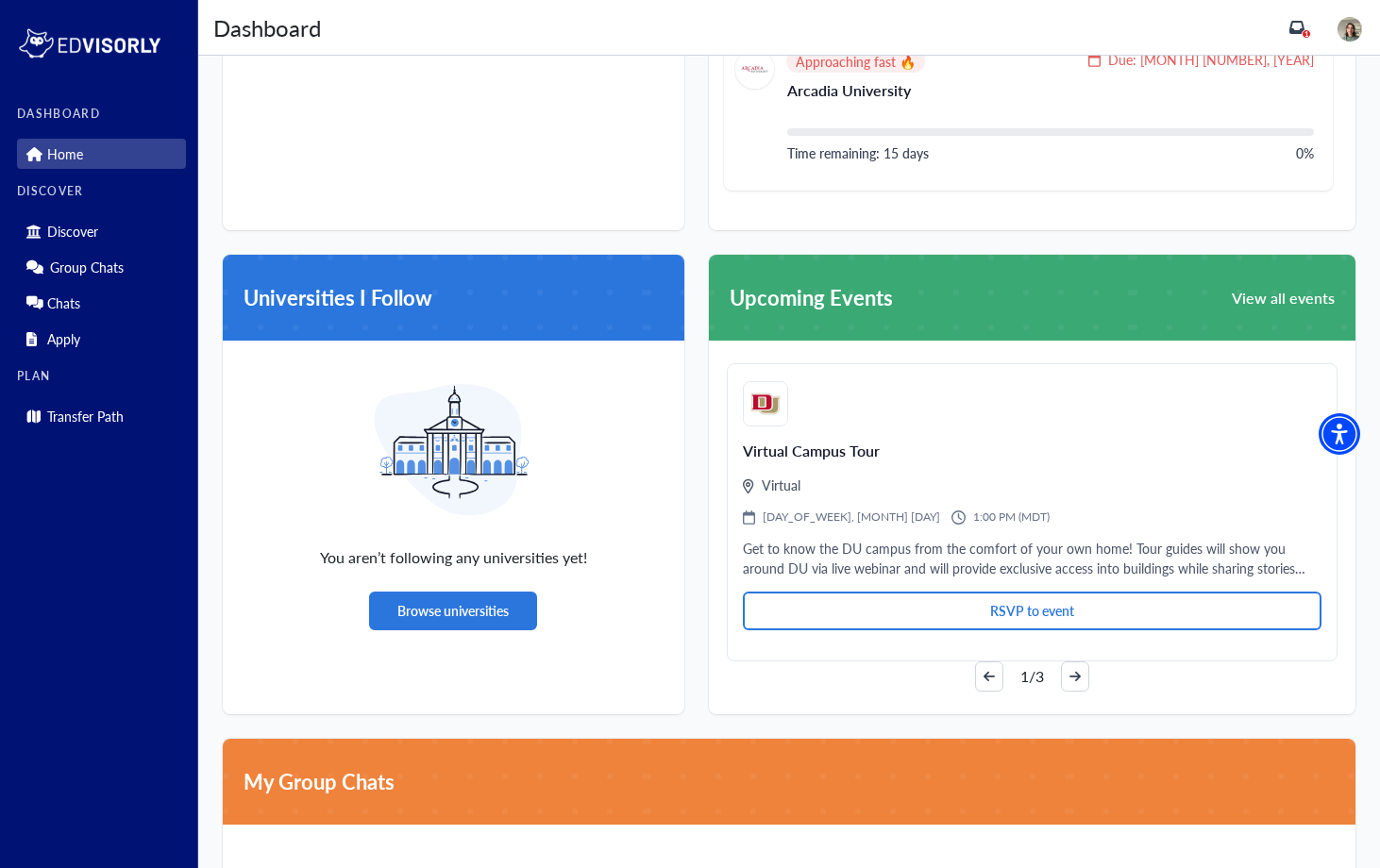 scroll, scrollTop: 949, scrollLeft: 0, axis: vertical 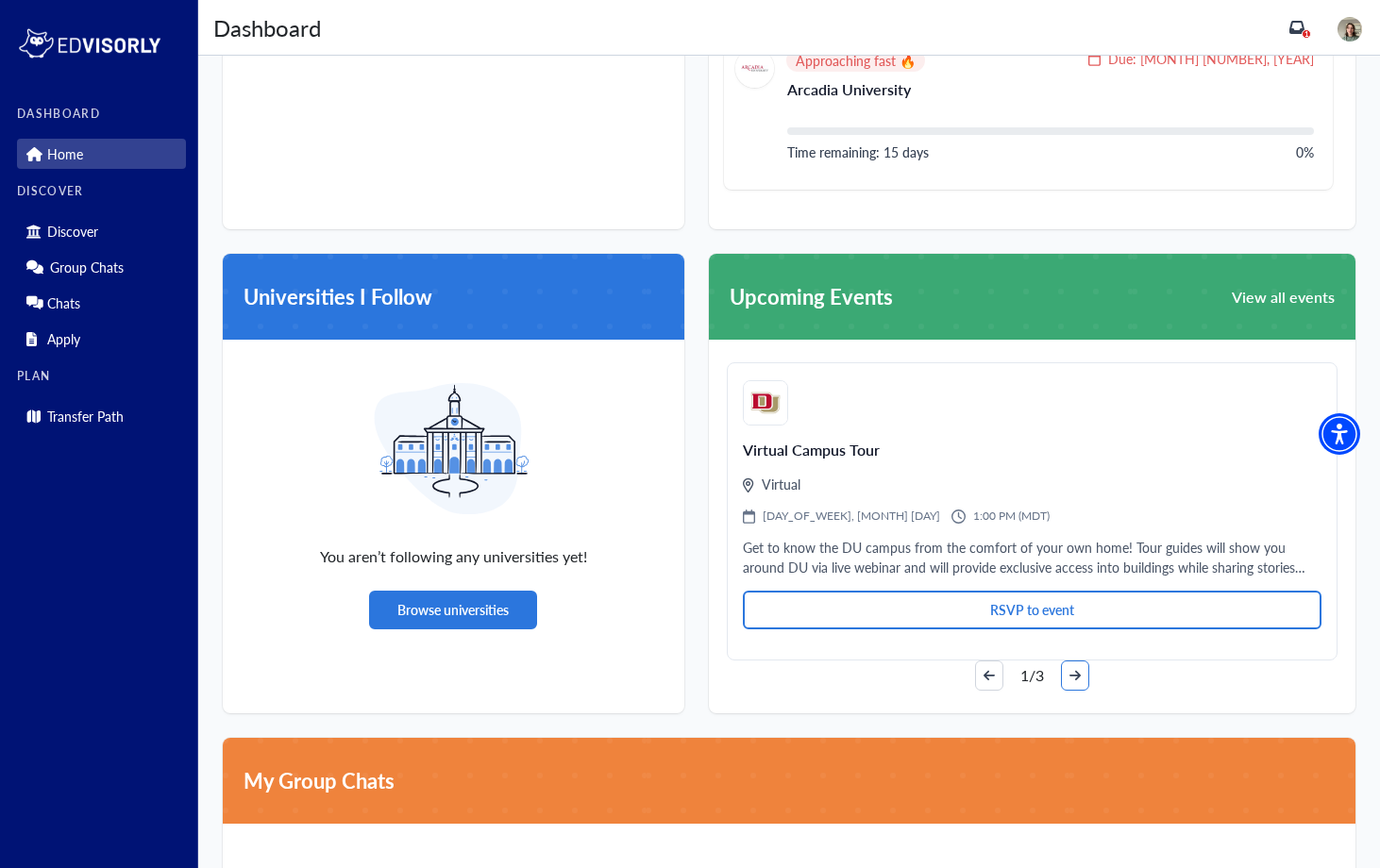 click at bounding box center (1075, 676) 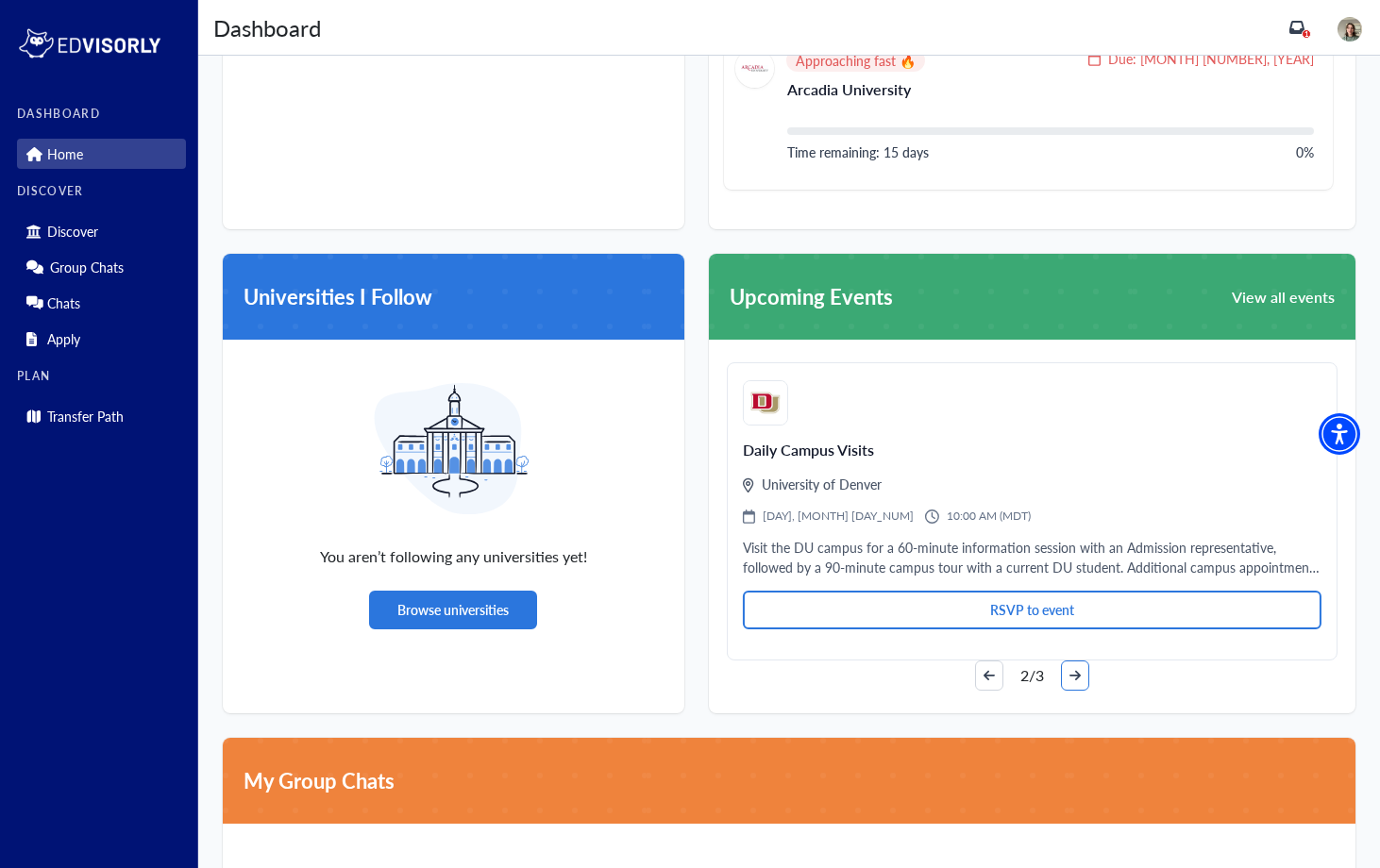 click at bounding box center (1075, 676) 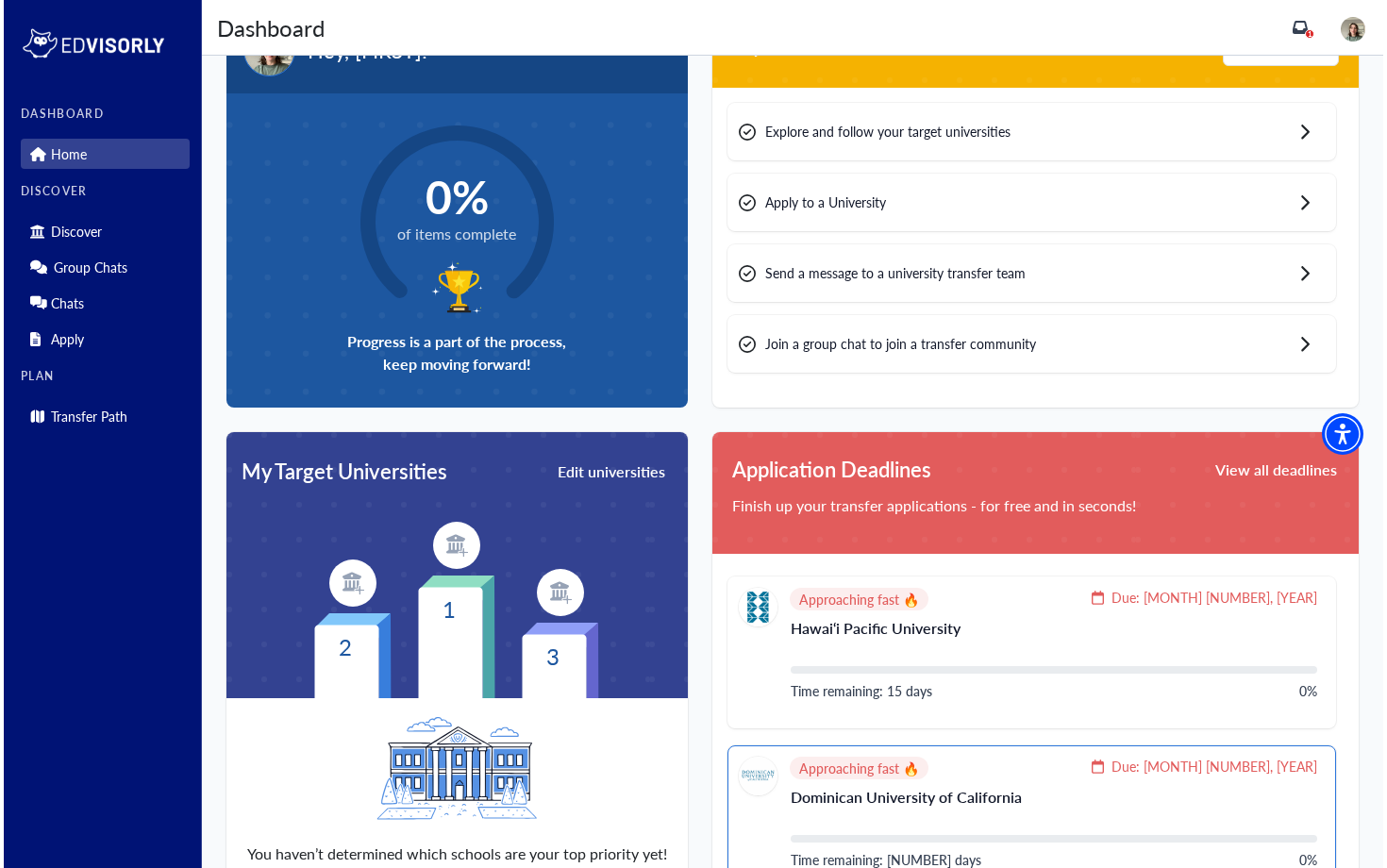 scroll, scrollTop: 0, scrollLeft: 0, axis: both 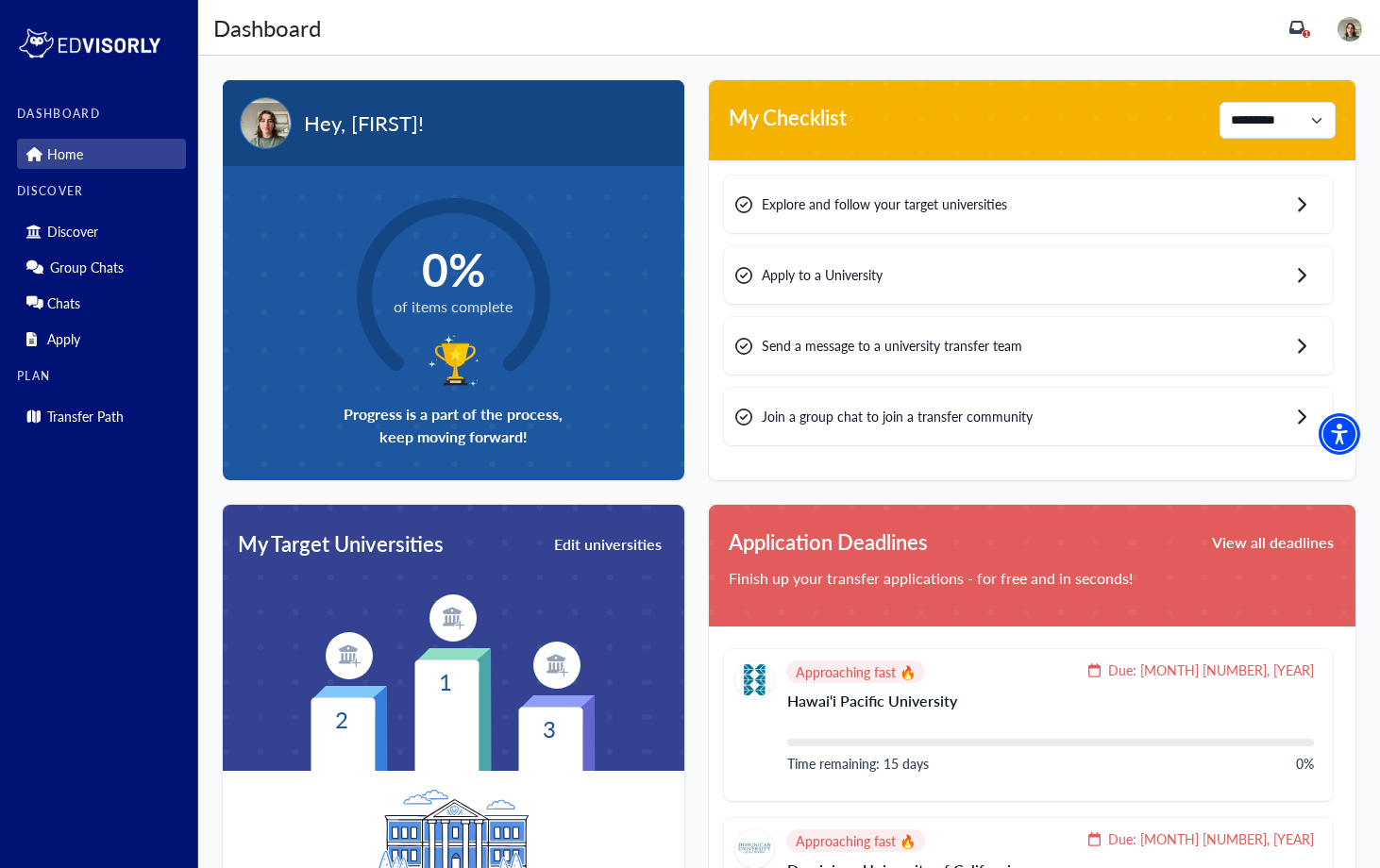click 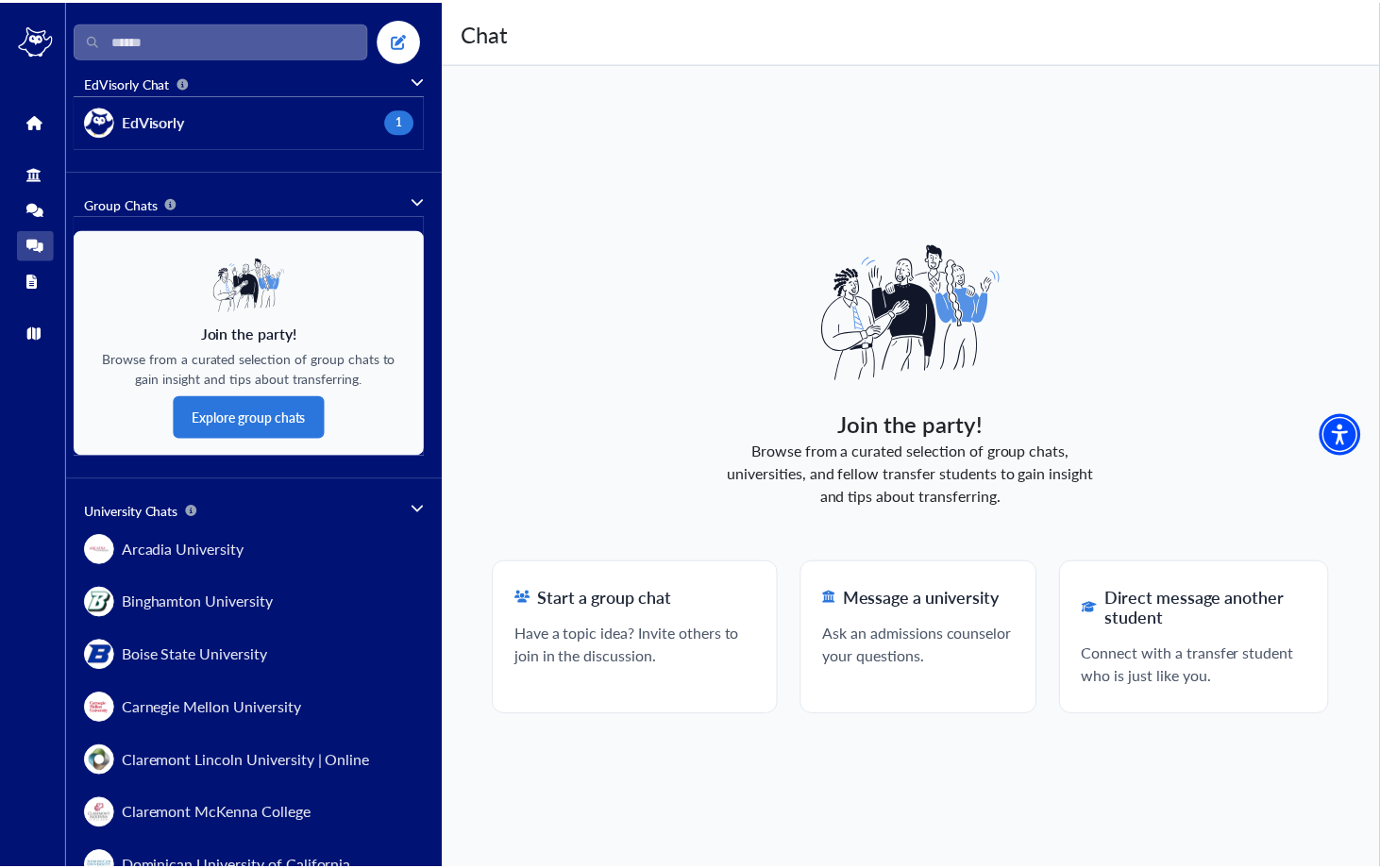 scroll, scrollTop: 42, scrollLeft: 0, axis: vertical 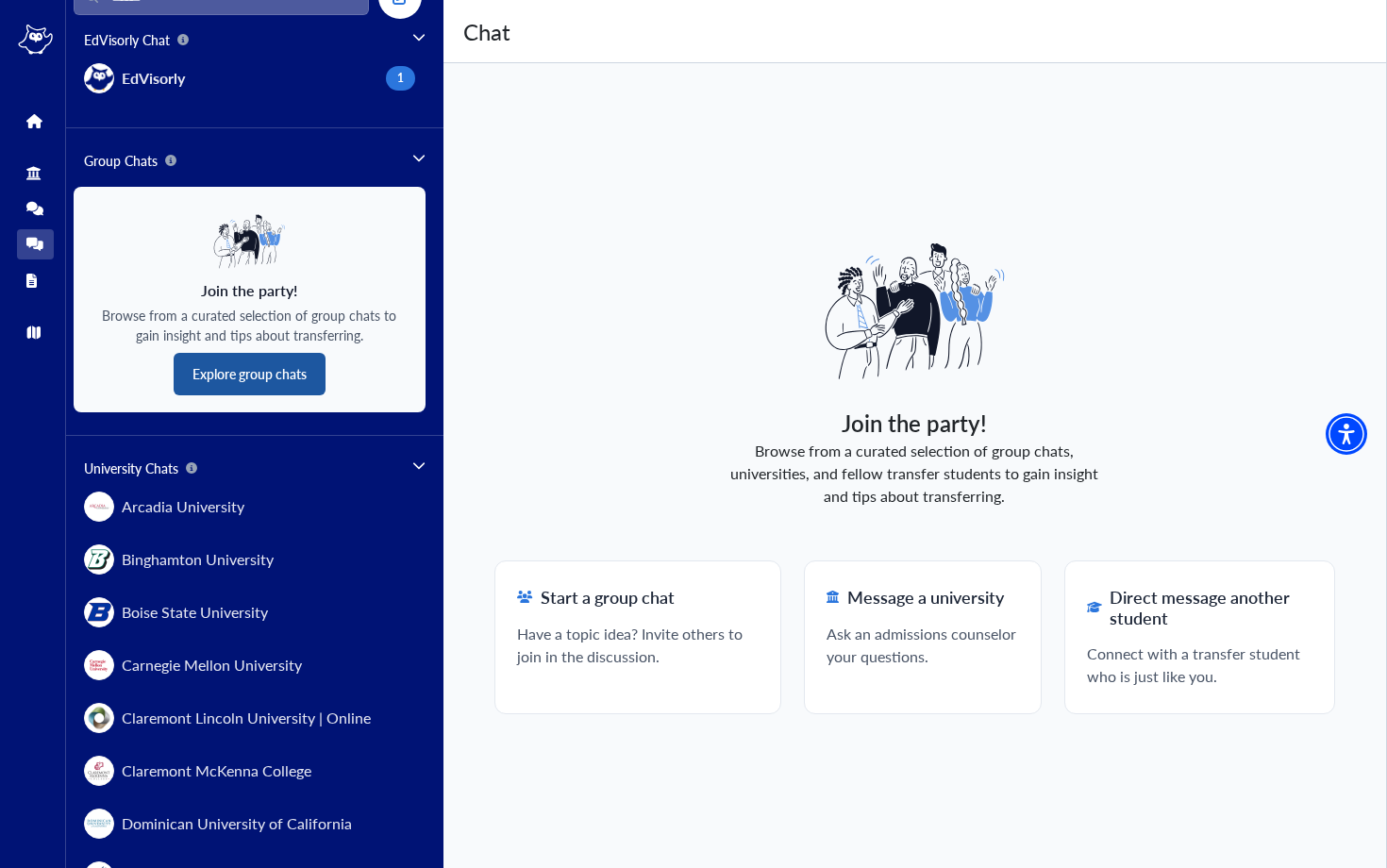 click on "Explore group chats" at bounding box center (249, 374) 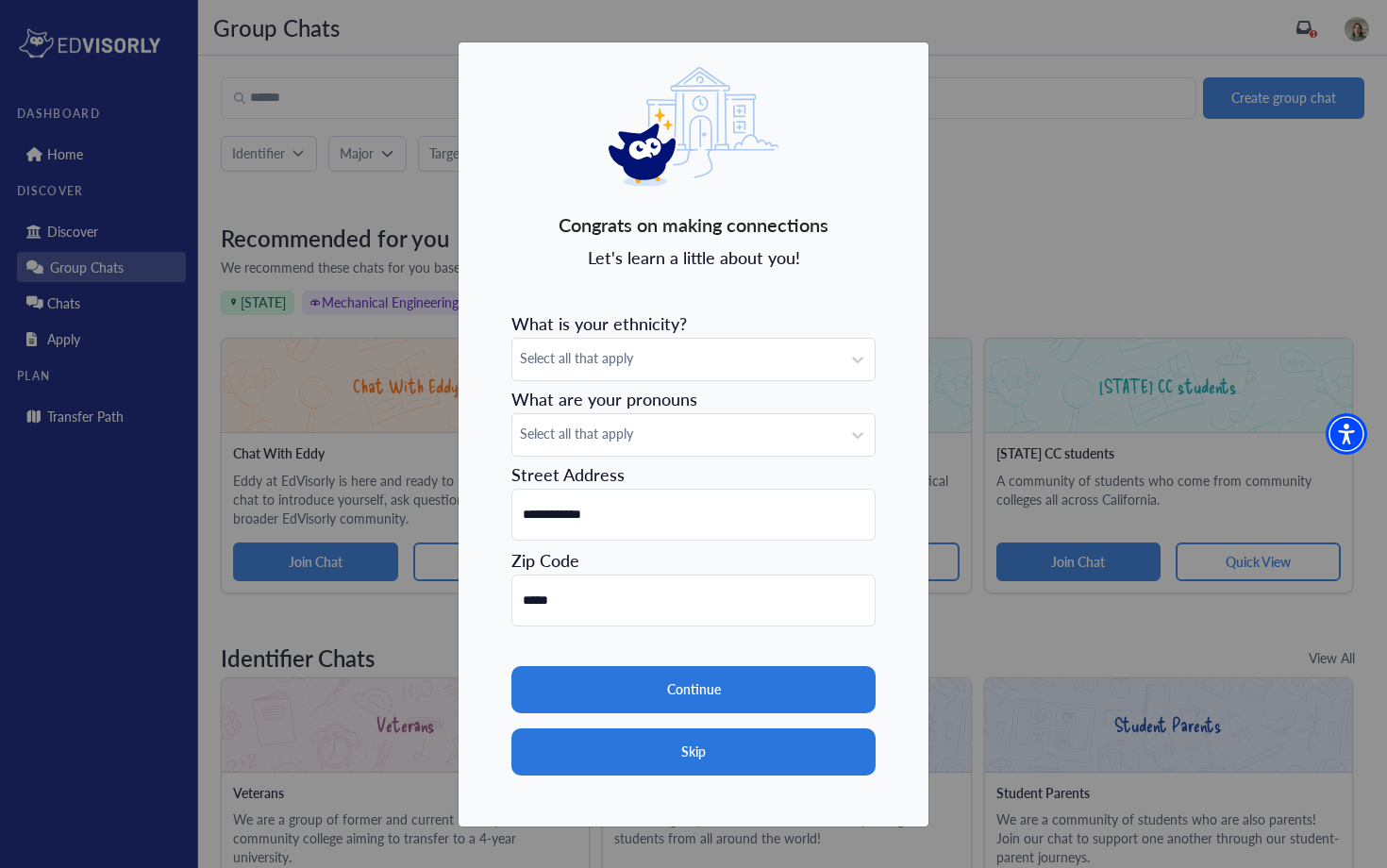 click on "Skip" at bounding box center (694, 752) 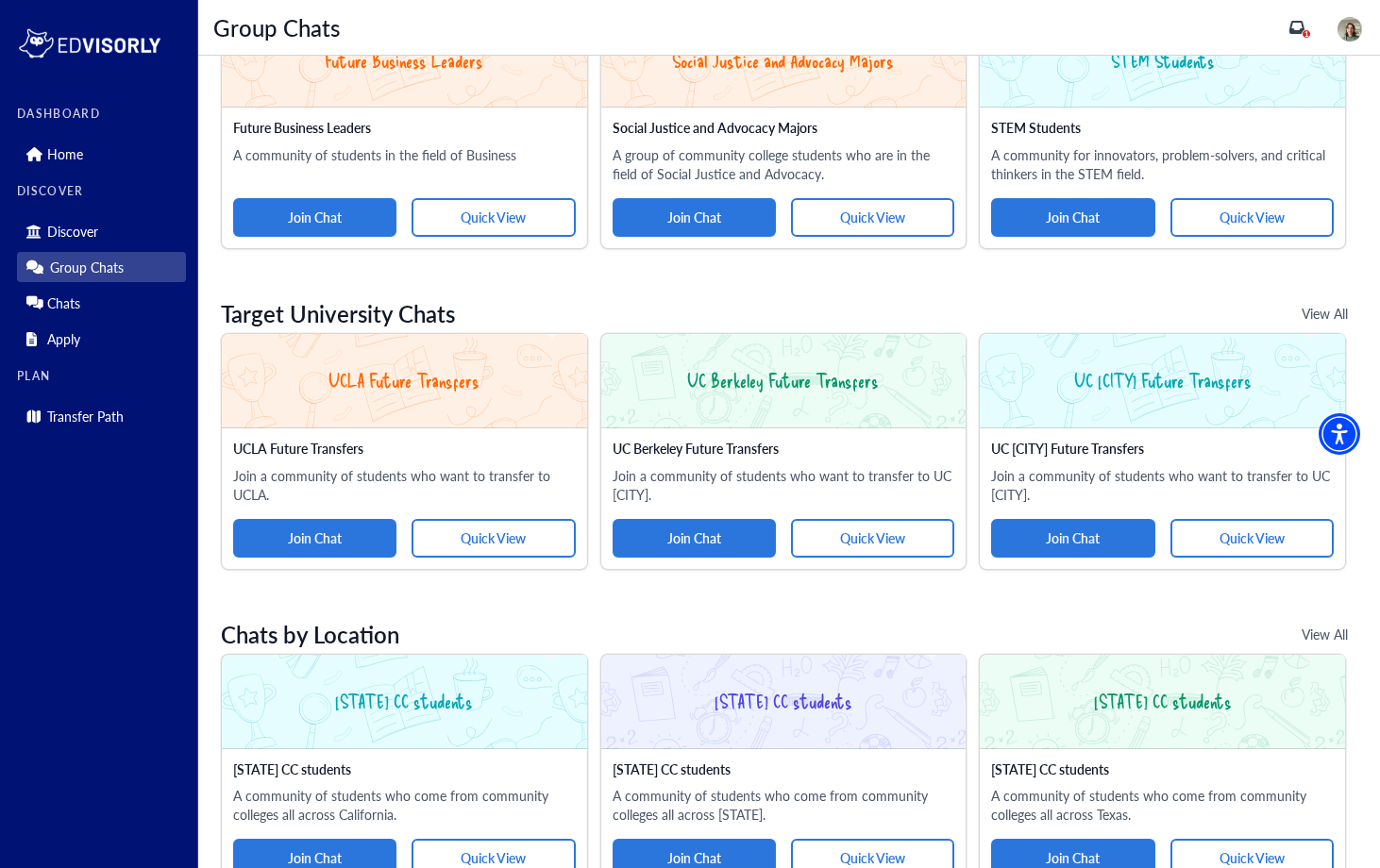 scroll, scrollTop: 1048, scrollLeft: 0, axis: vertical 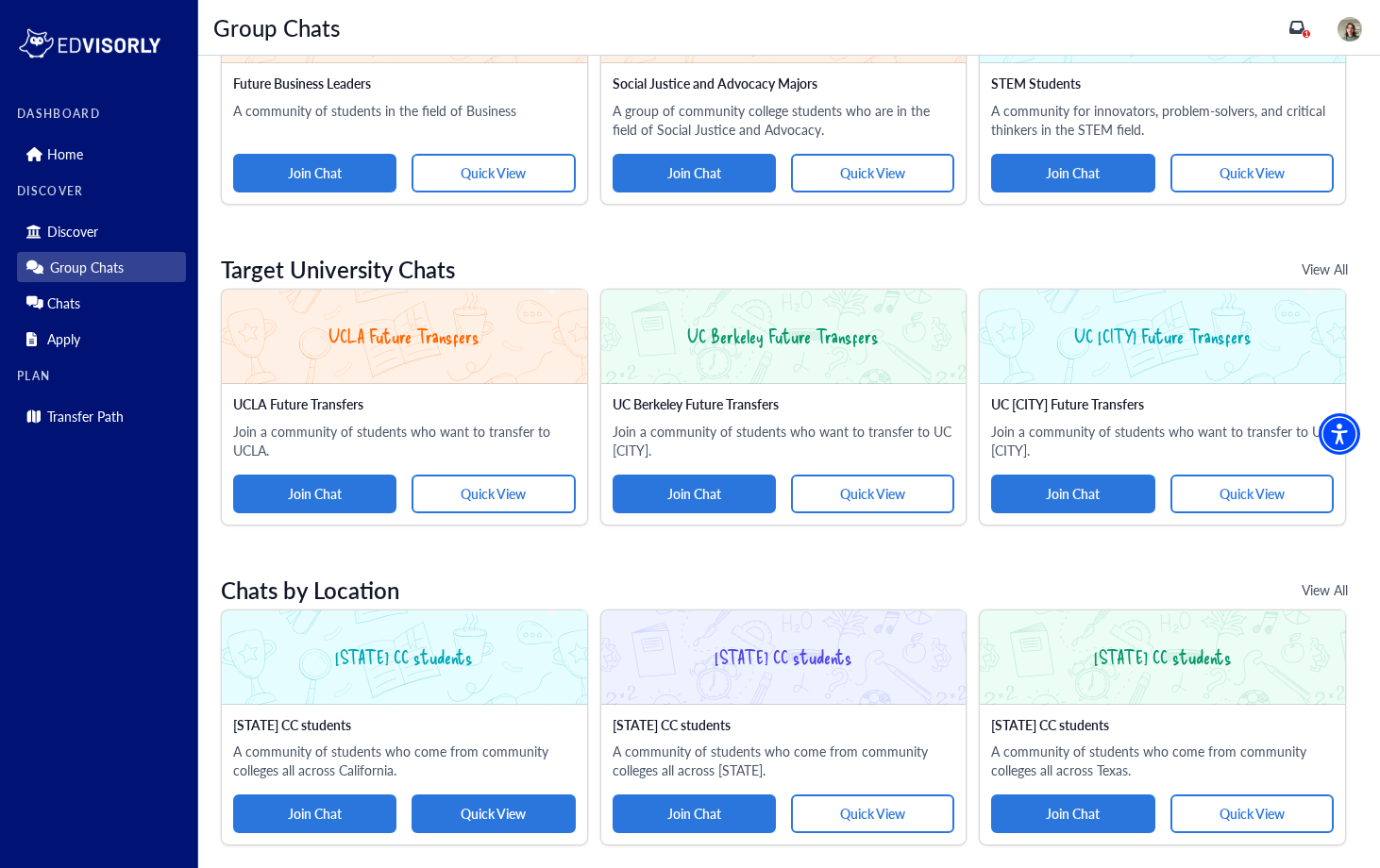 click on "Quick View" at bounding box center (493, 813) 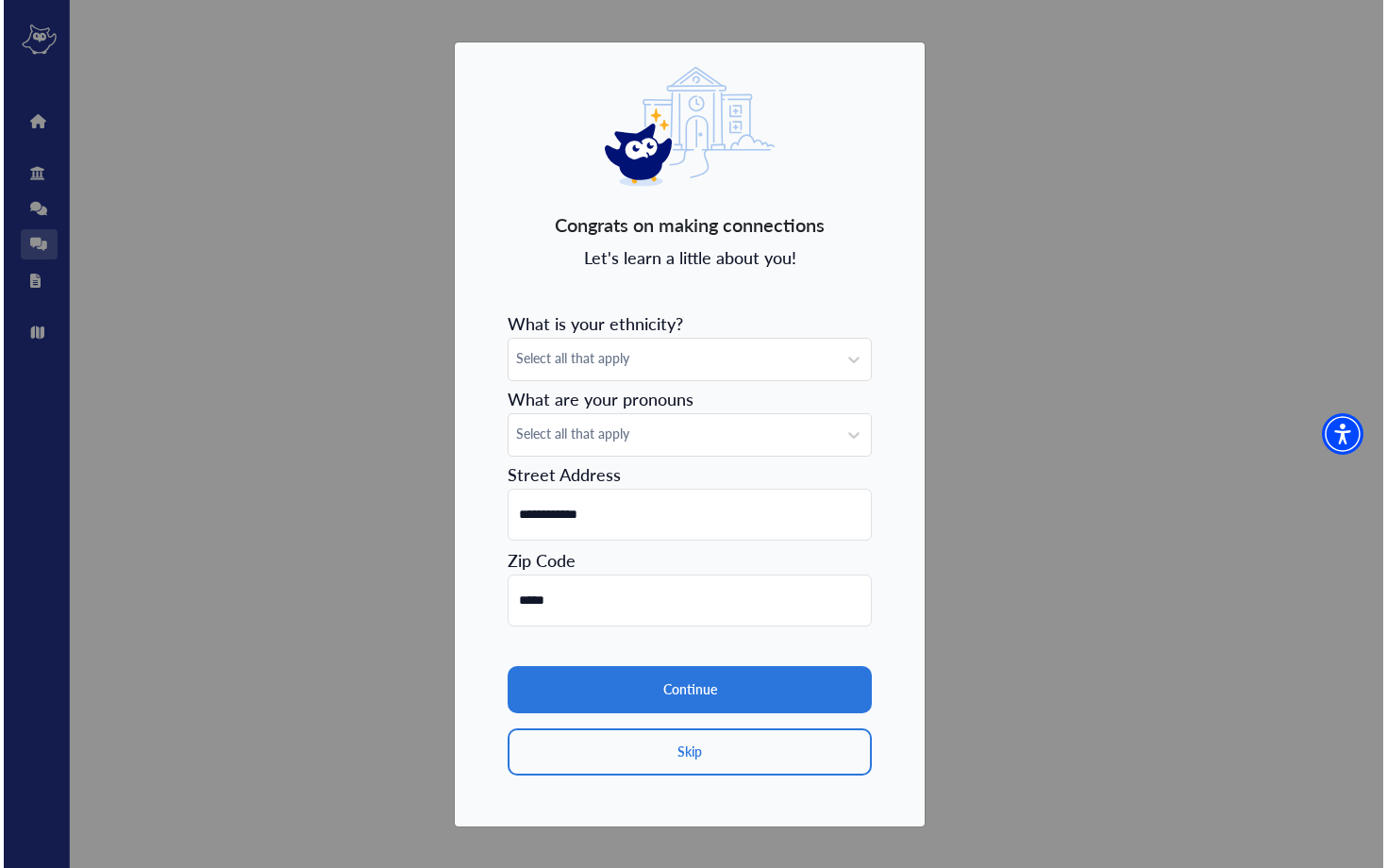 scroll, scrollTop: 0, scrollLeft: 0, axis: both 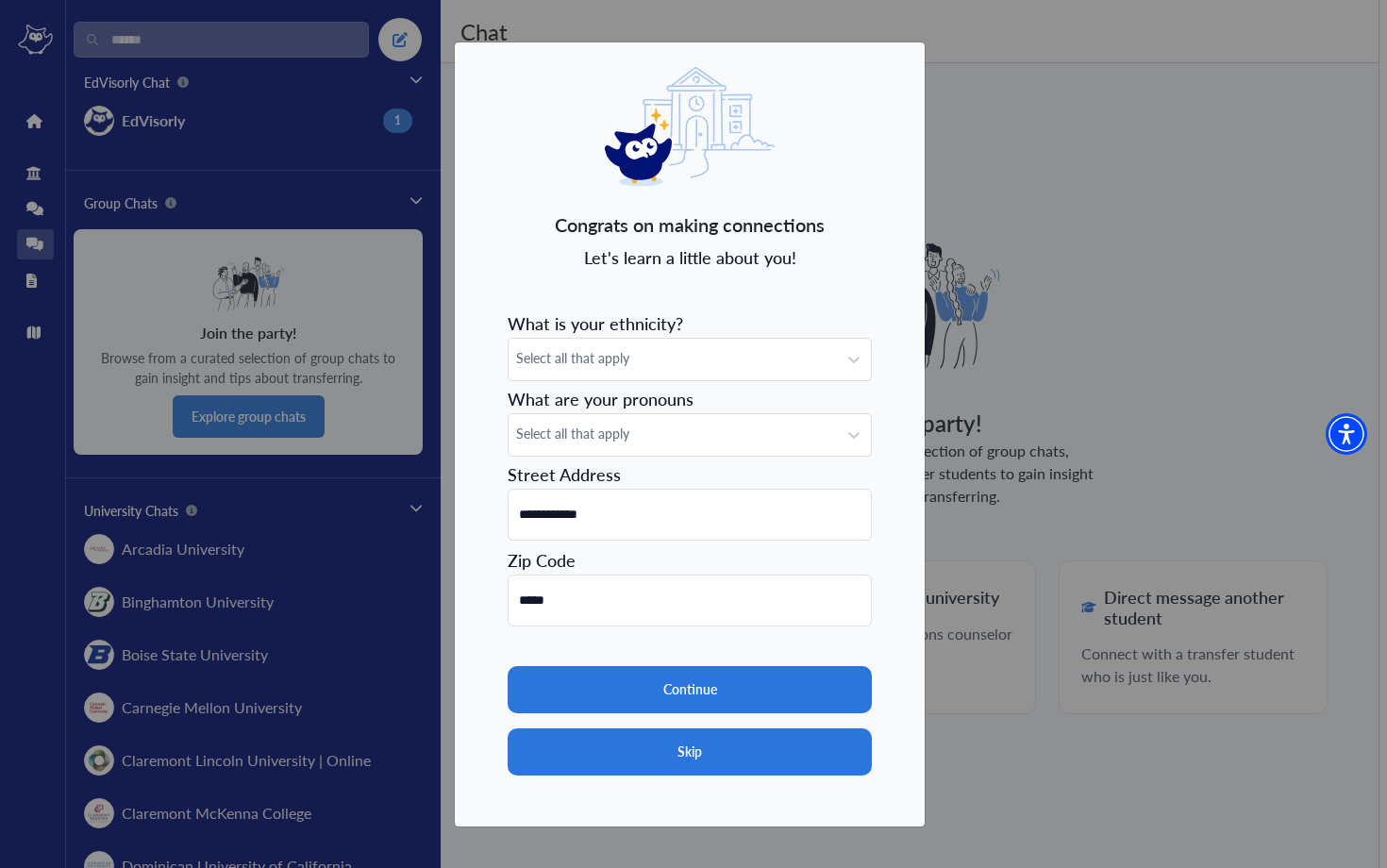 click on "Skip" at bounding box center (690, 752) 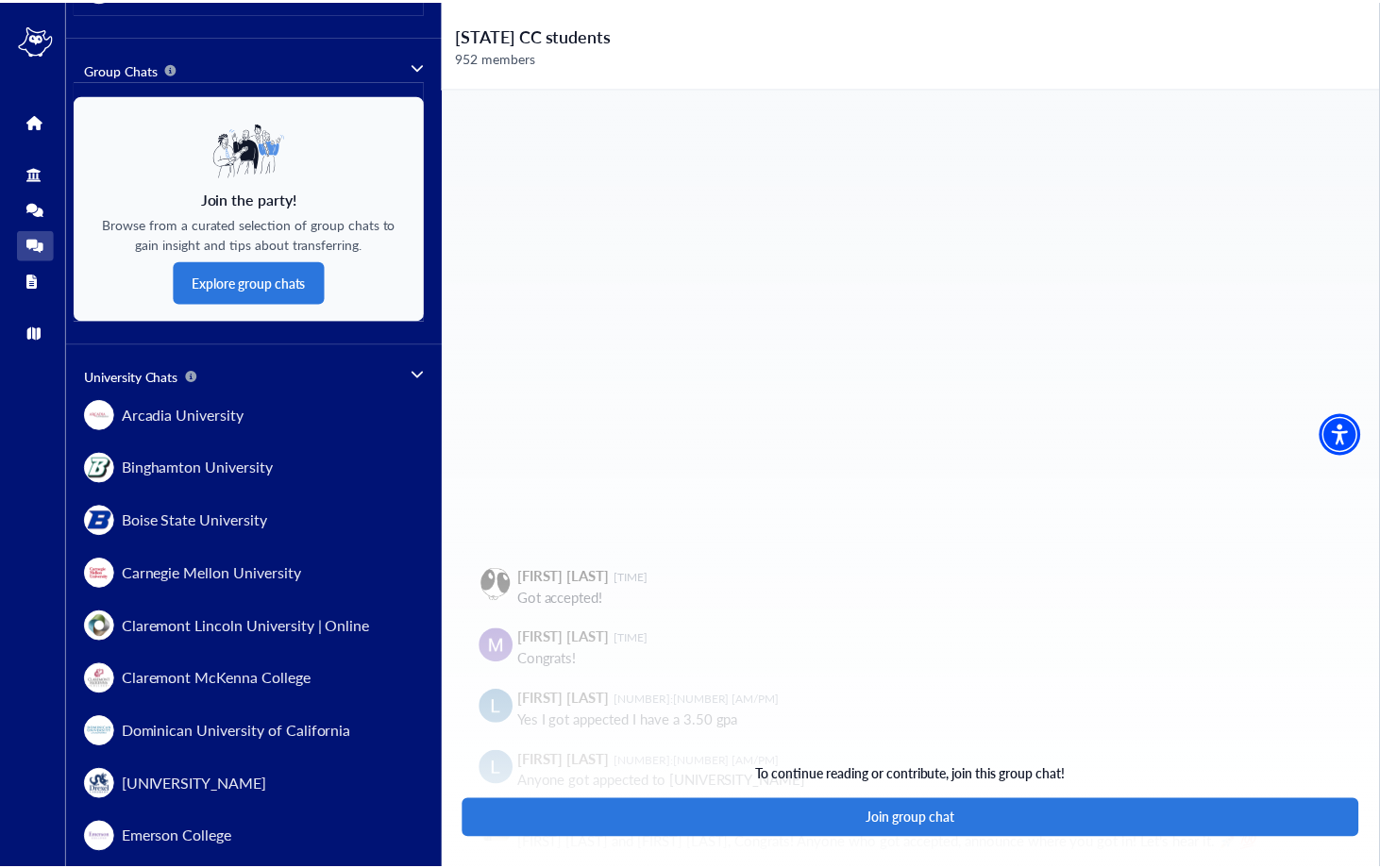 scroll, scrollTop: 0, scrollLeft: 0, axis: both 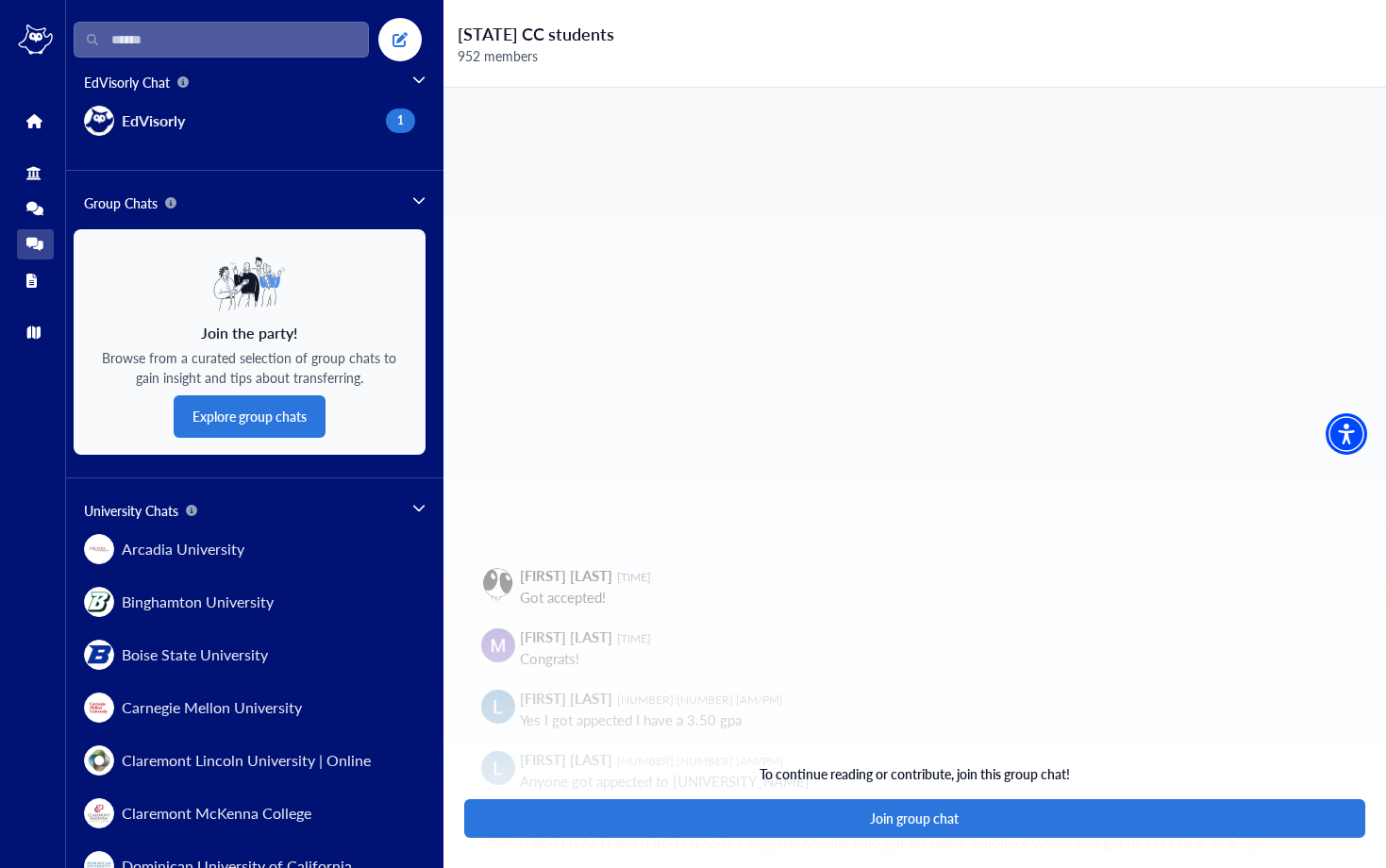 click at bounding box center [36, 40] 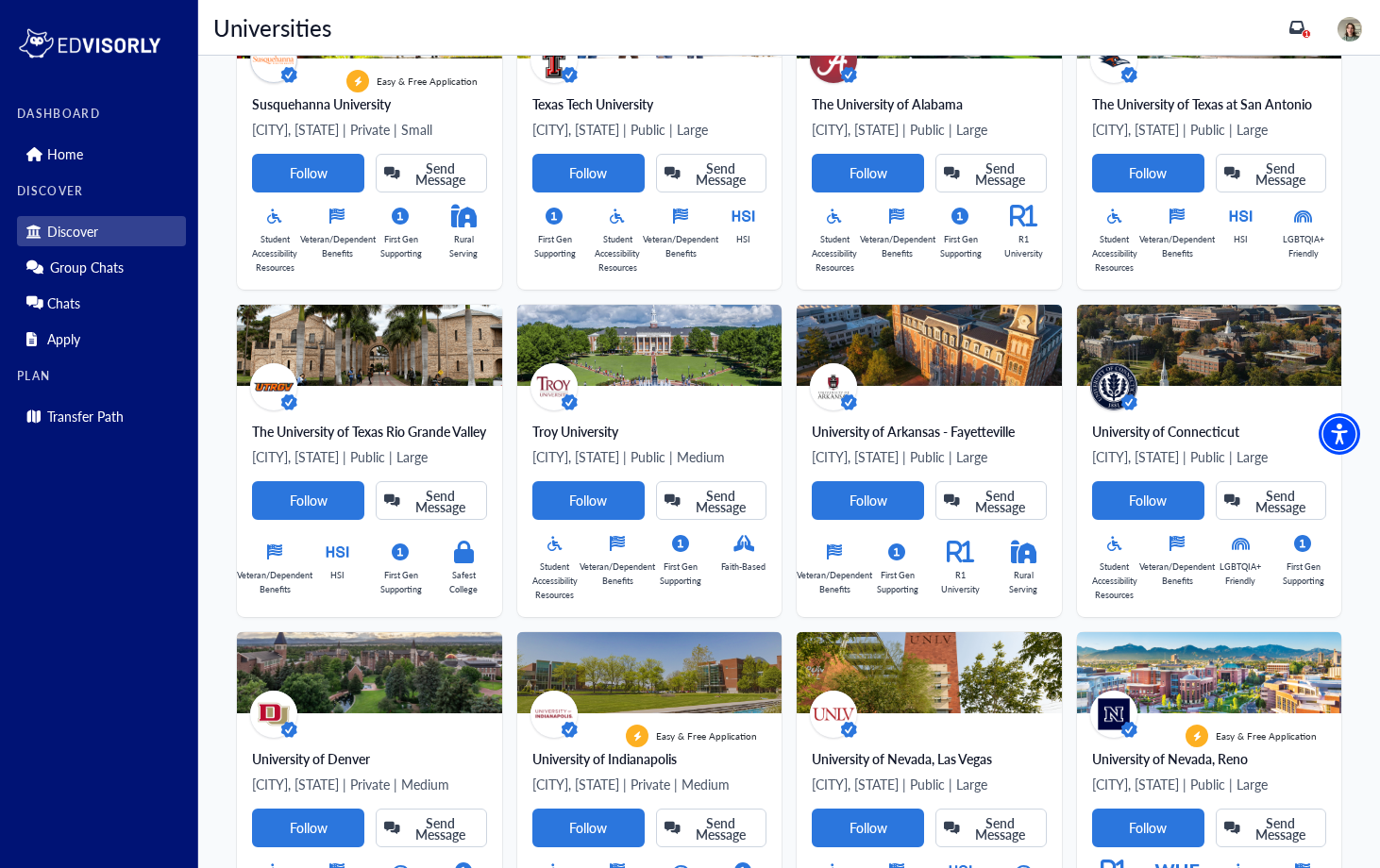scroll, scrollTop: 3182, scrollLeft: 0, axis: vertical 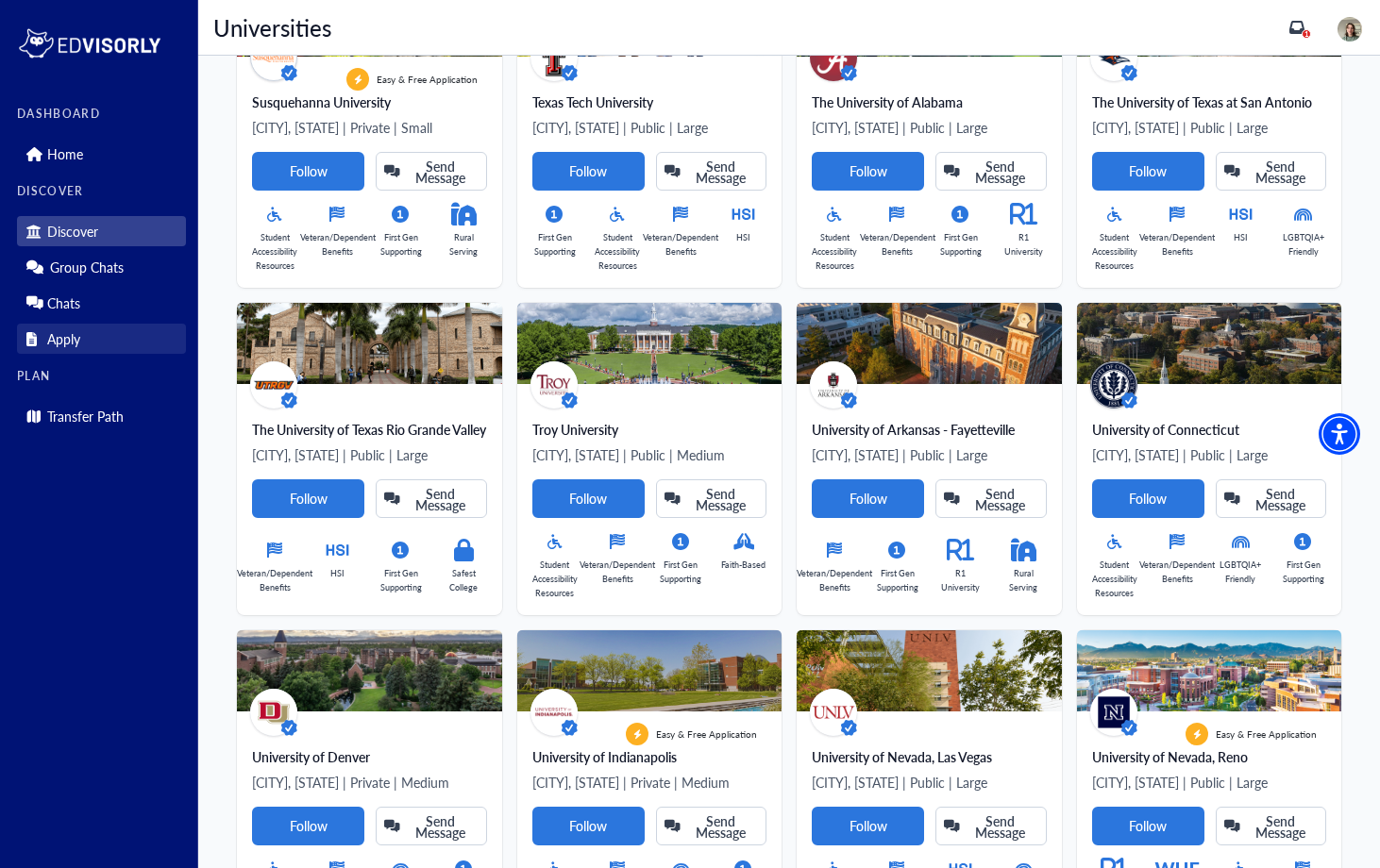 click on "Apply" at bounding box center [101, 339] 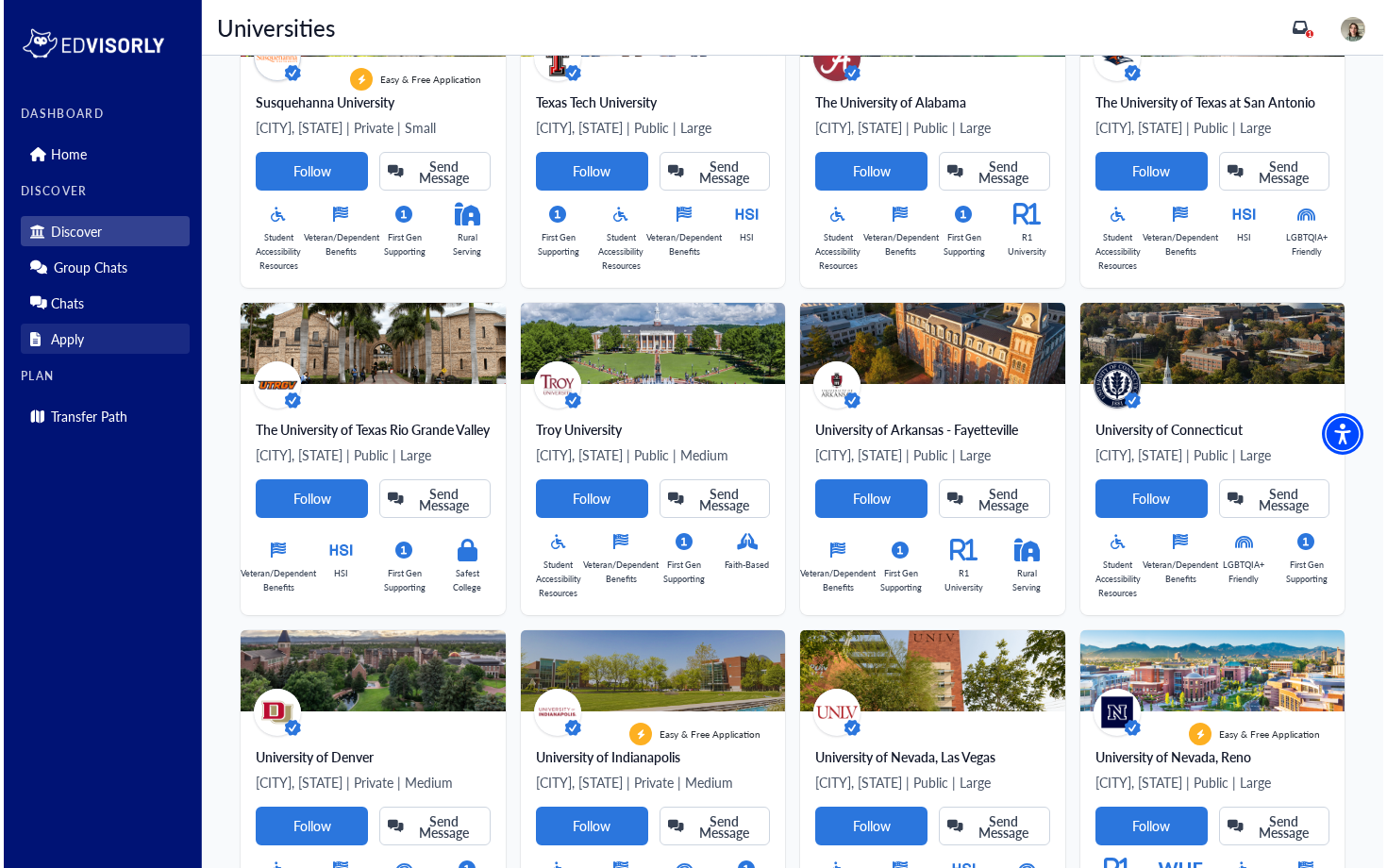 scroll, scrollTop: 0, scrollLeft: 0, axis: both 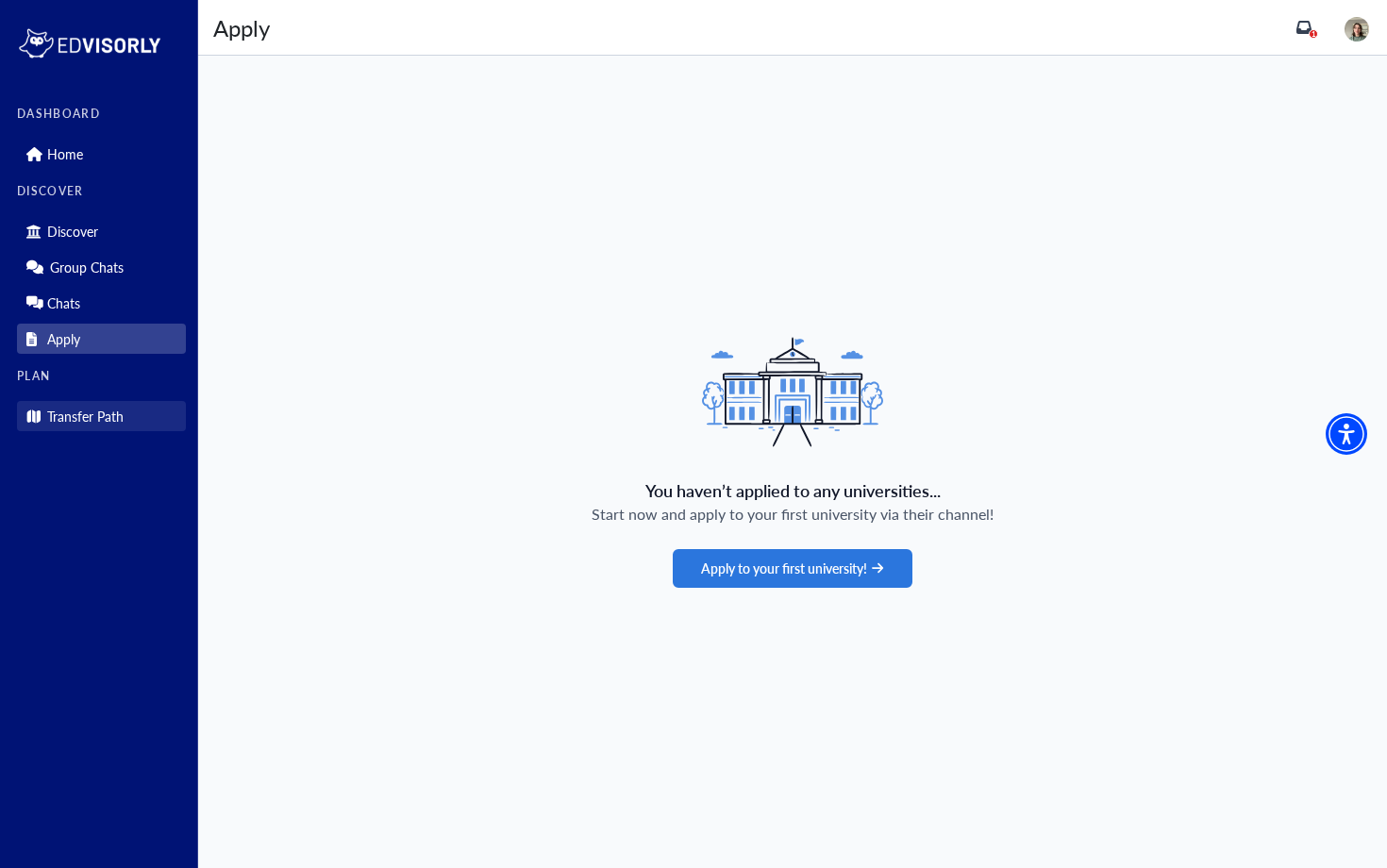 click on "Transfer Path" at bounding box center (85, 416) 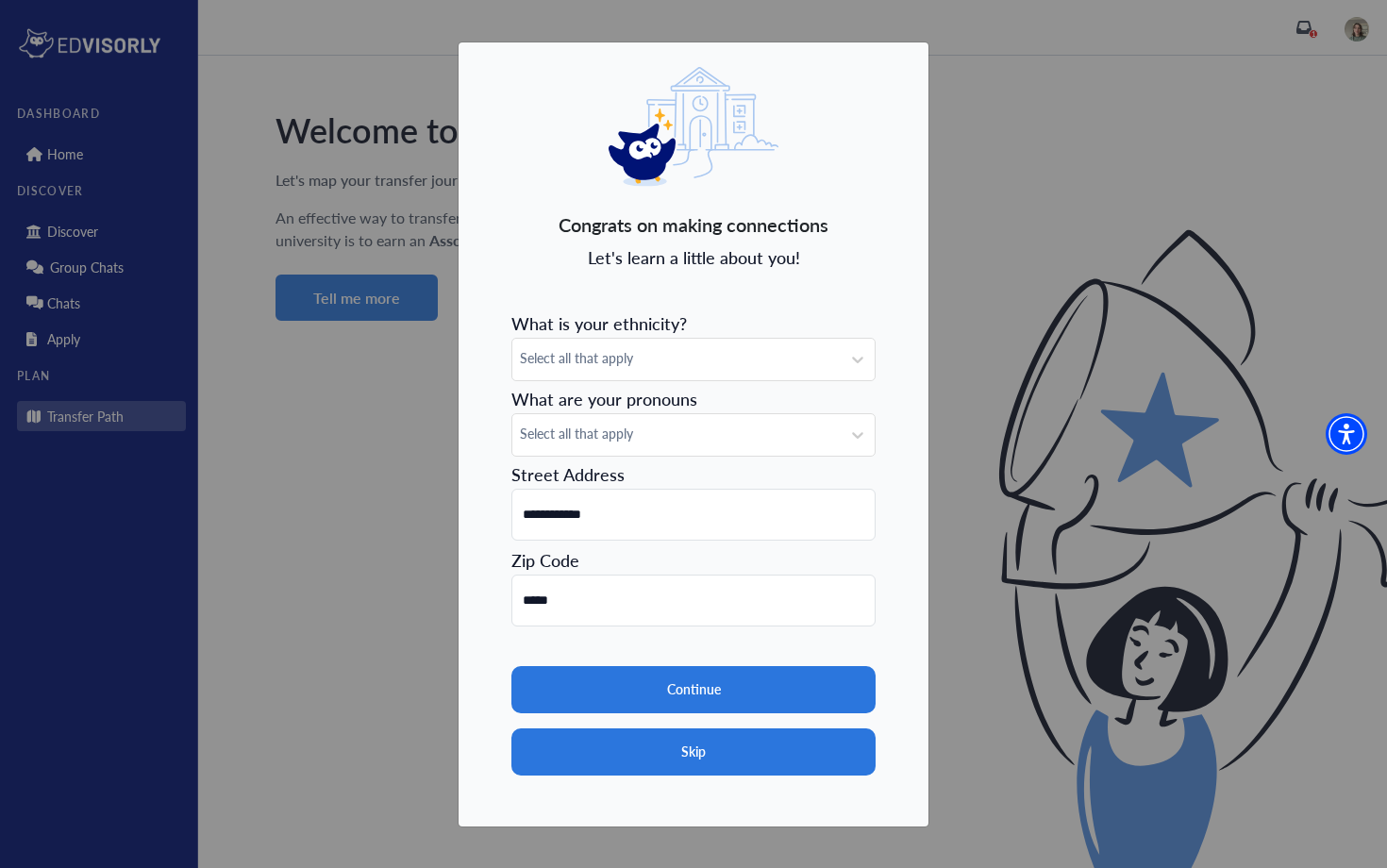 click on "Skip" at bounding box center [694, 752] 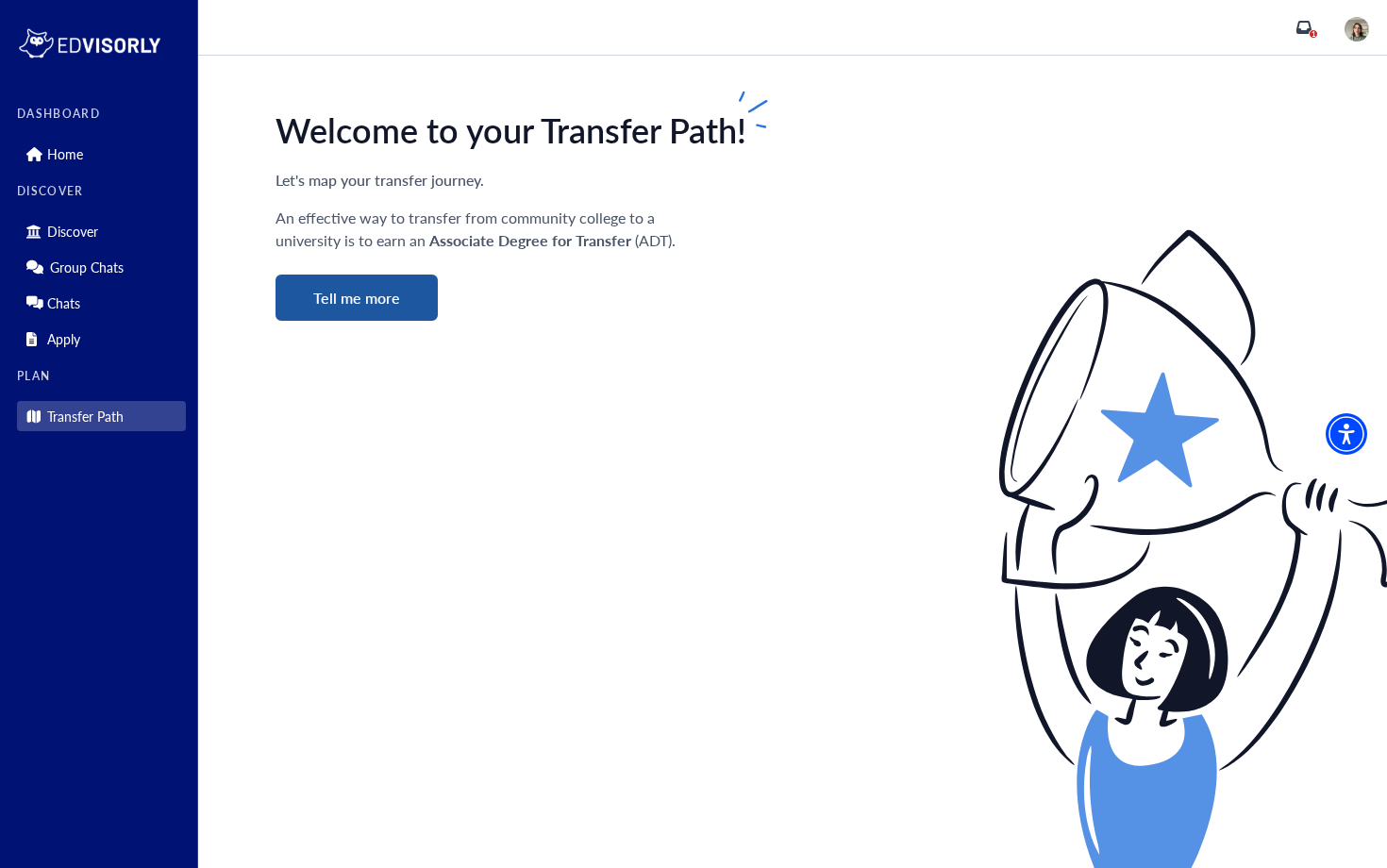 click on "Tell me more" at bounding box center (357, 297) 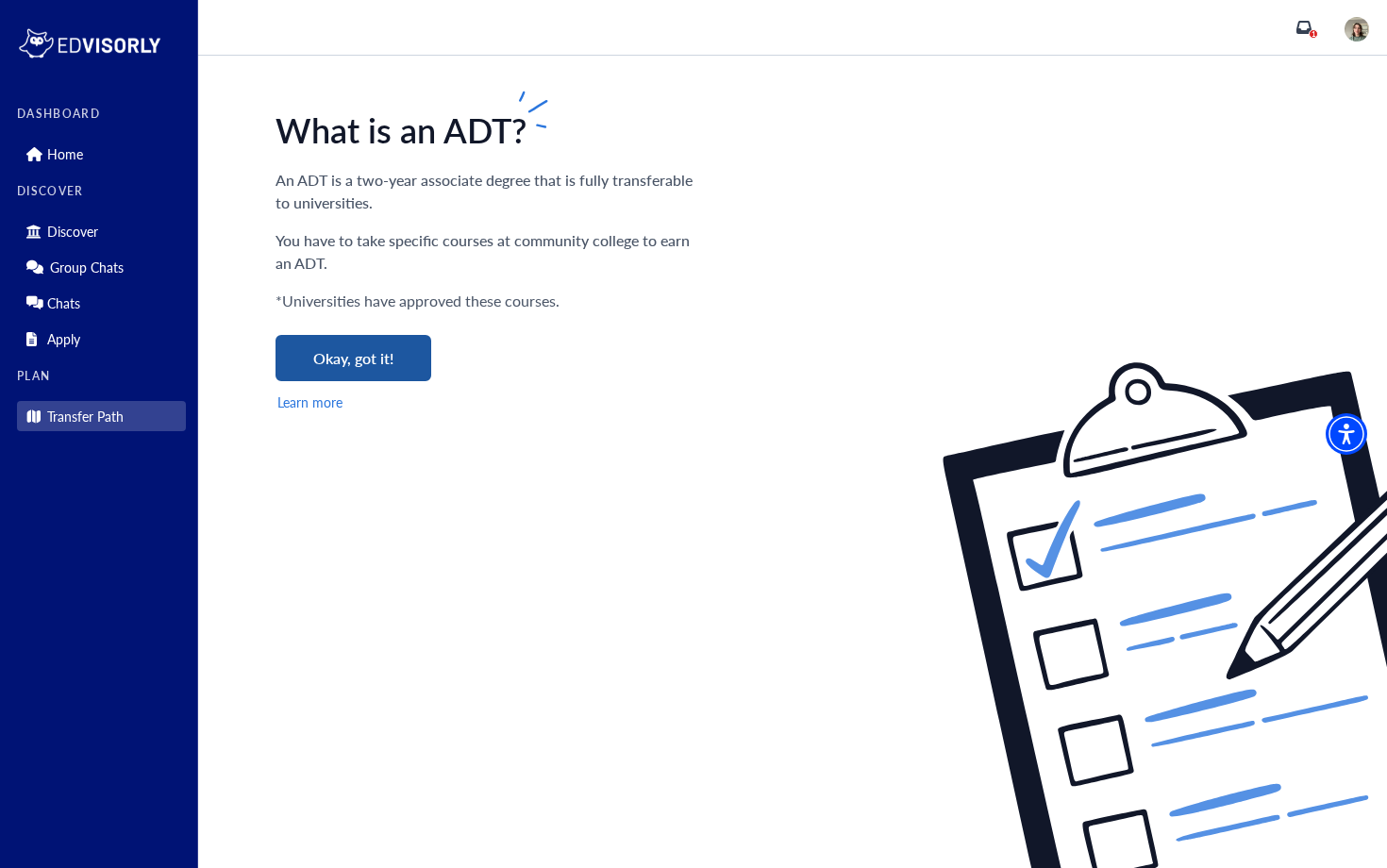 click on "Okay, got it!" at bounding box center (353, 358) 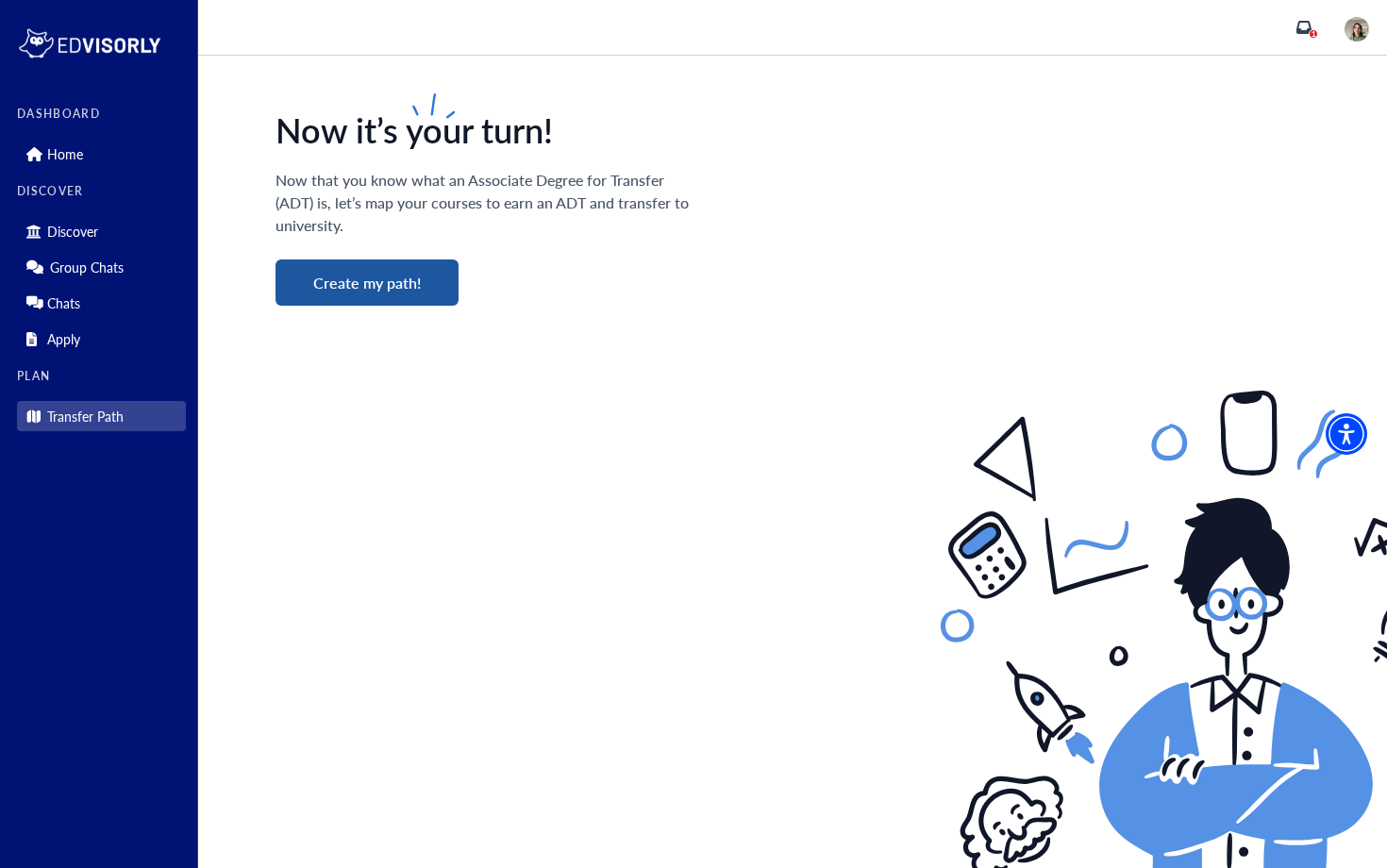 click on "Create my path!" at bounding box center (367, 282) 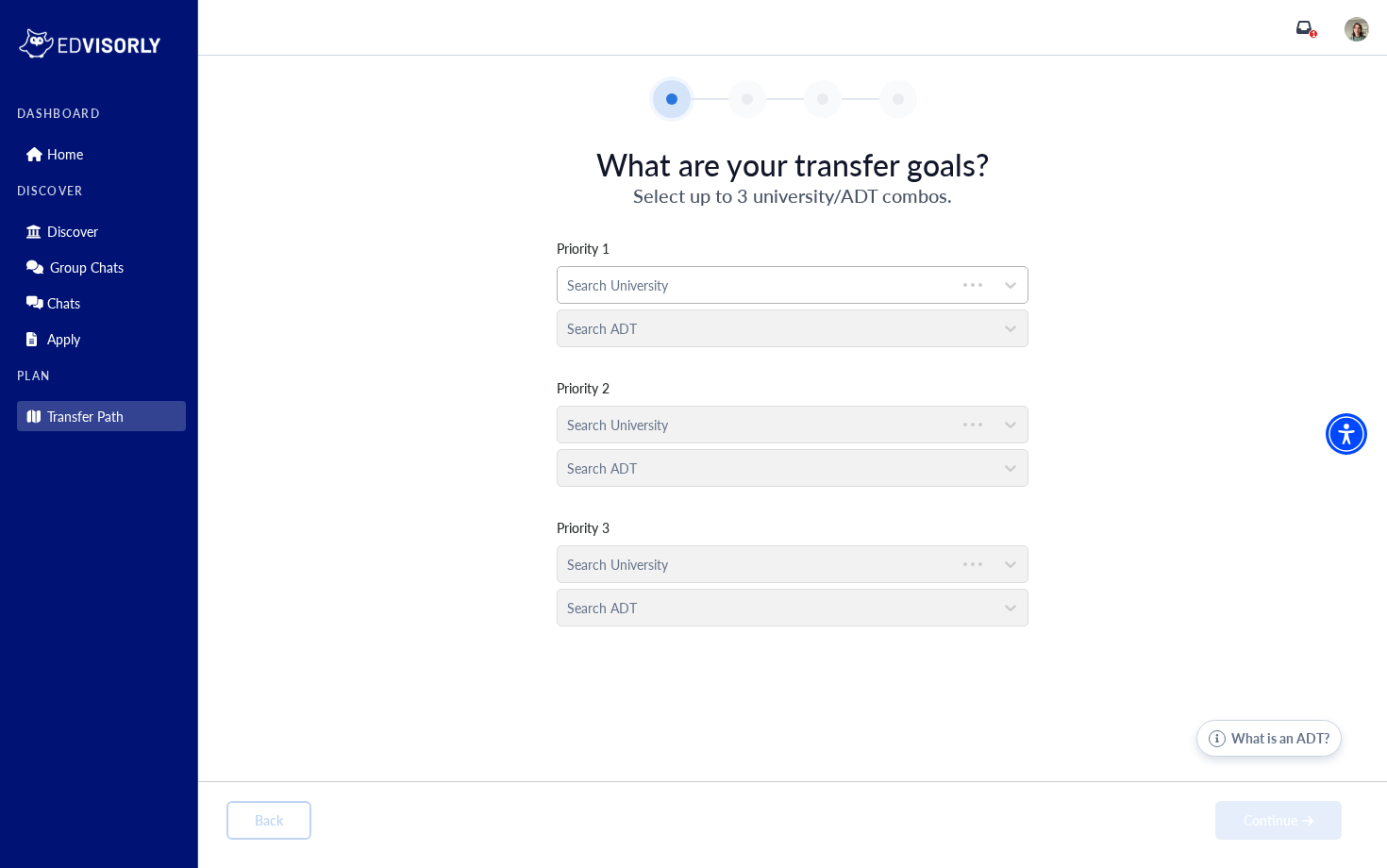 click at bounding box center (757, 285) 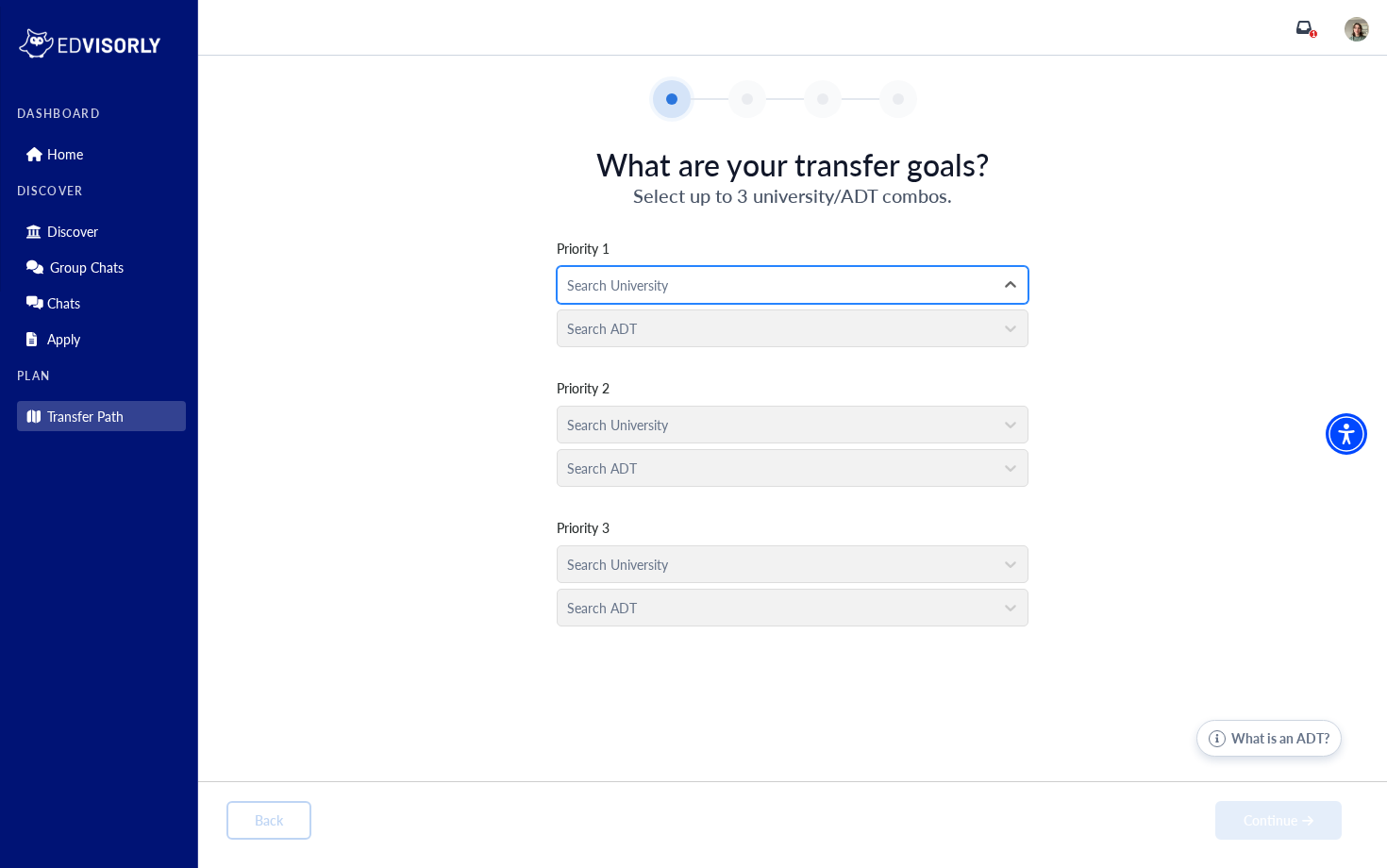 click at bounding box center [776, 285] 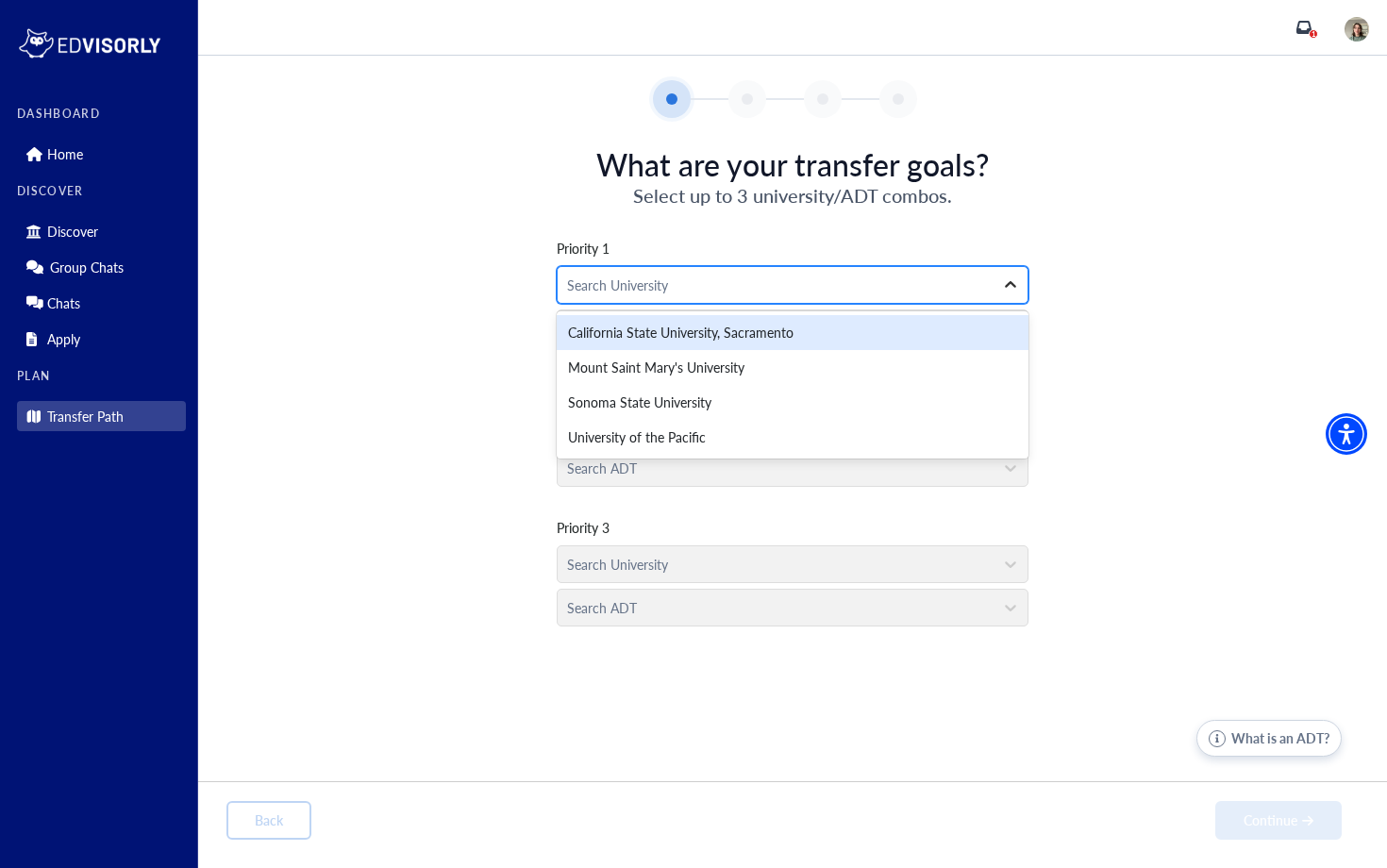 click 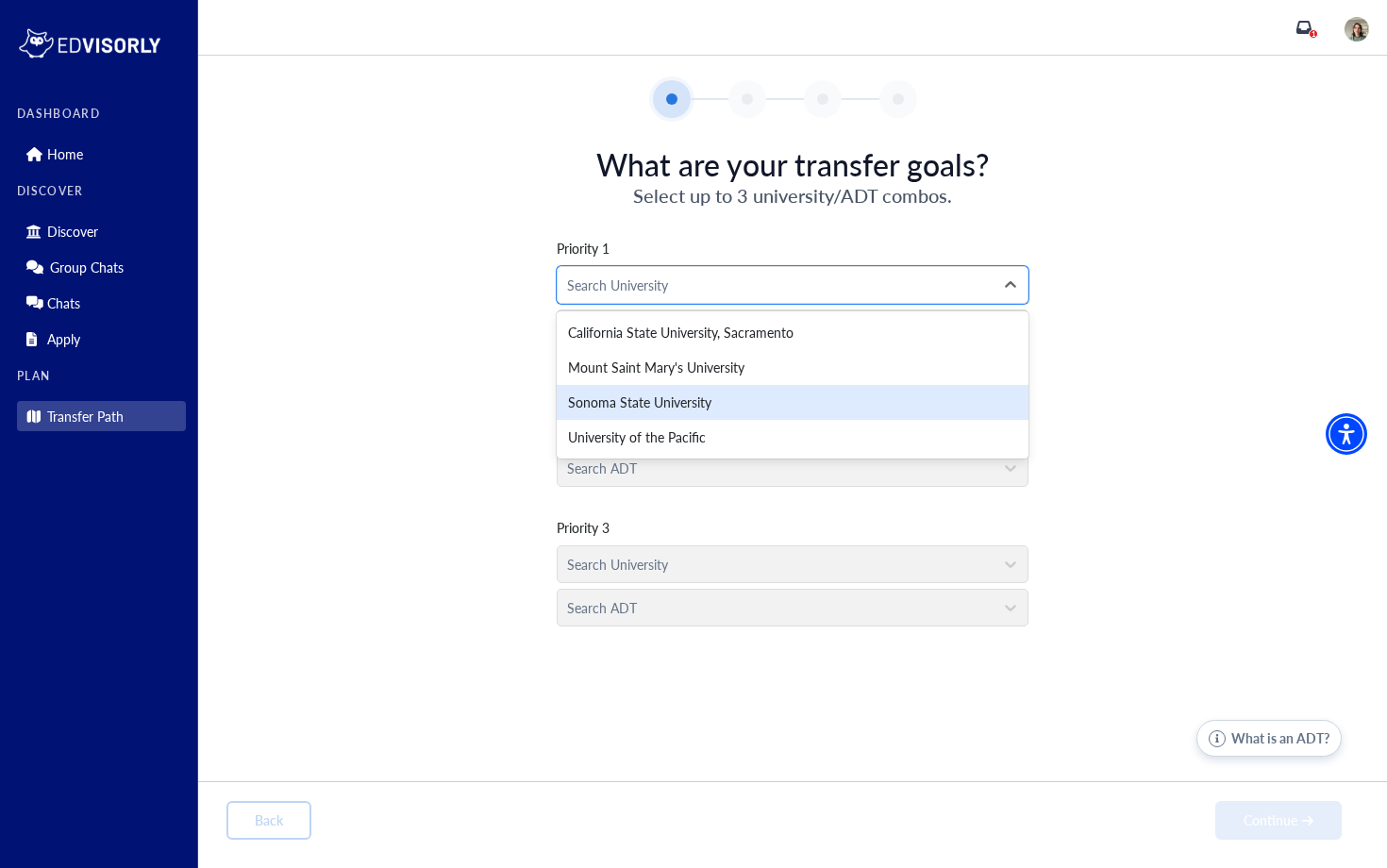 click on "Sonoma State University" at bounding box center (793, 402) 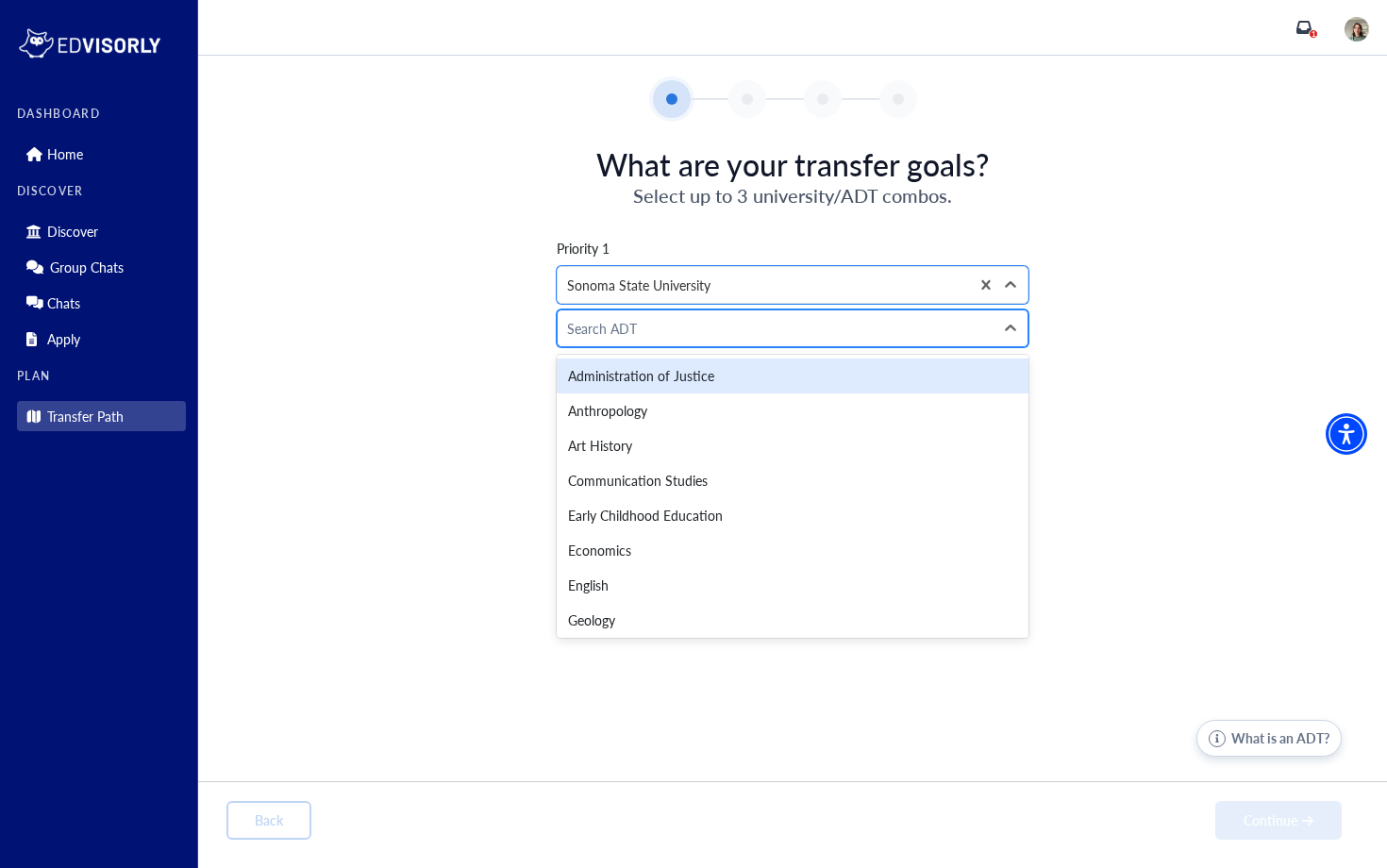 click at bounding box center [776, 328] 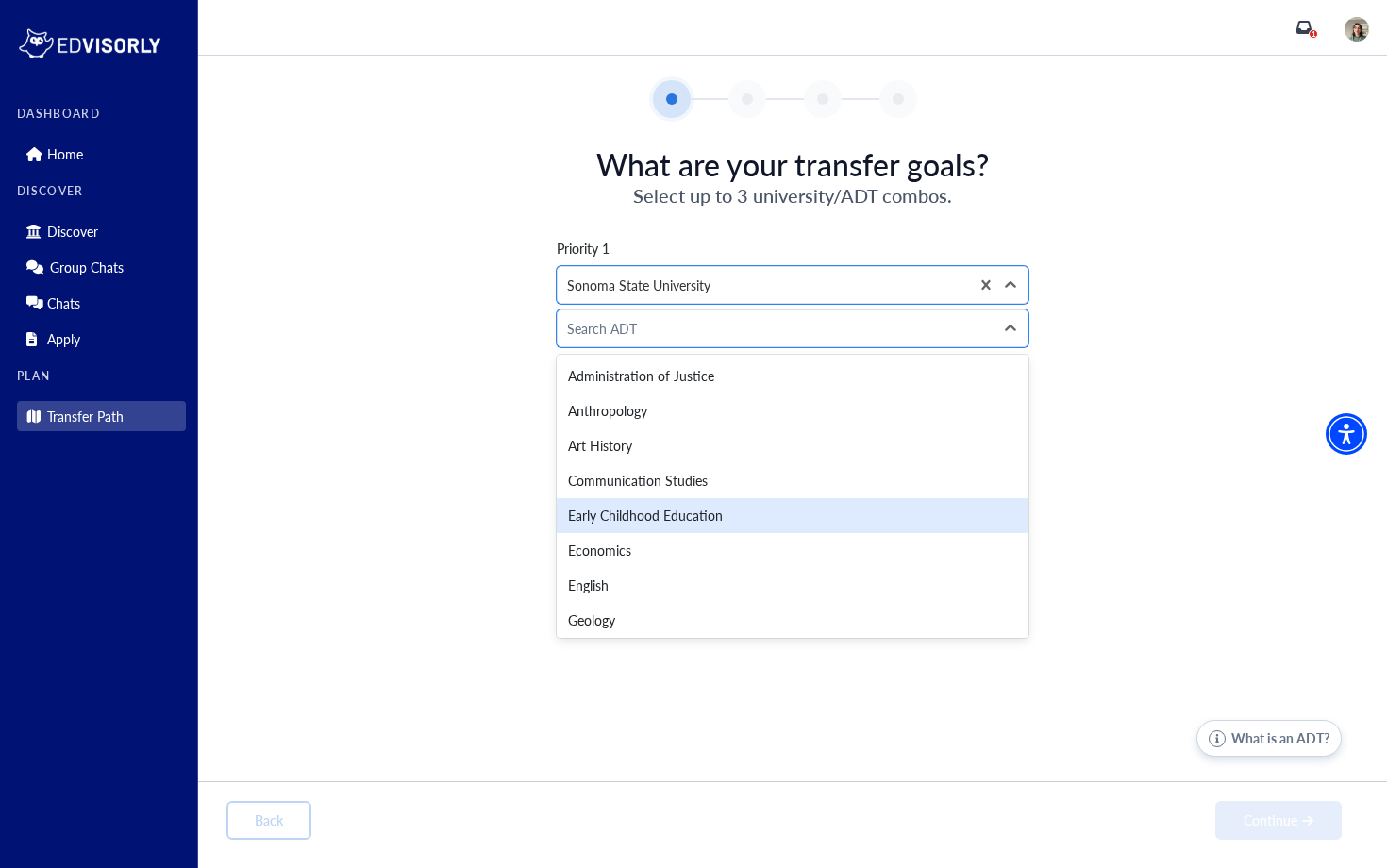 scroll, scrollTop: 28, scrollLeft: 0, axis: vertical 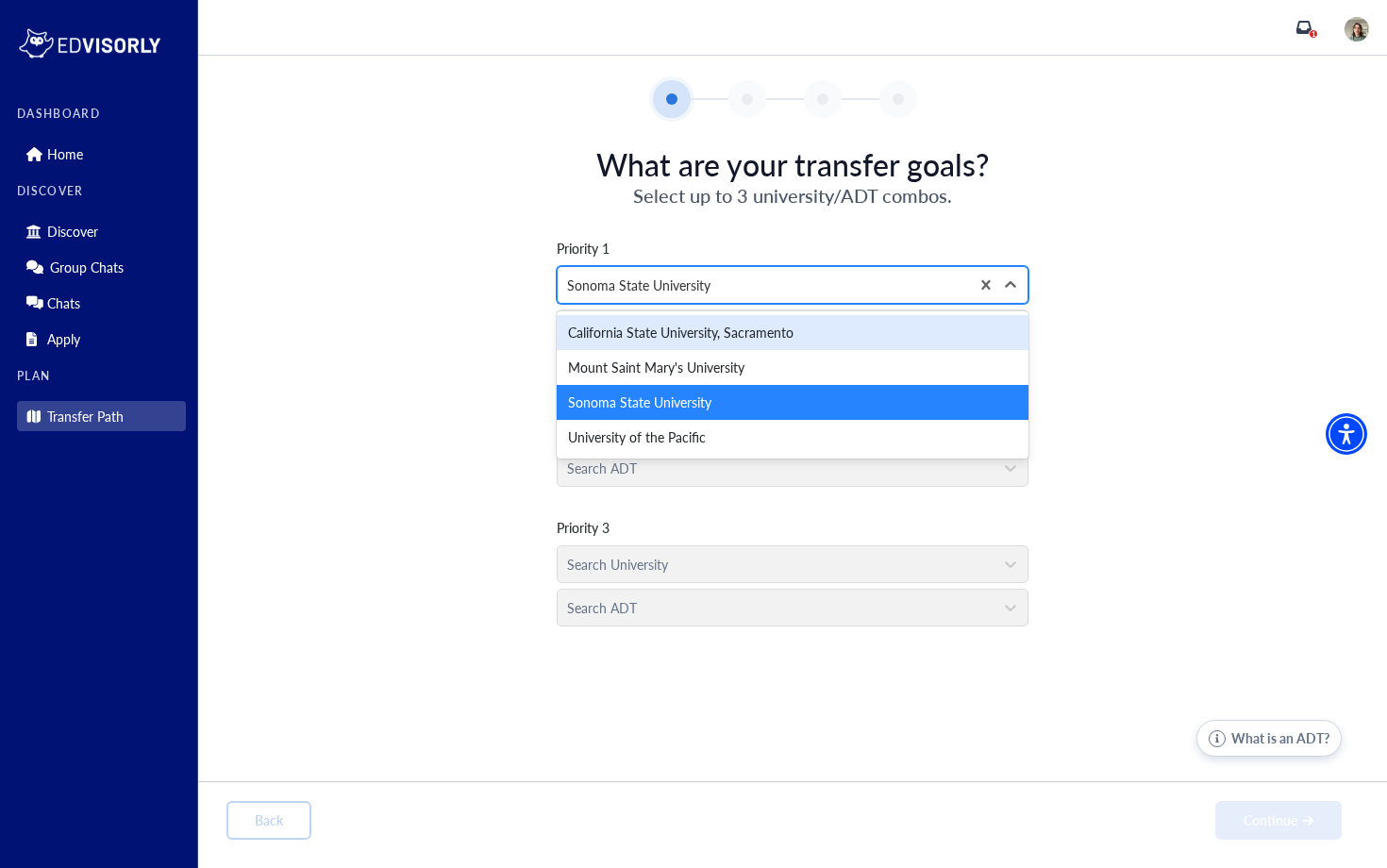 click at bounding box center [763, 285] 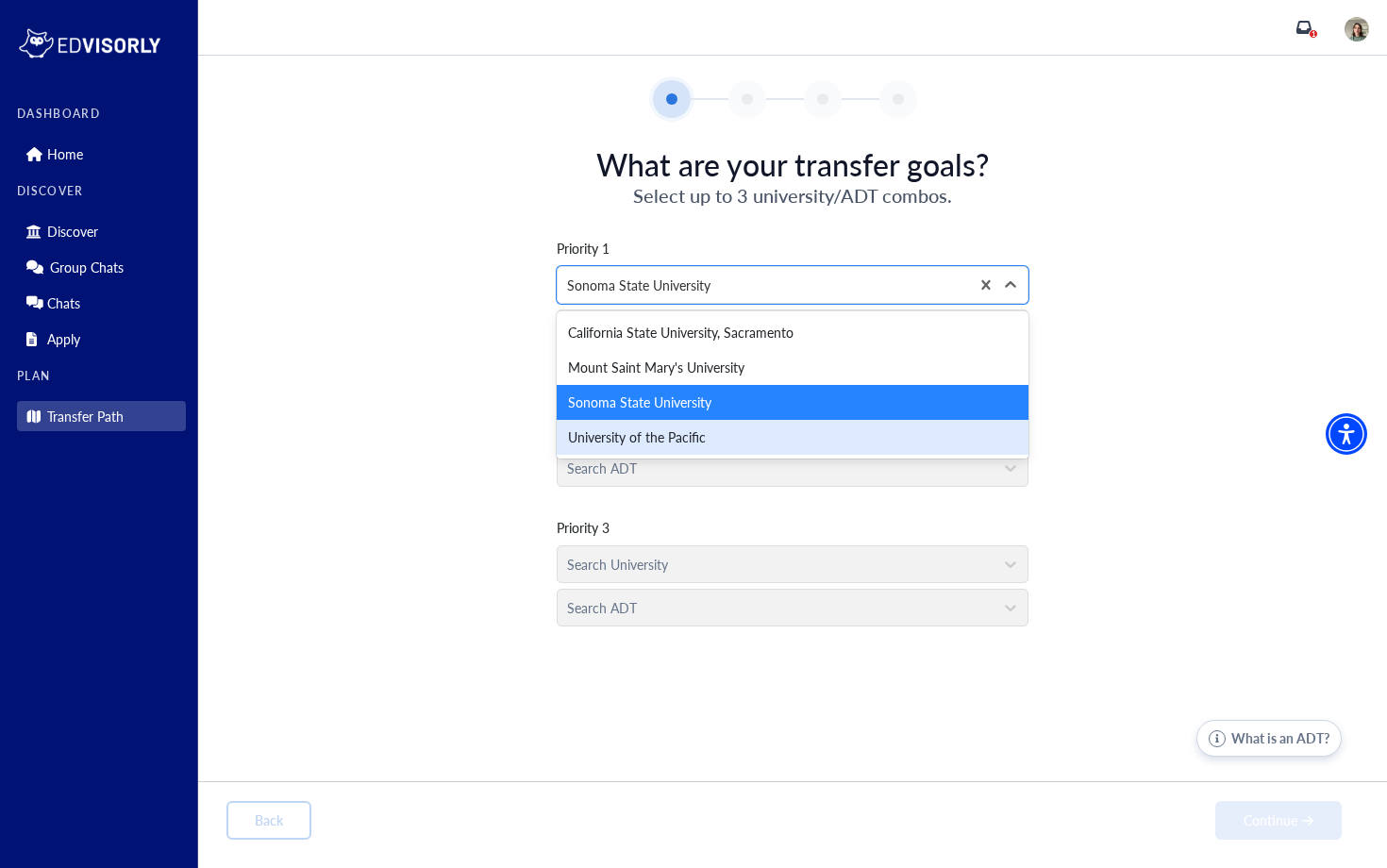 click on "University of the Pacific" at bounding box center [793, 437] 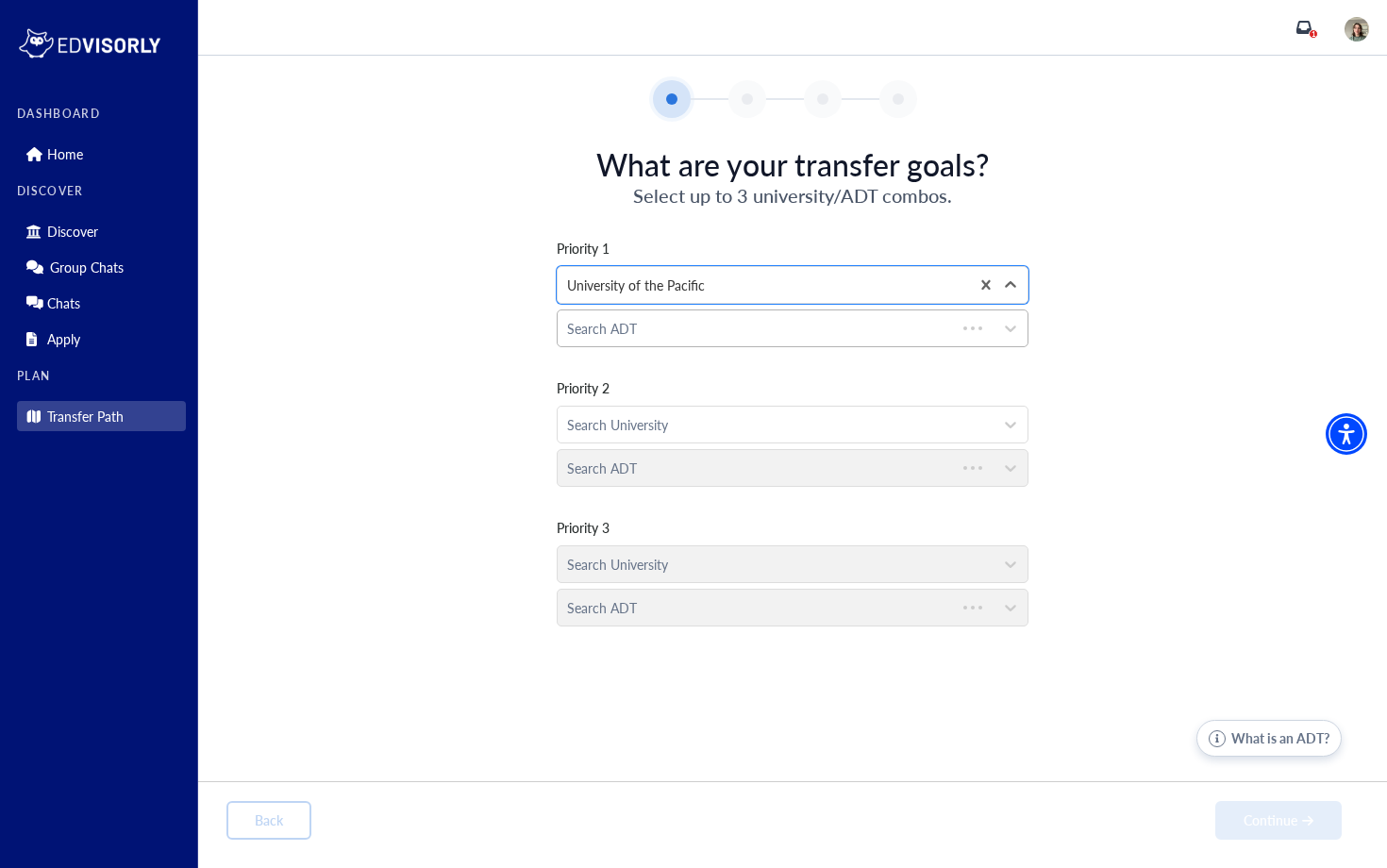 click at bounding box center [757, 328] 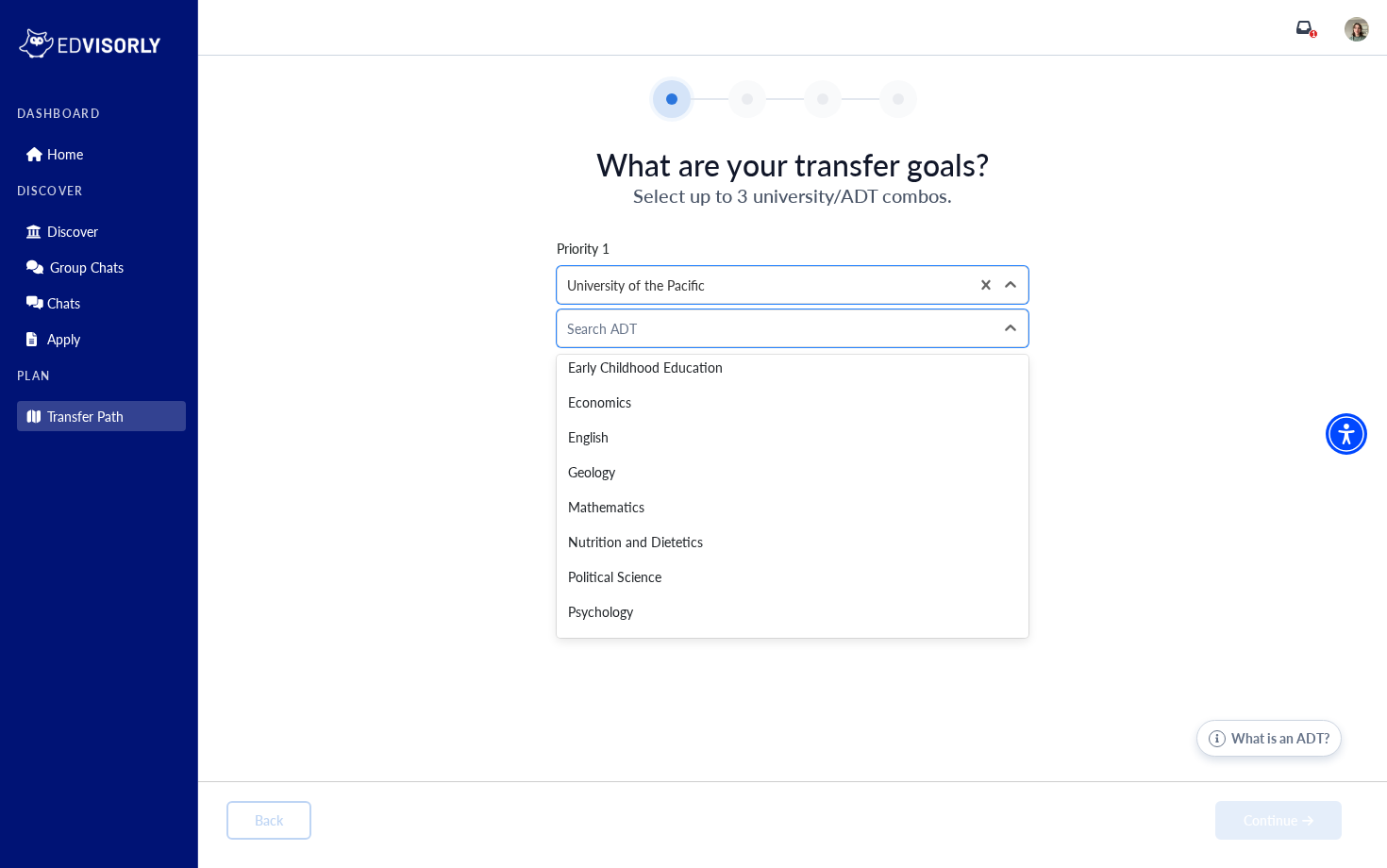 scroll, scrollTop: 248, scrollLeft: 0, axis: vertical 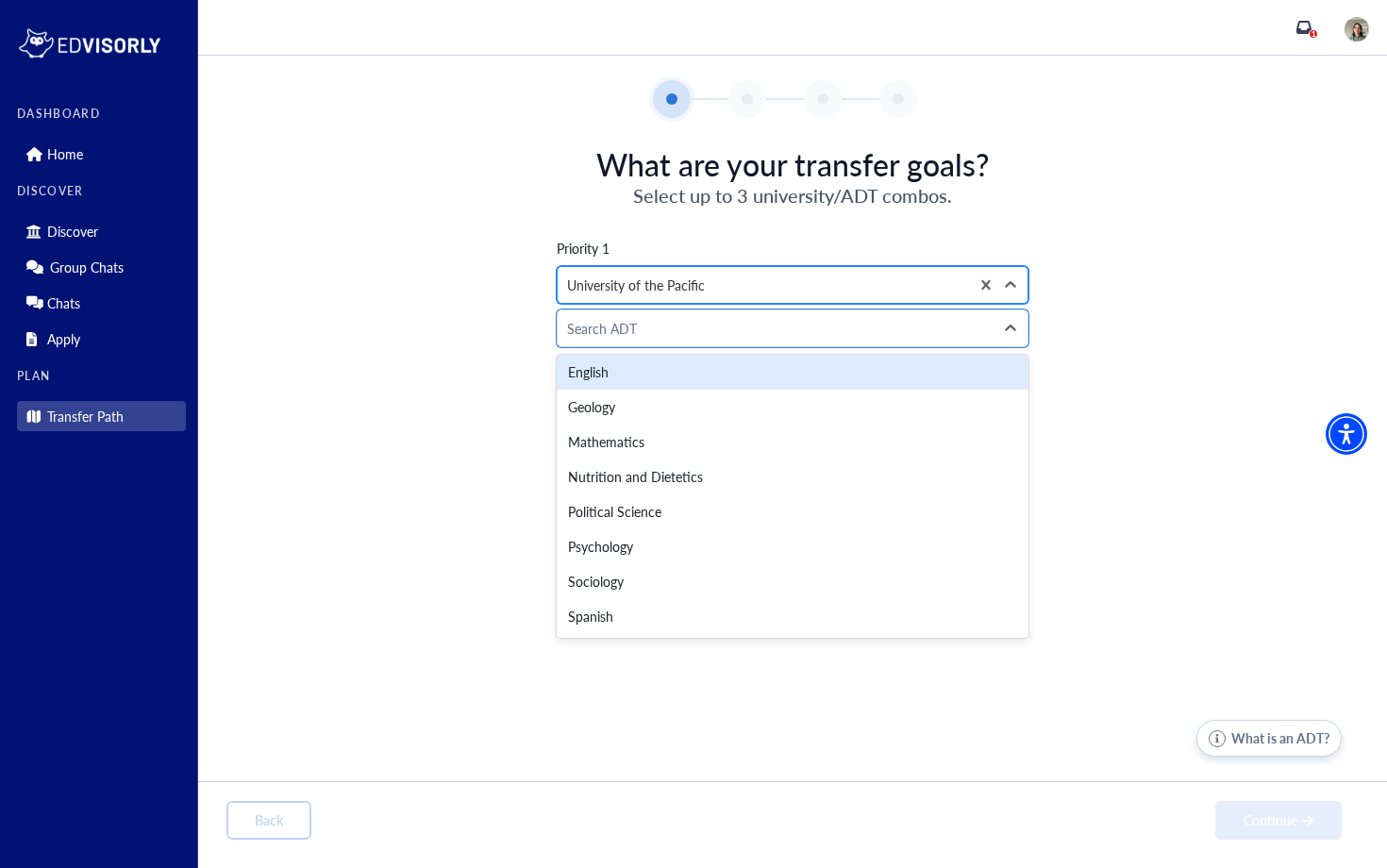 click at bounding box center (763, 285) 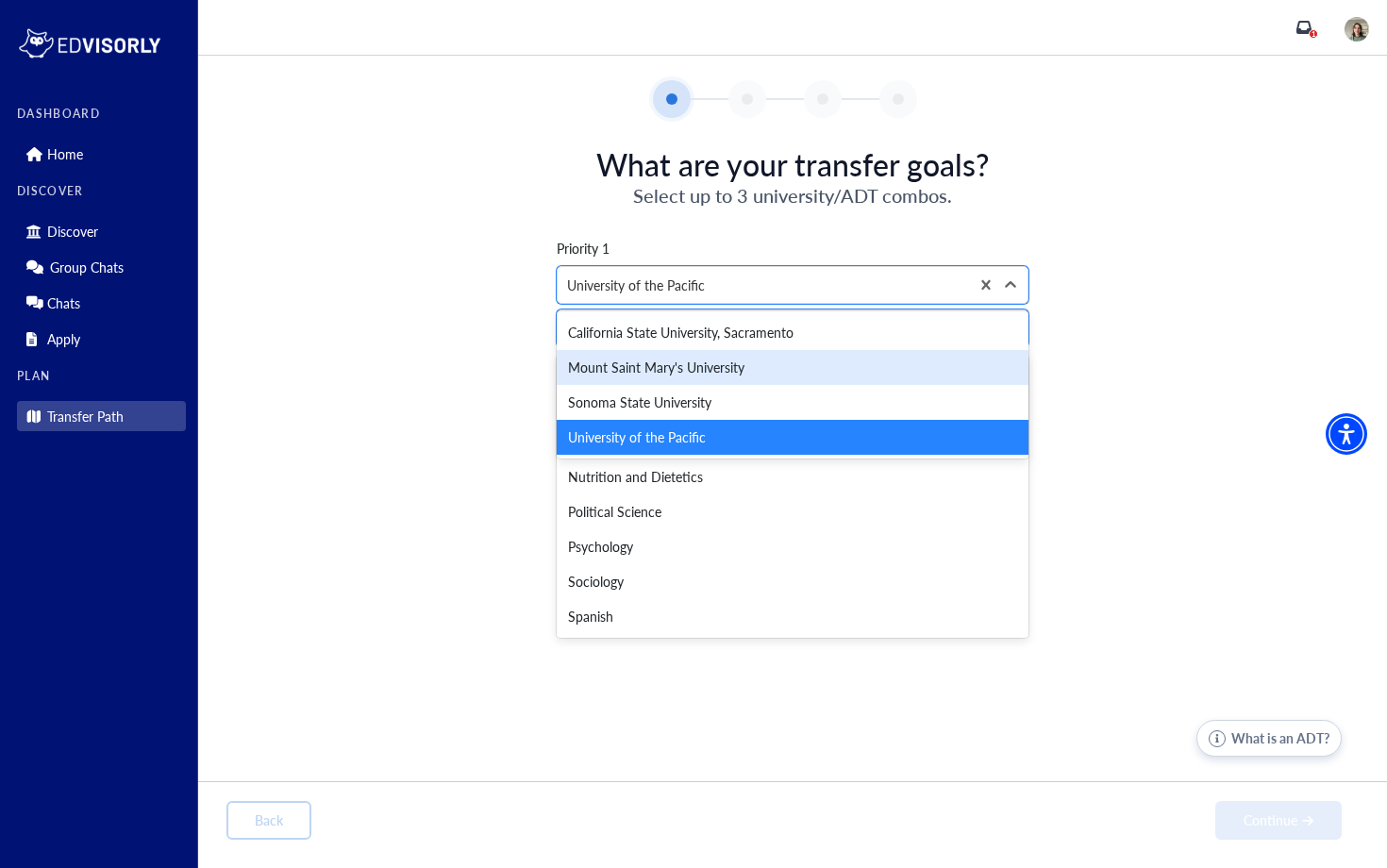click on "Mount Saint Mary's University" at bounding box center [793, 367] 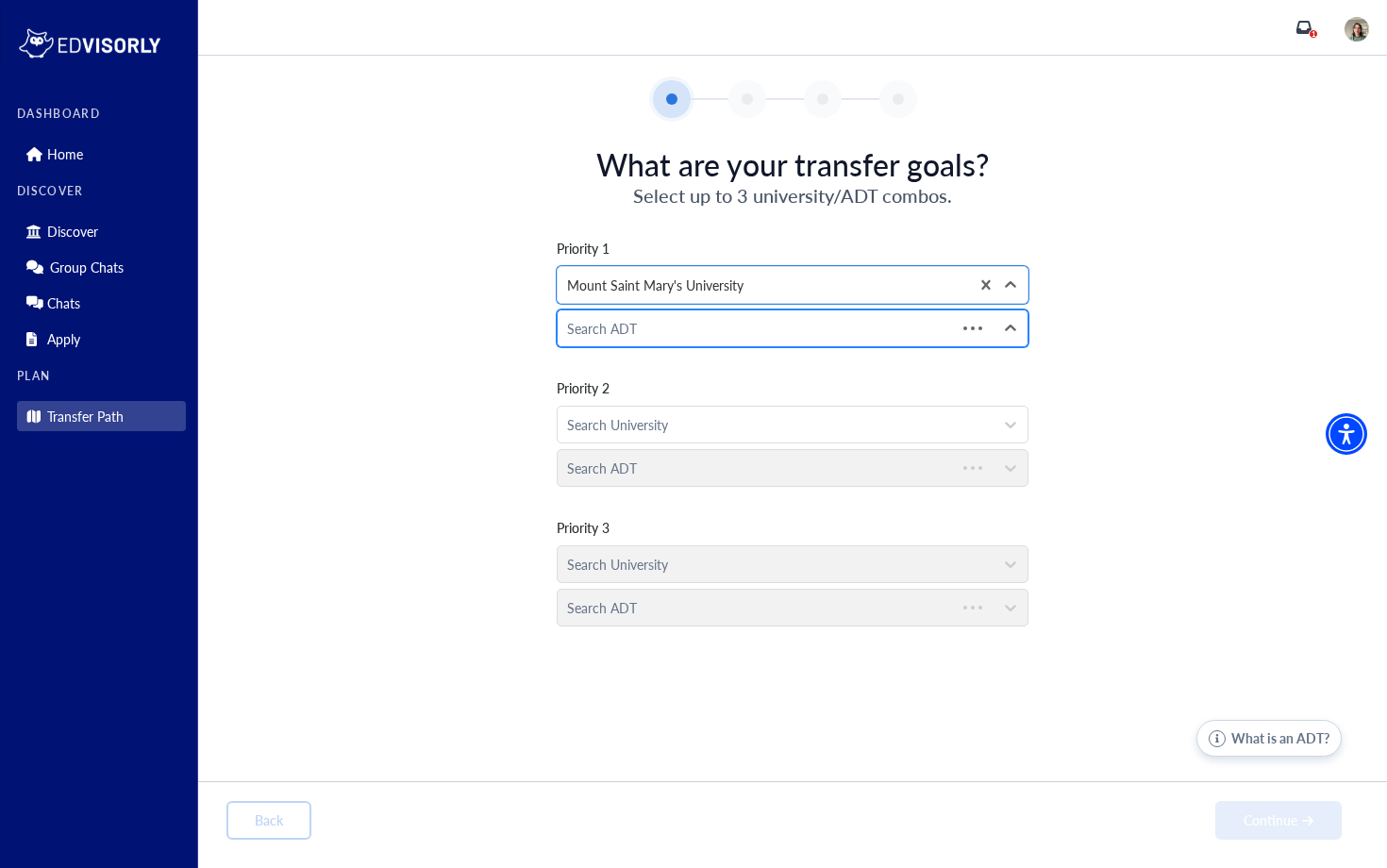click on "Search ADT" at bounding box center (757, 328) 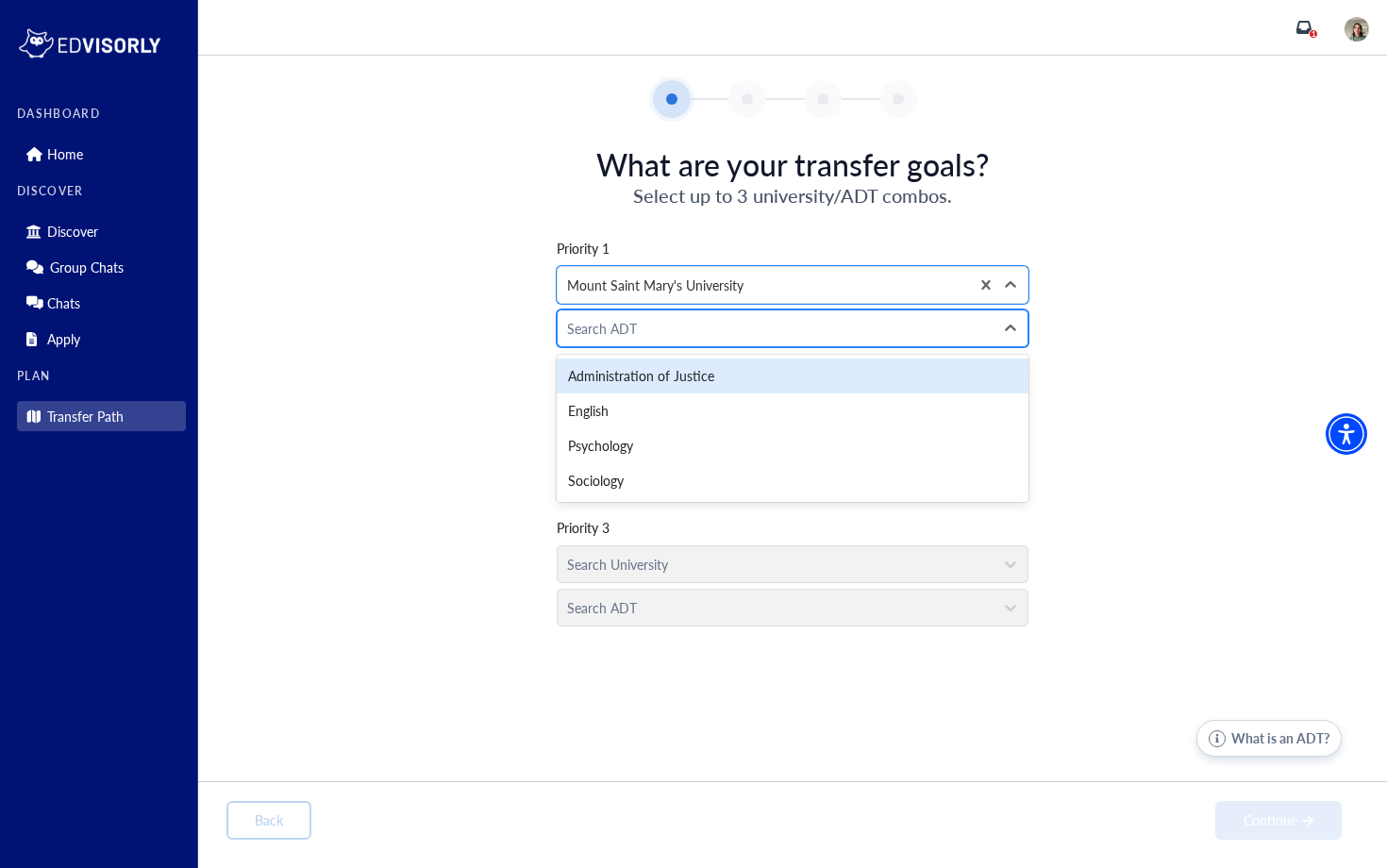 click at bounding box center [776, 328] 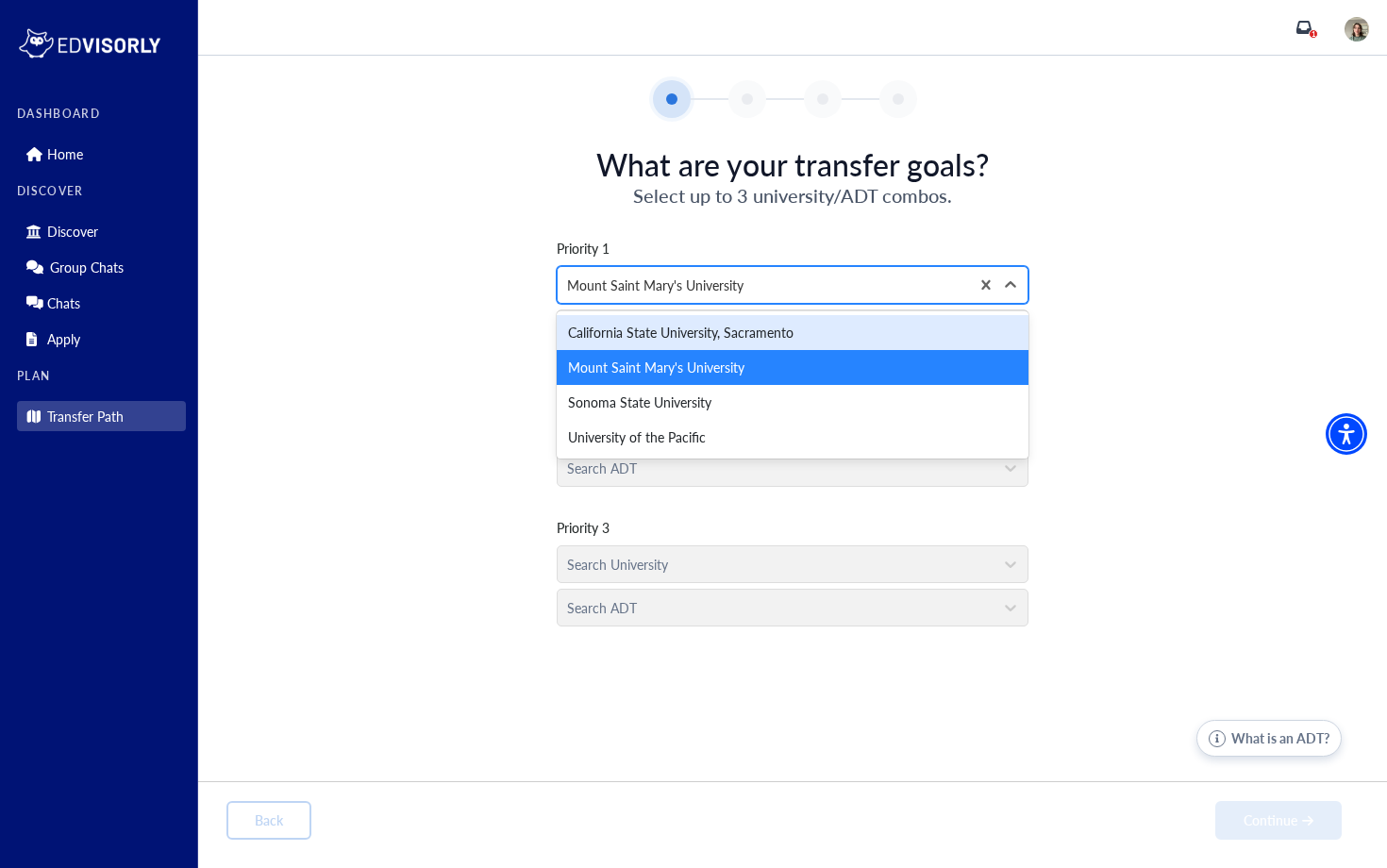 click at bounding box center (763, 285) 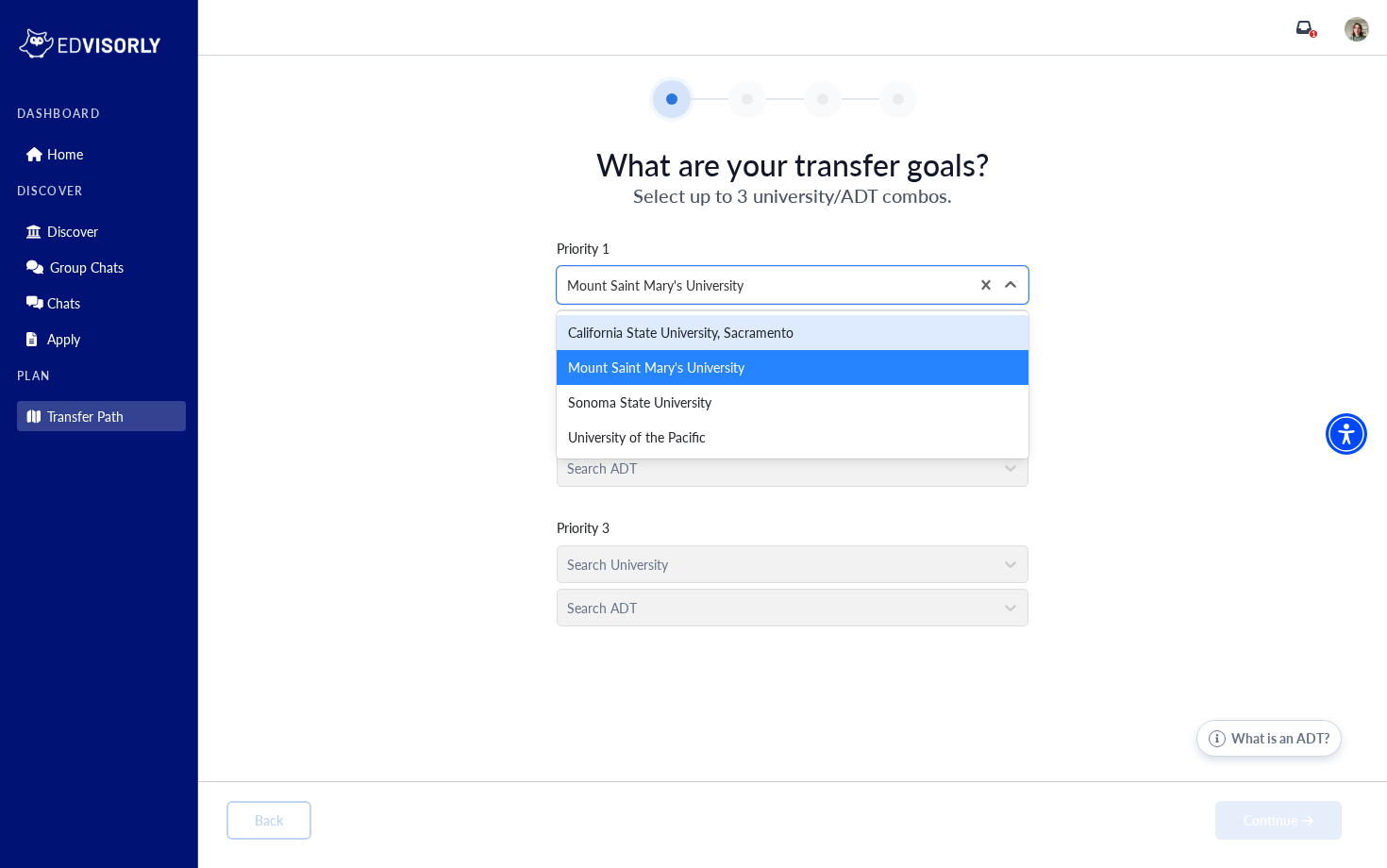 click on "California State University, Sacramento" at bounding box center (793, 332) 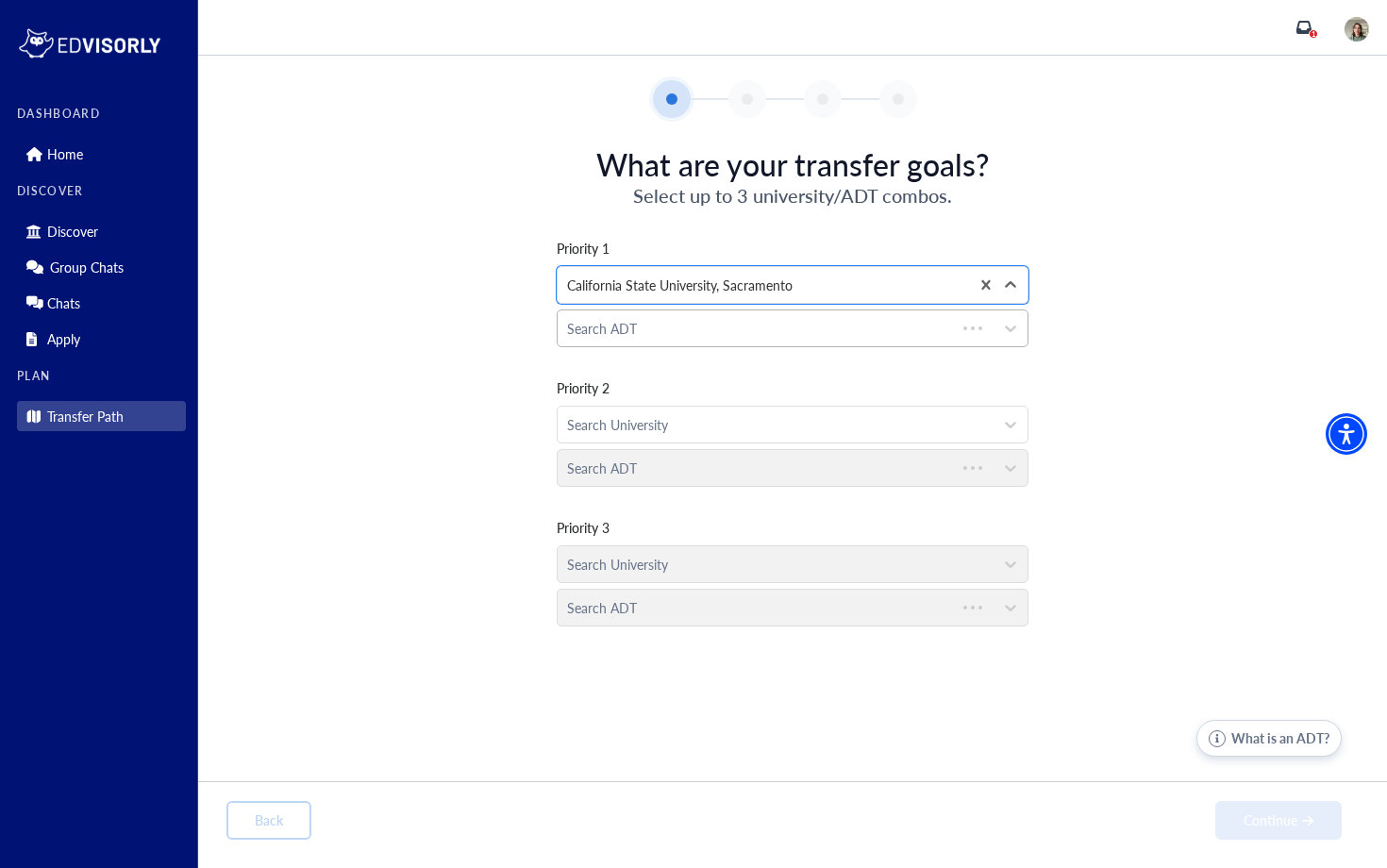 click at bounding box center [757, 328] 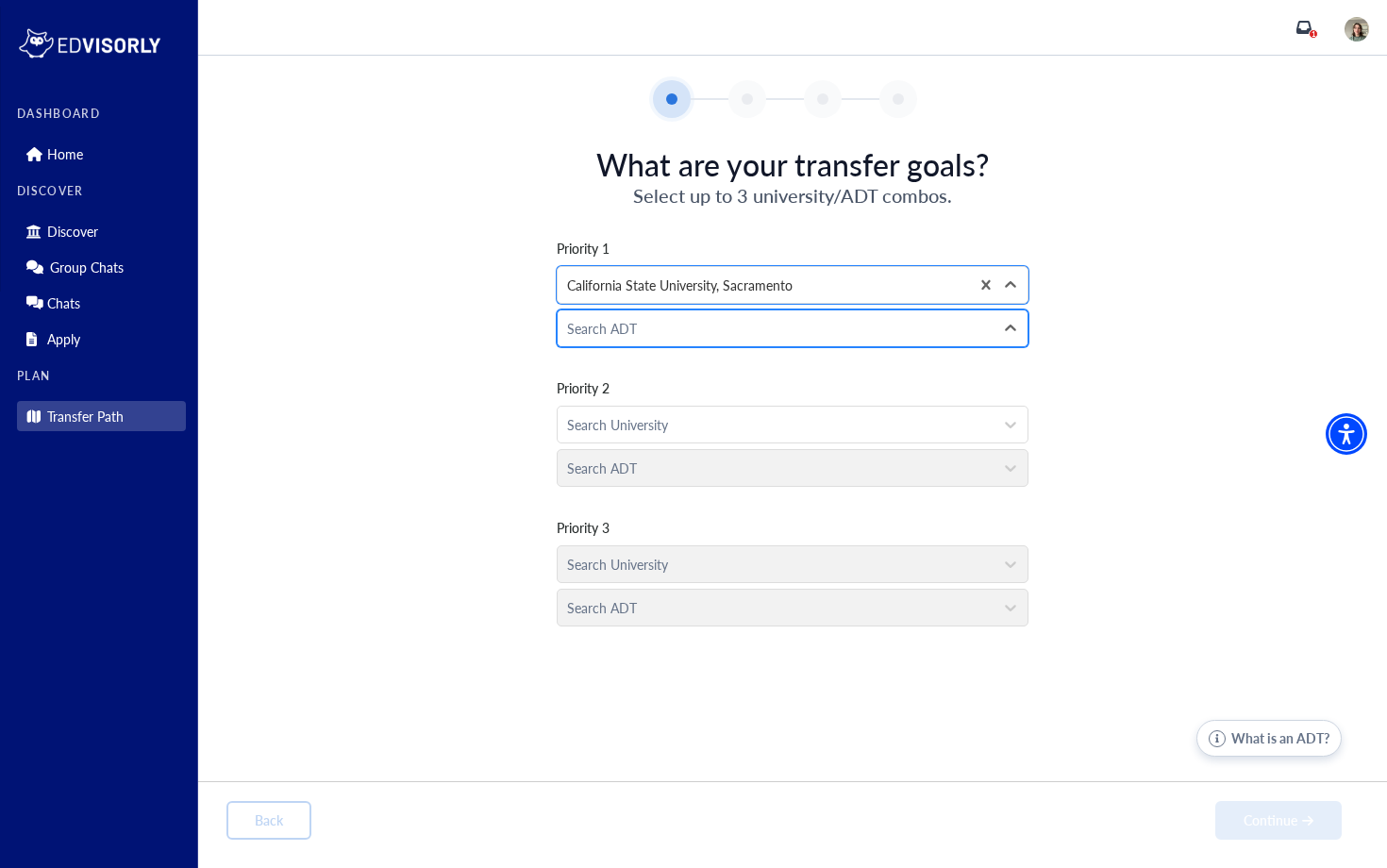 click at bounding box center (776, 328) 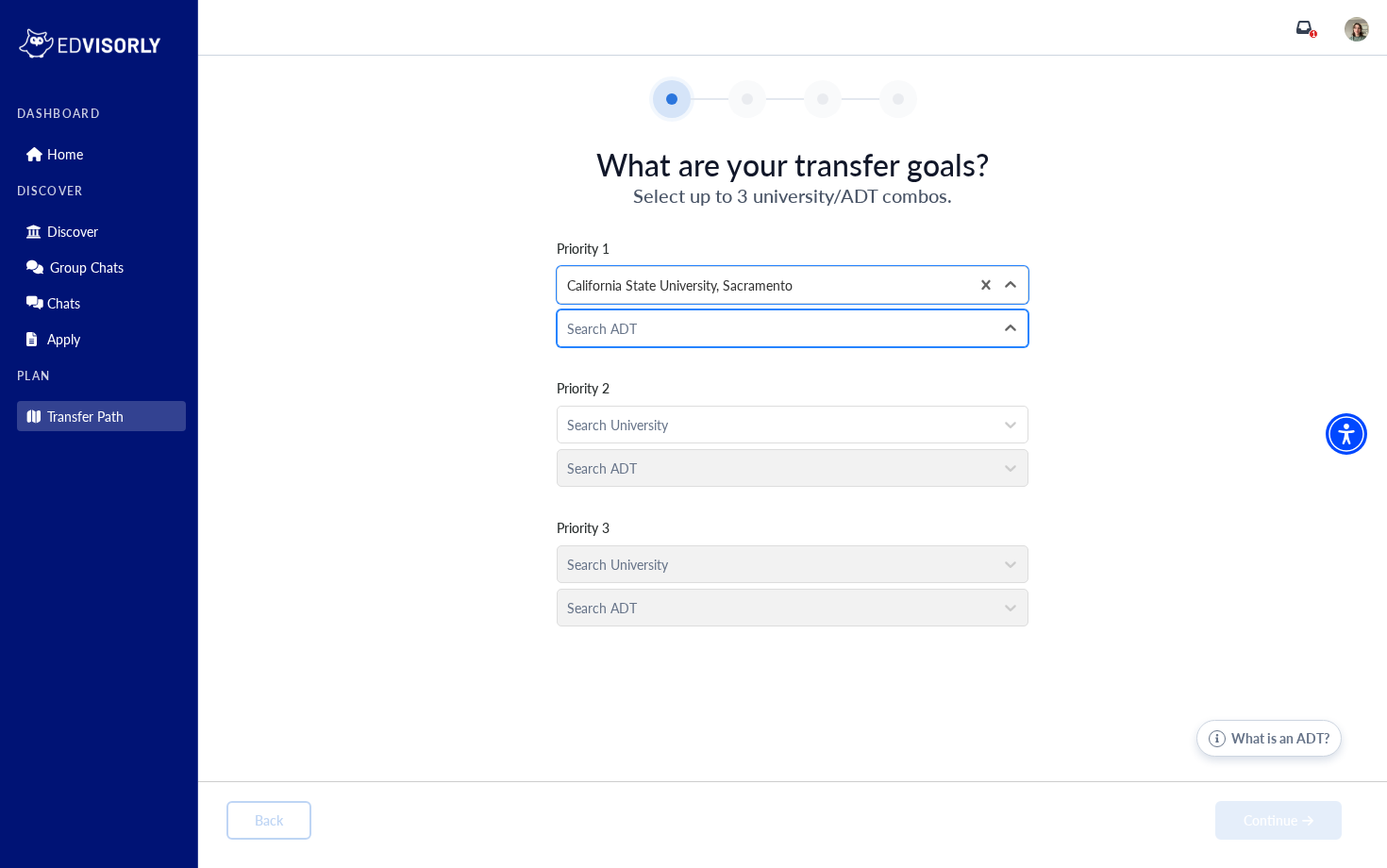 click at bounding box center (776, 328) 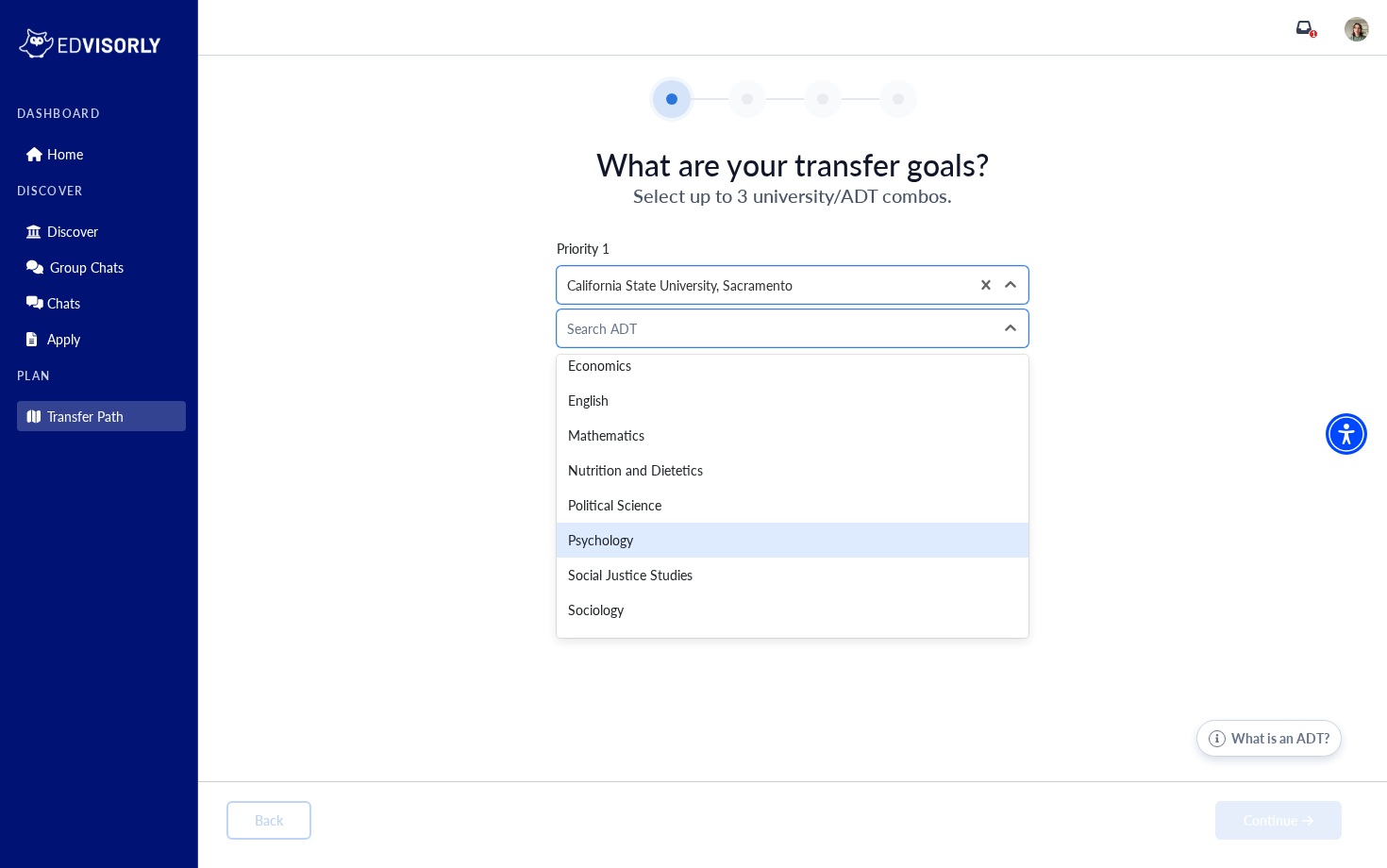 scroll, scrollTop: 248, scrollLeft: 0, axis: vertical 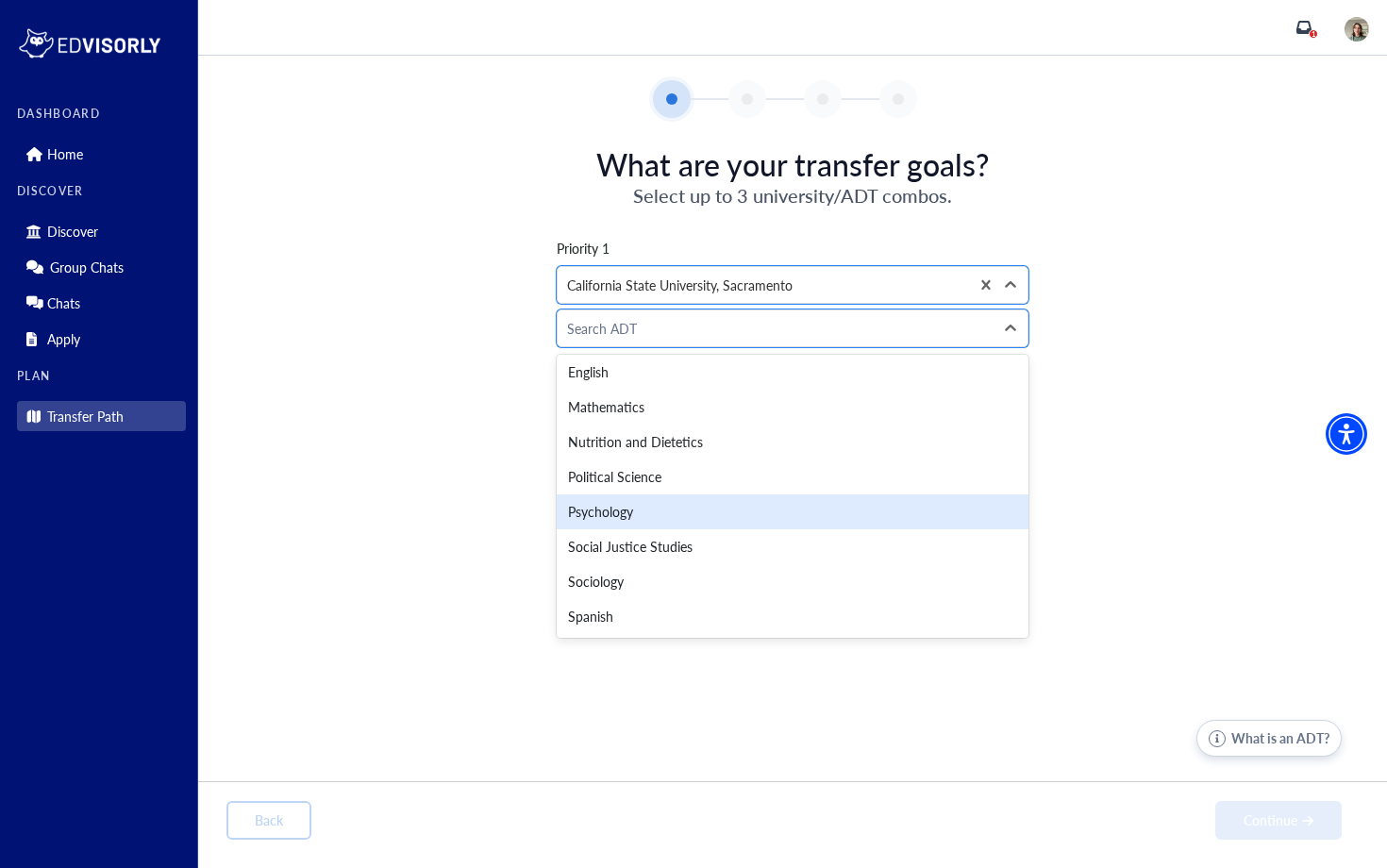 click on "Priority 1 option [UNIVERSITY_NAME], selected. [UNIVERSITY_NAME] Psychology, 12 of 15. 15 results available. Use Up and Down to choose options, press Enter to select the currently focused option, press Escape to exit the menu, press Tab to select the option and exit the menu. Search ADT Priority 2 Search University Search ADT Priority 3 Search University Search ADT" at bounding box center [793, 421] 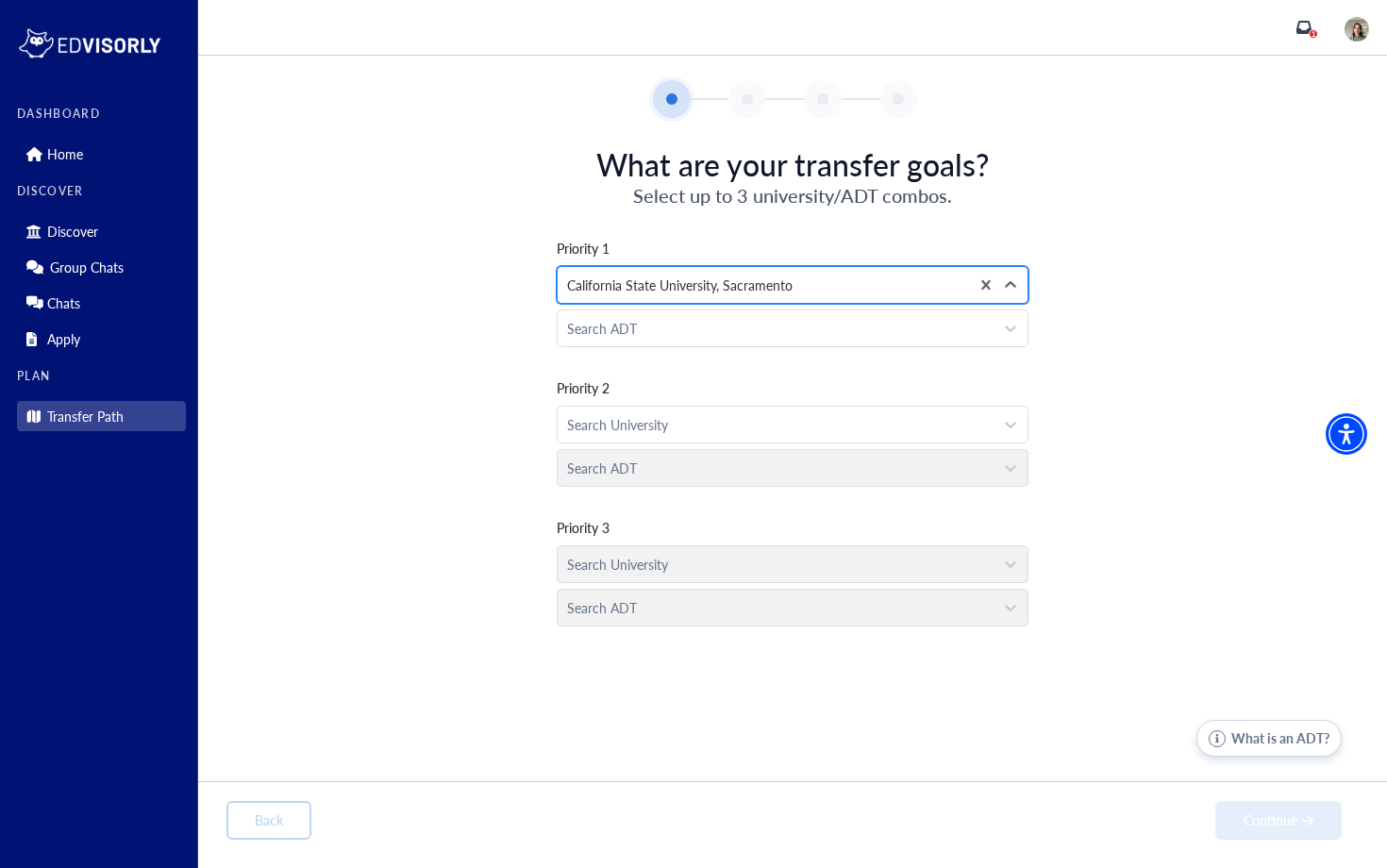 click at bounding box center (763, 285) 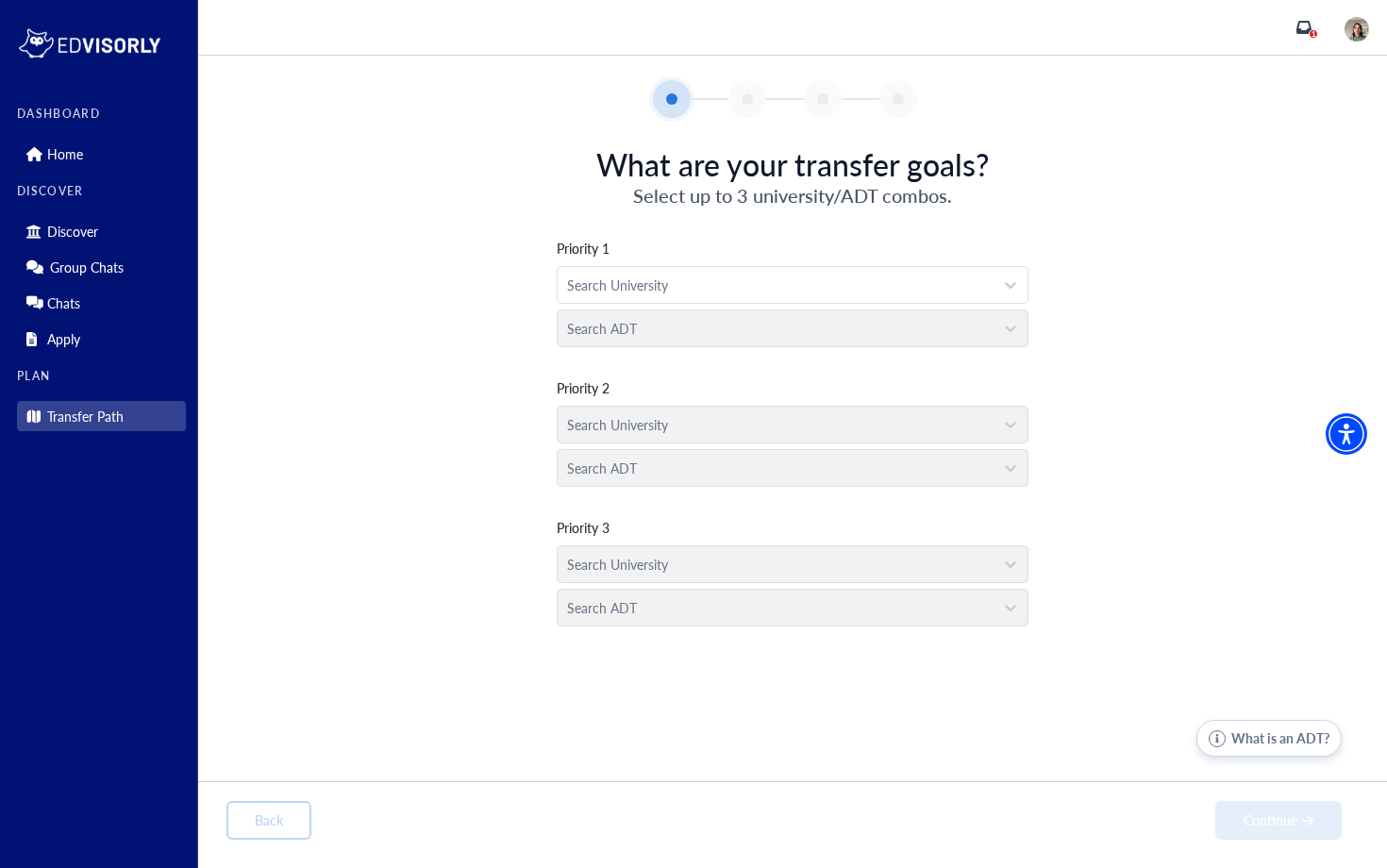 click on "What is an ADT?" at bounding box center (1269, 738) 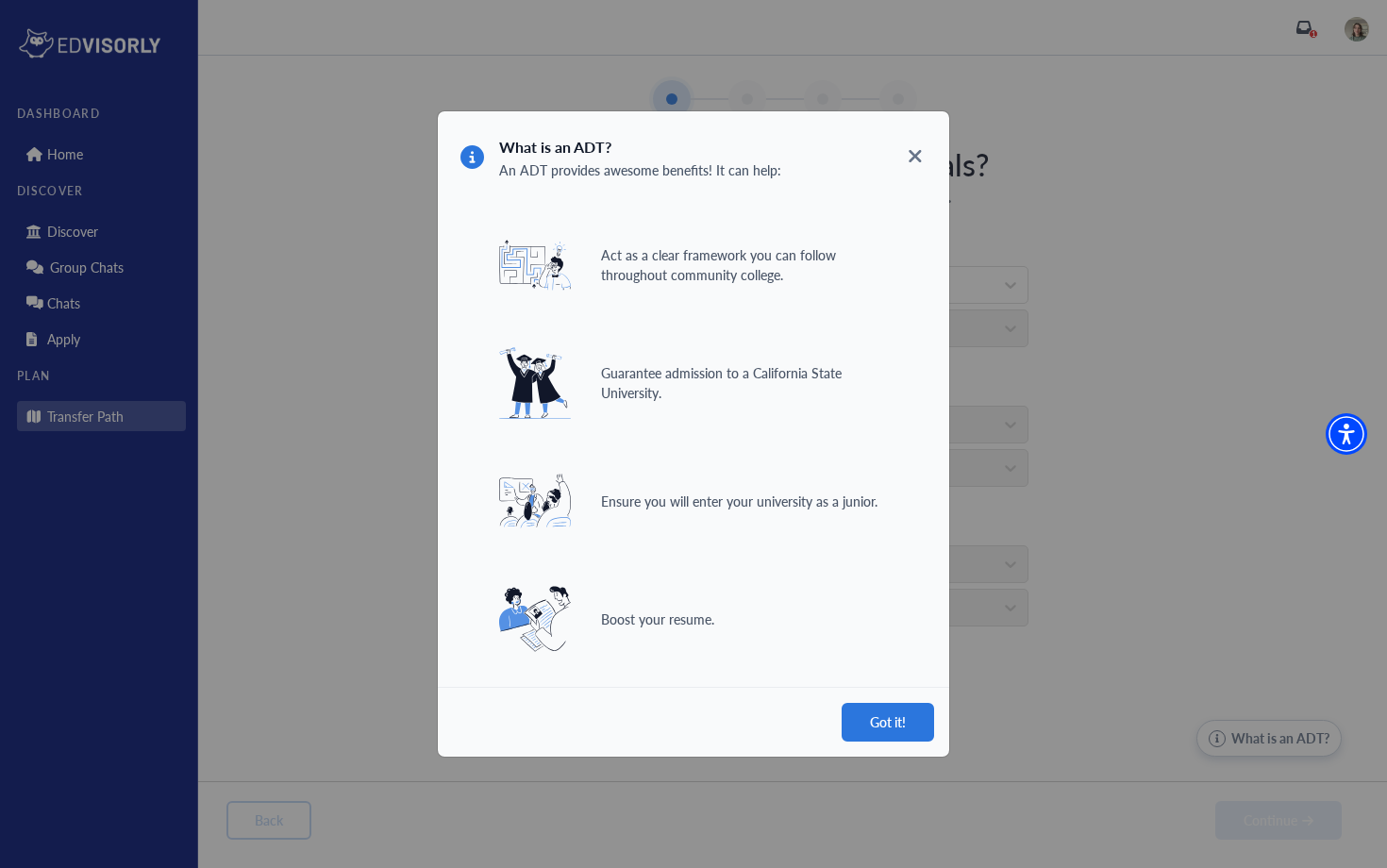click on "Got it!" at bounding box center [694, 722] 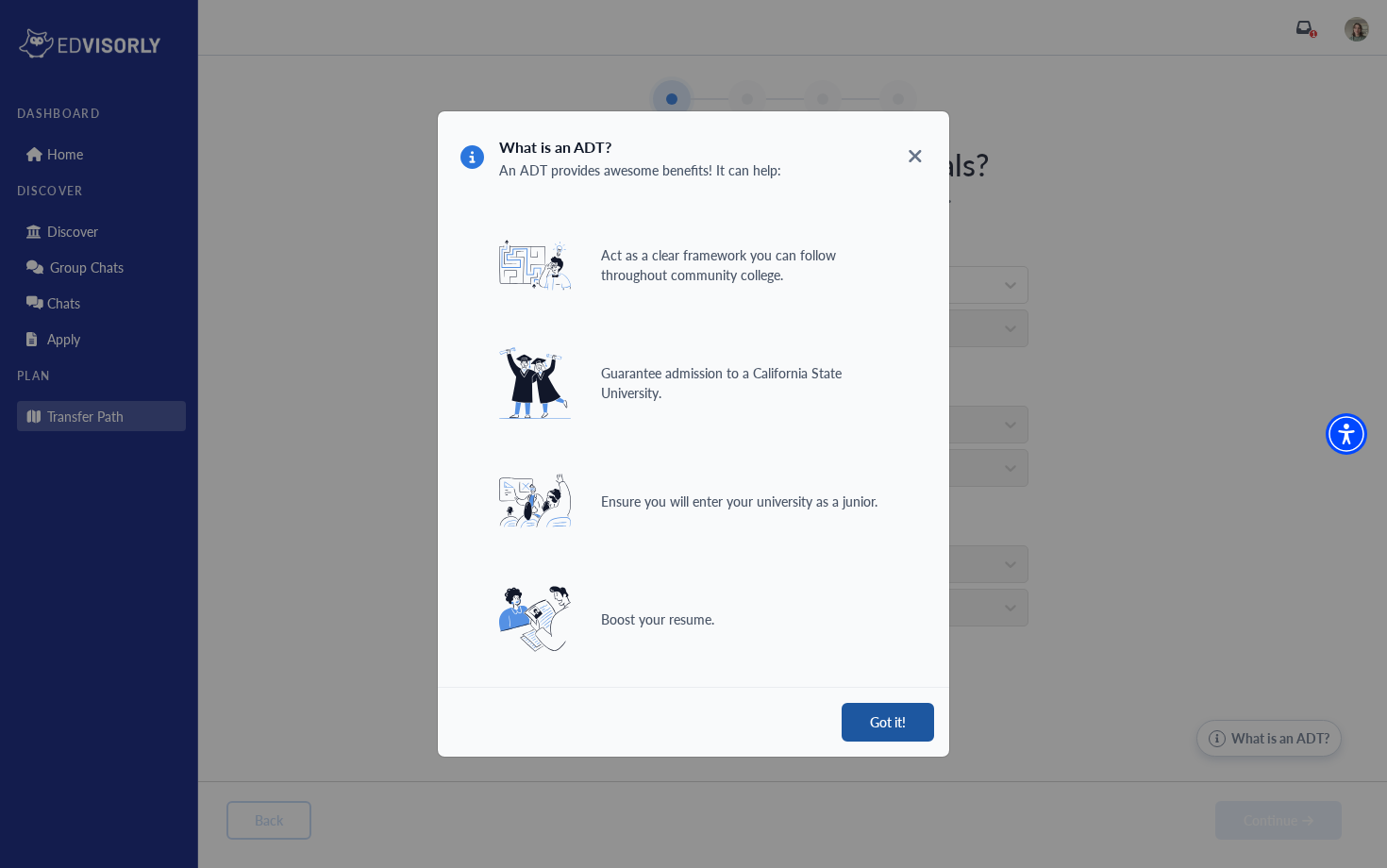 click on "Got it!" at bounding box center (888, 722) 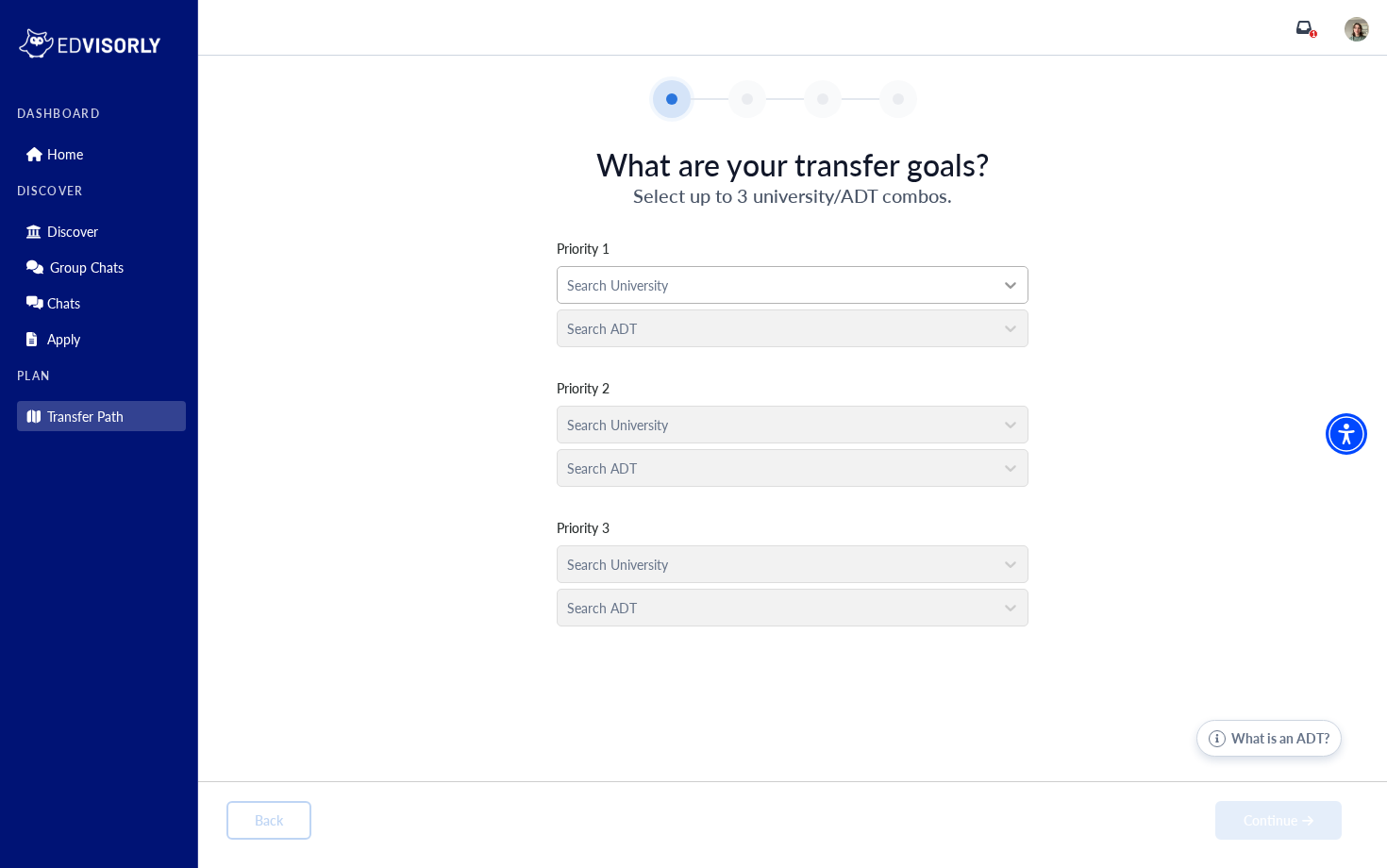 click 